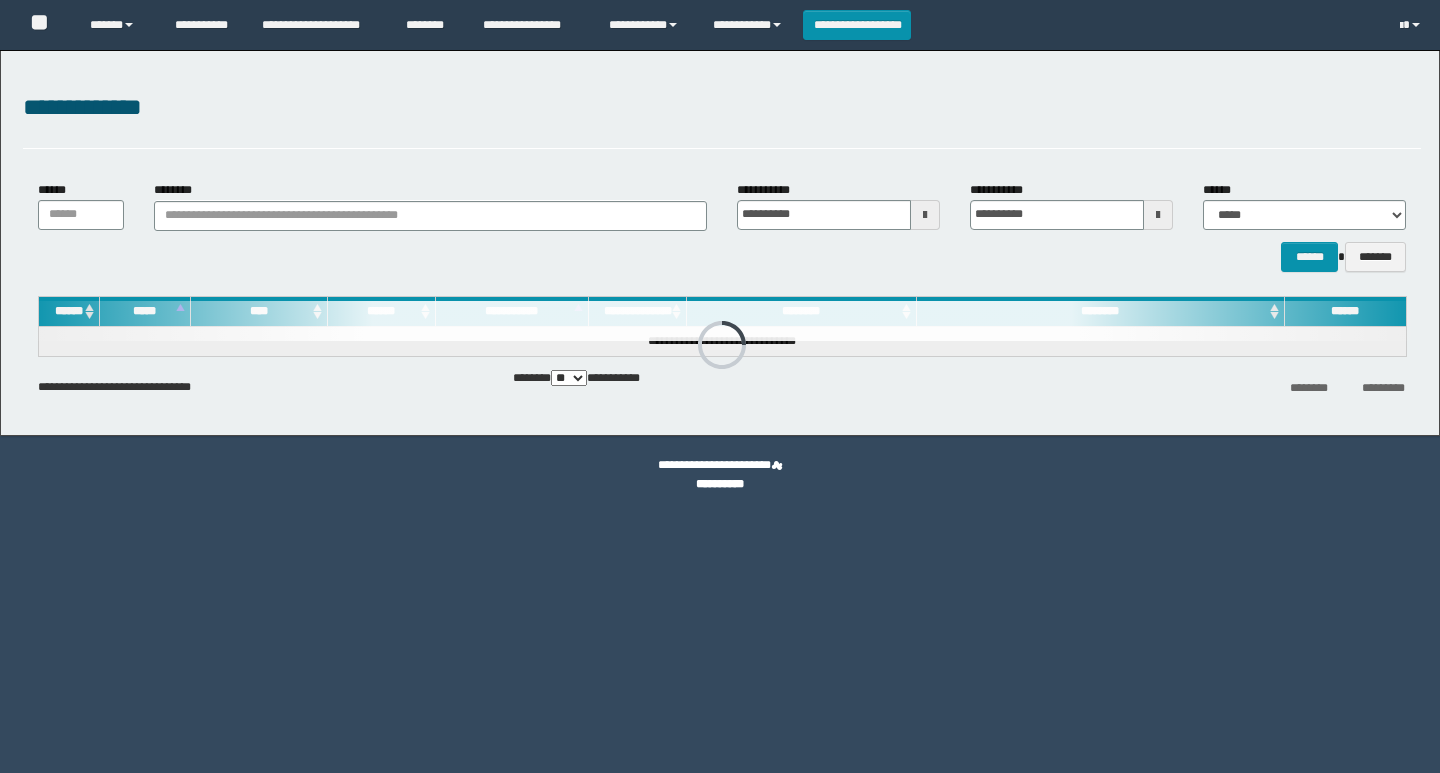 scroll, scrollTop: 0, scrollLeft: 0, axis: both 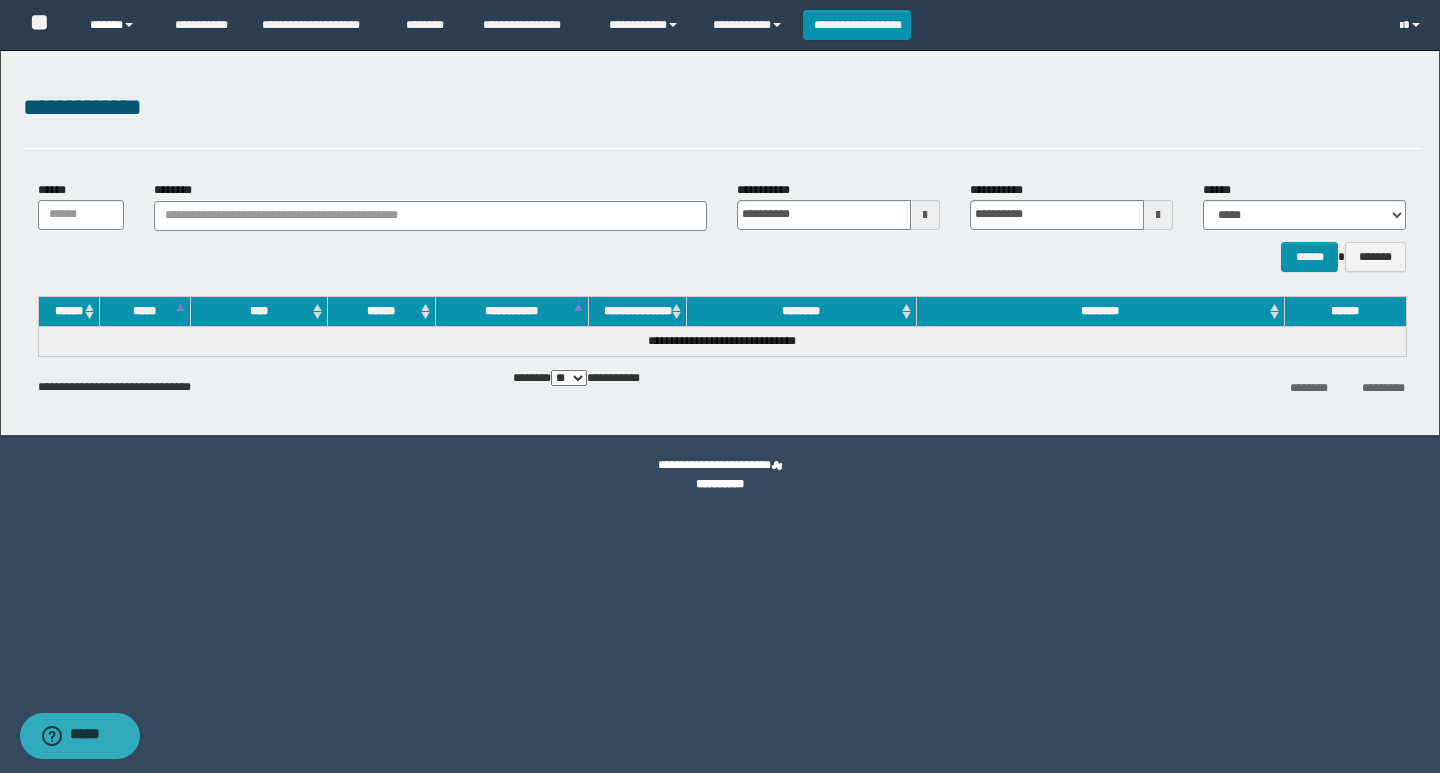 click on "******" at bounding box center (117, 25) 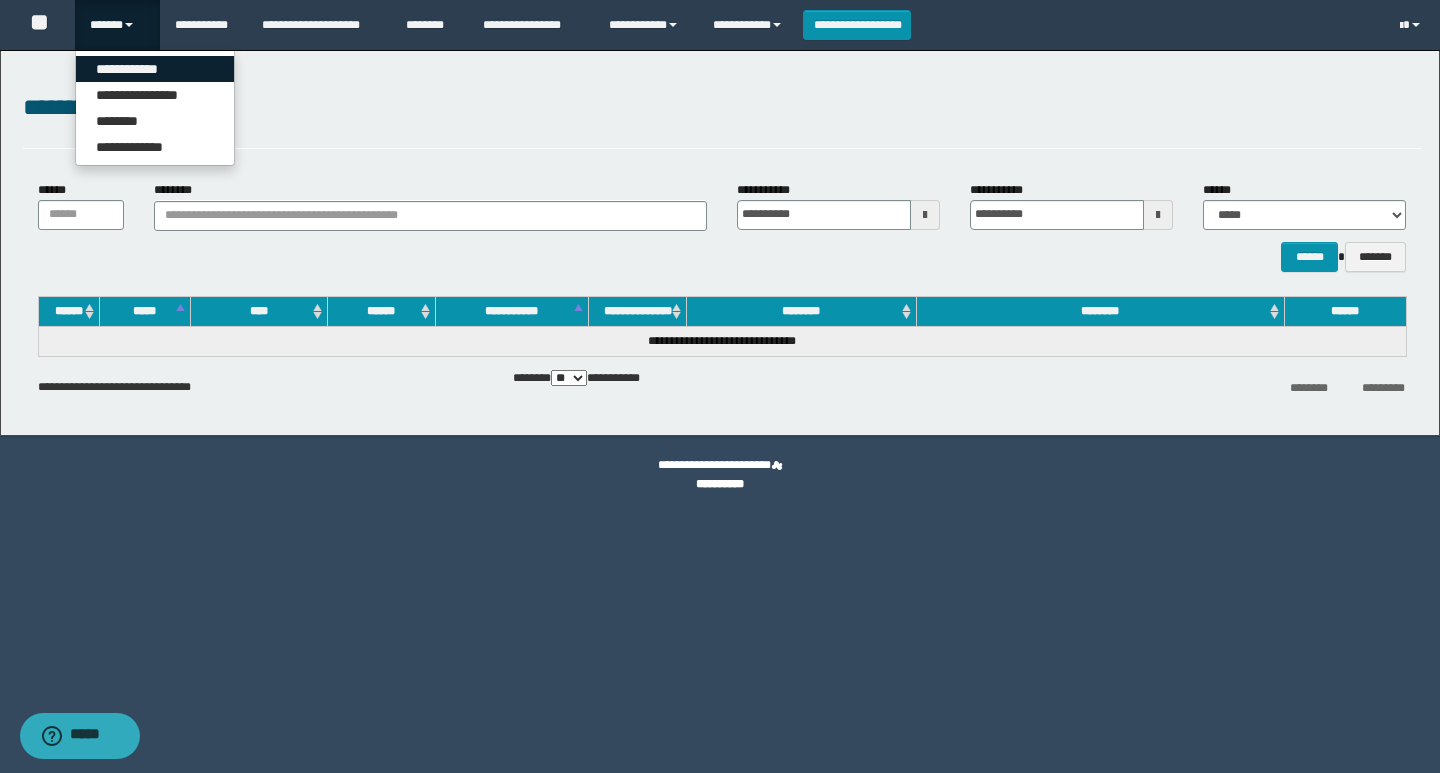 click on "**********" at bounding box center (155, 69) 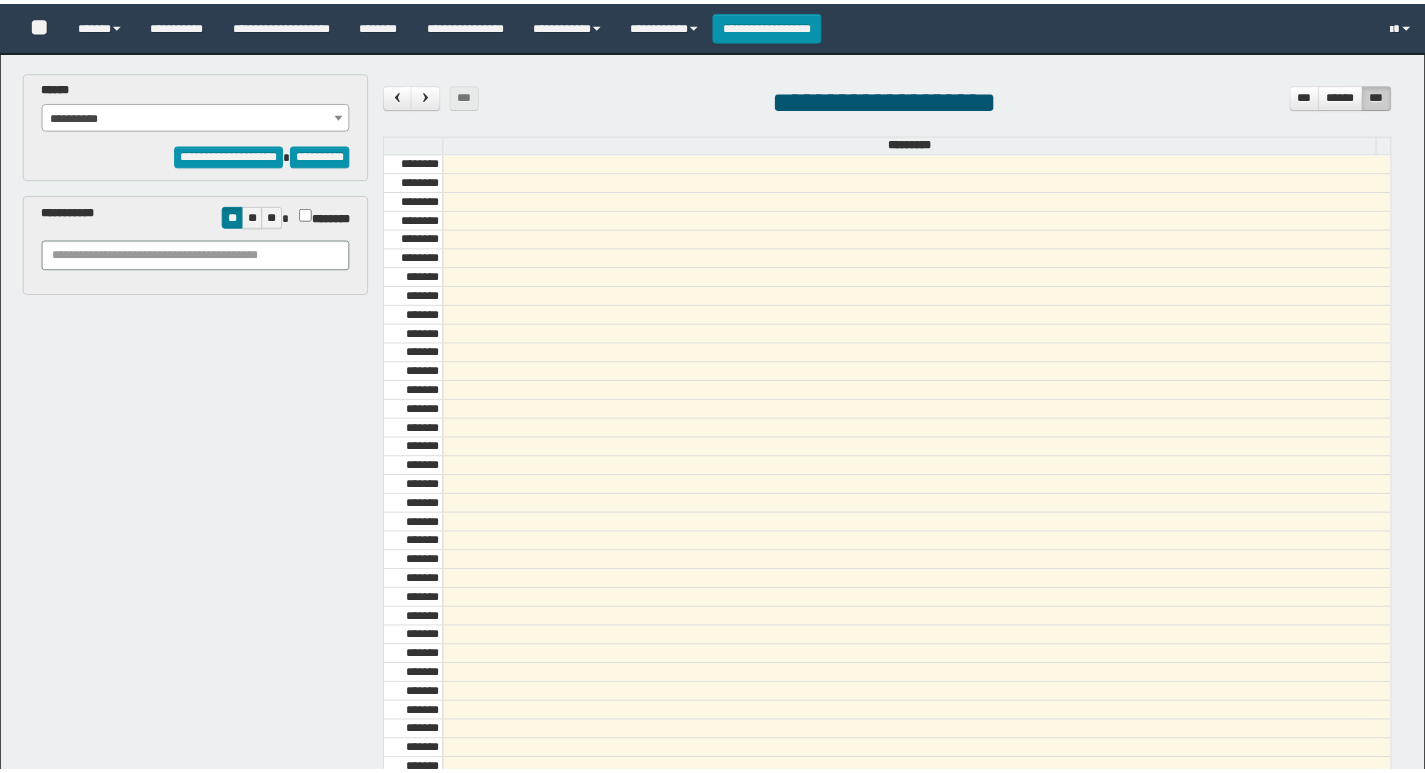 scroll, scrollTop: 0, scrollLeft: 0, axis: both 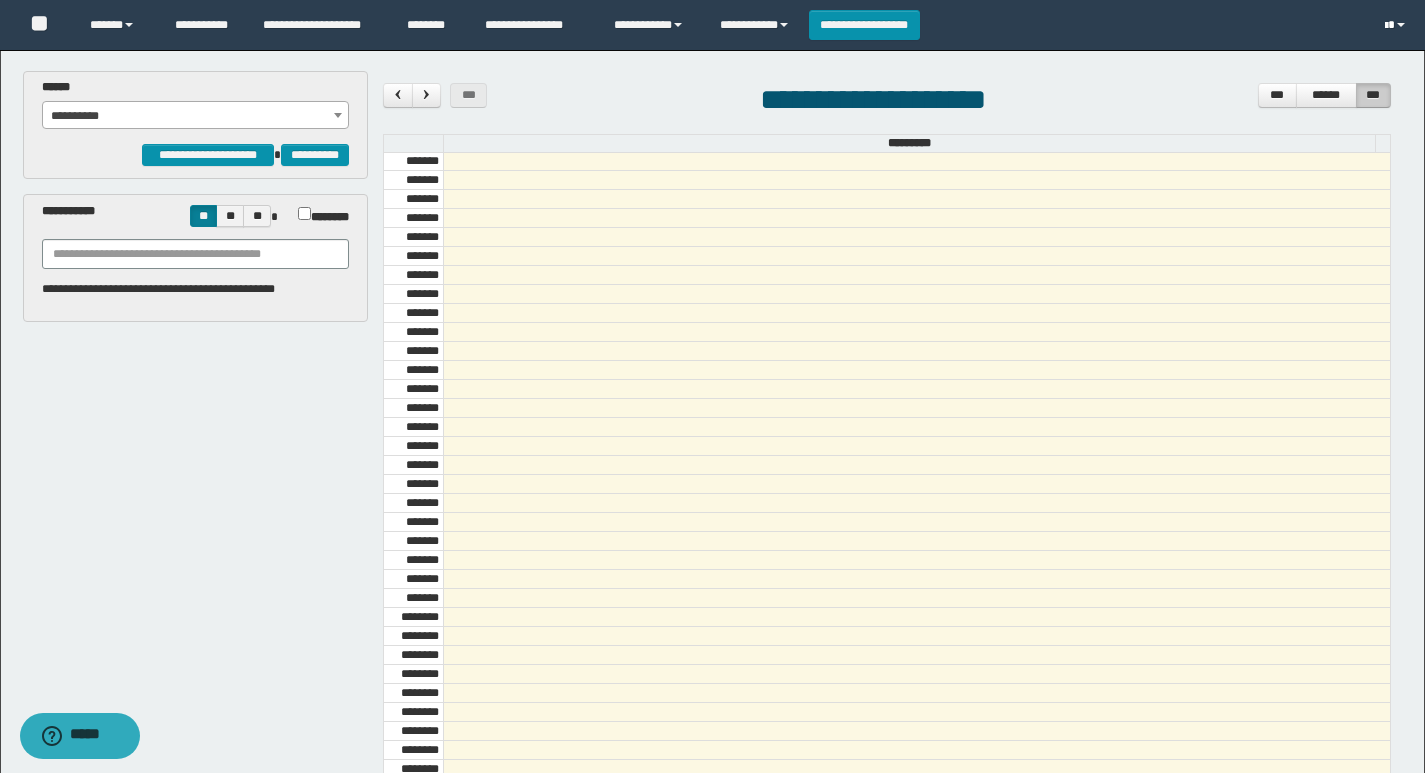click at bounding box center [1397, 25] 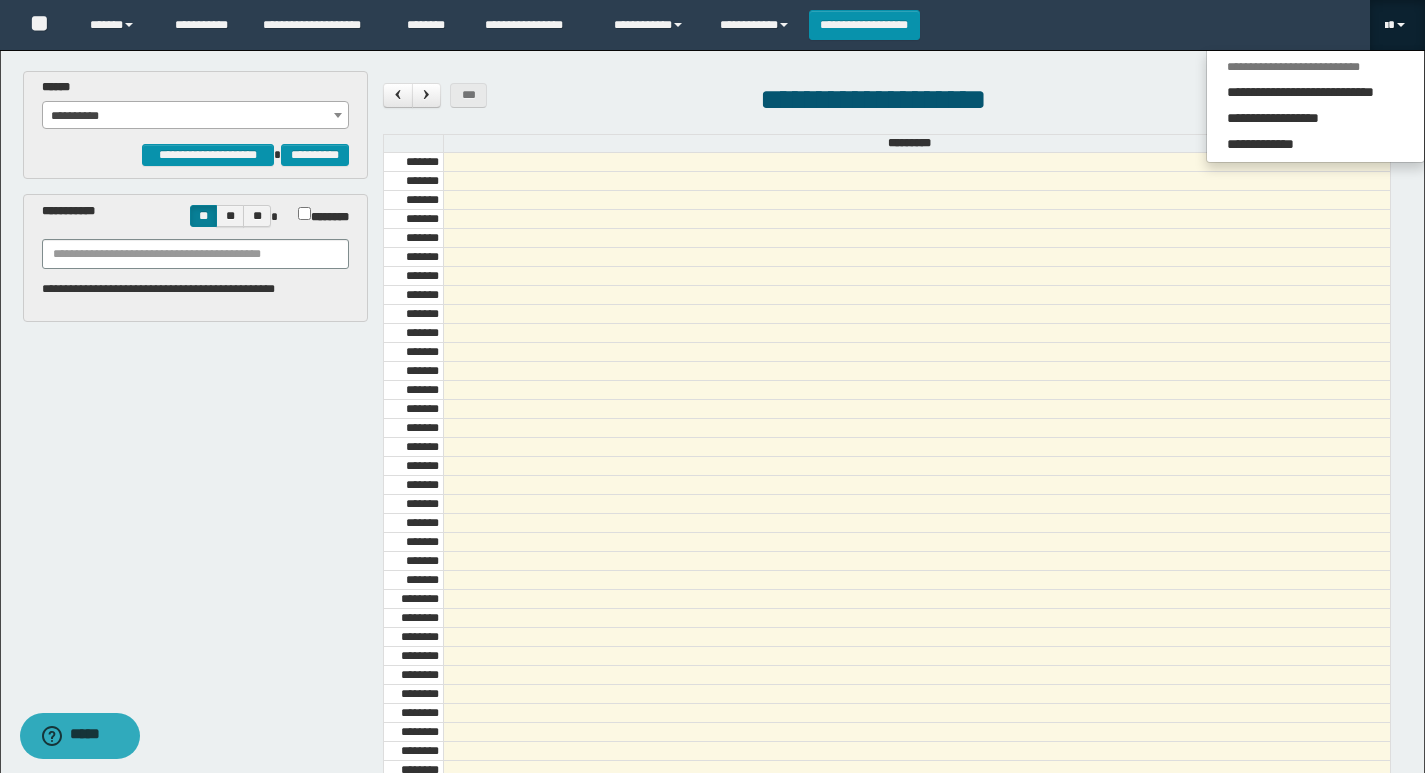 scroll, scrollTop: 785, scrollLeft: 0, axis: vertical 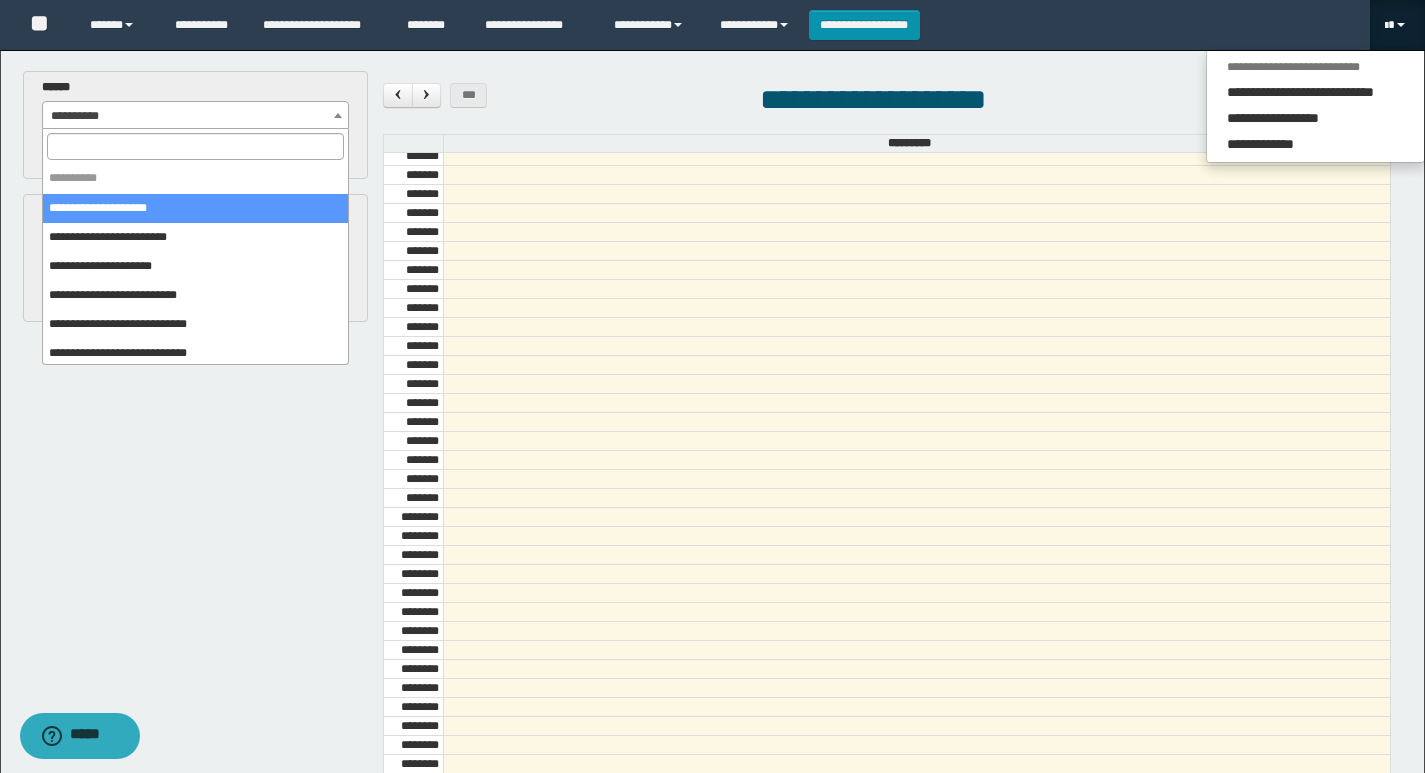 click on "**********" at bounding box center [196, 116] 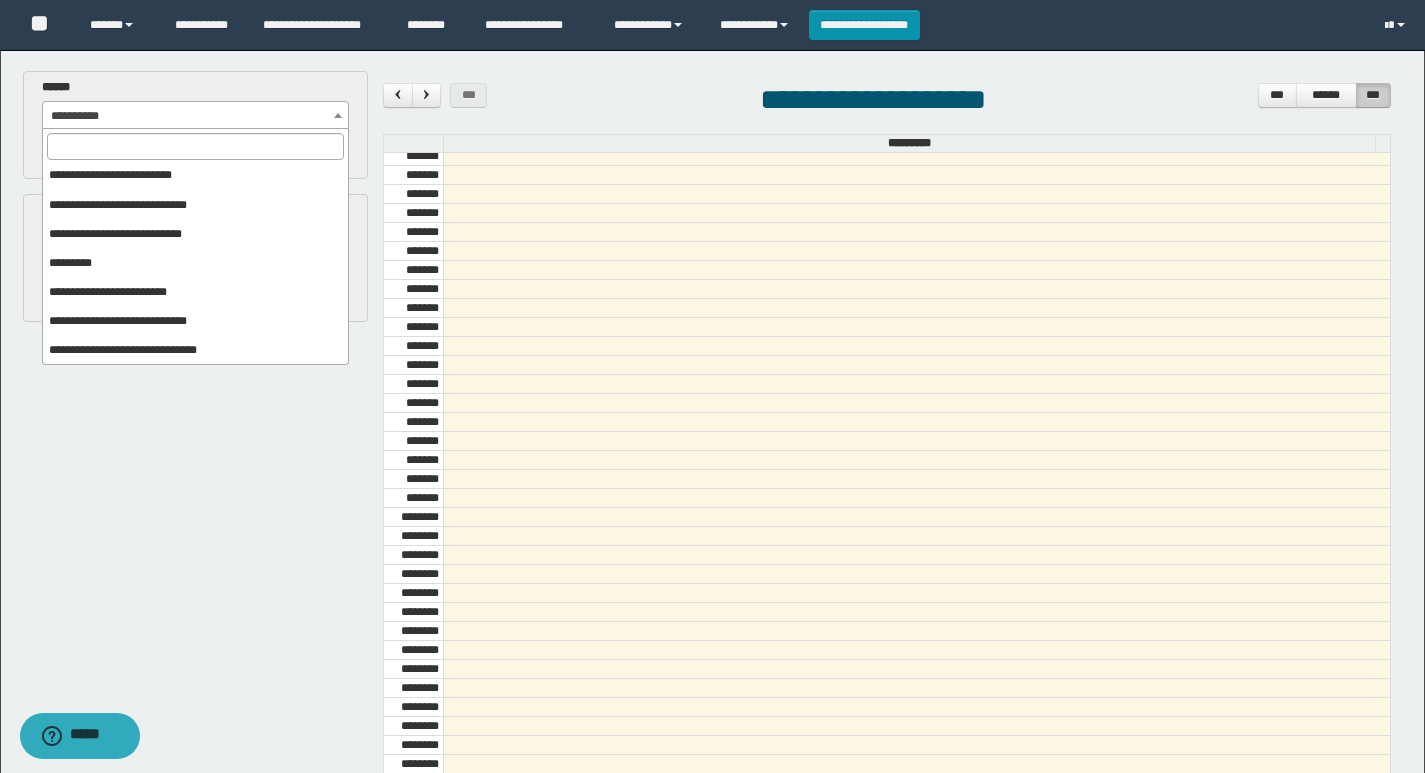 scroll, scrollTop: 325, scrollLeft: 0, axis: vertical 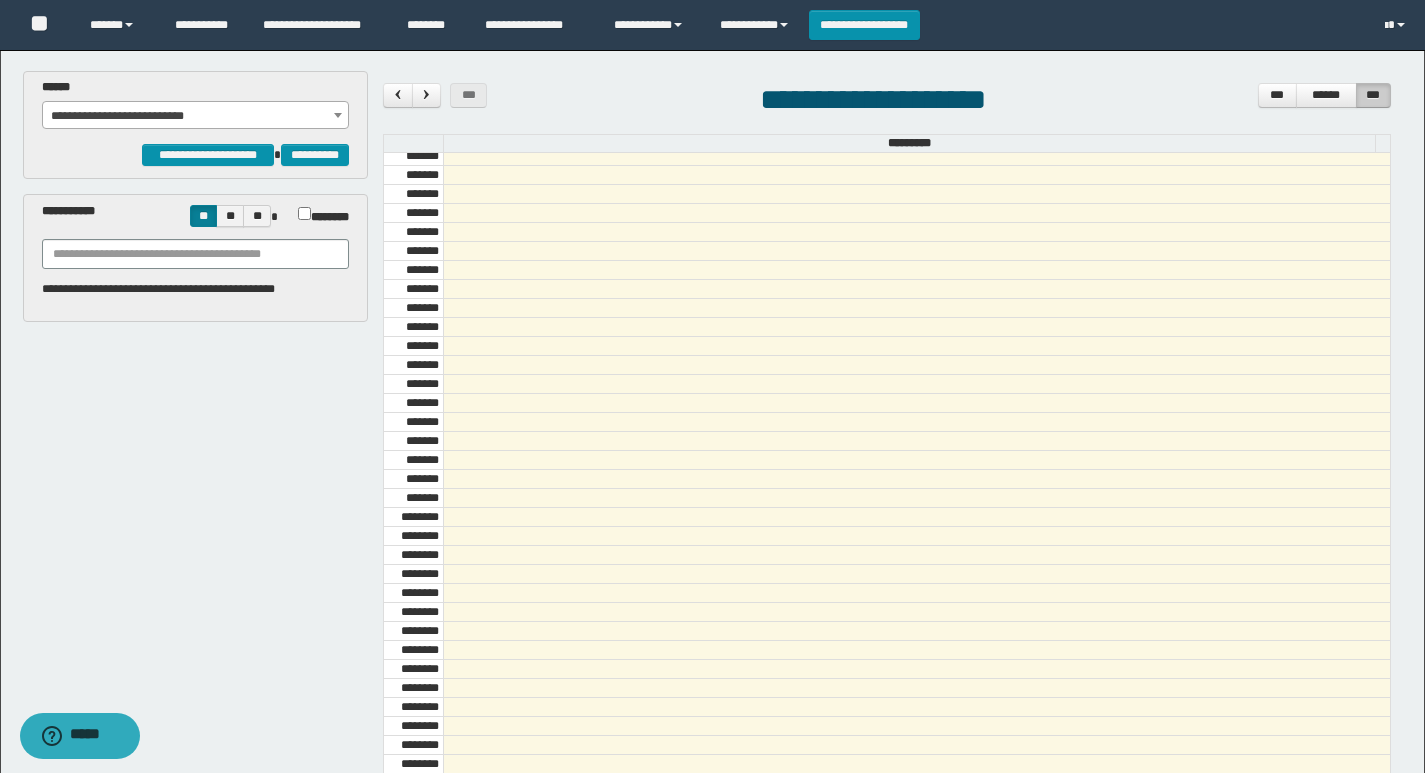 select on "******" 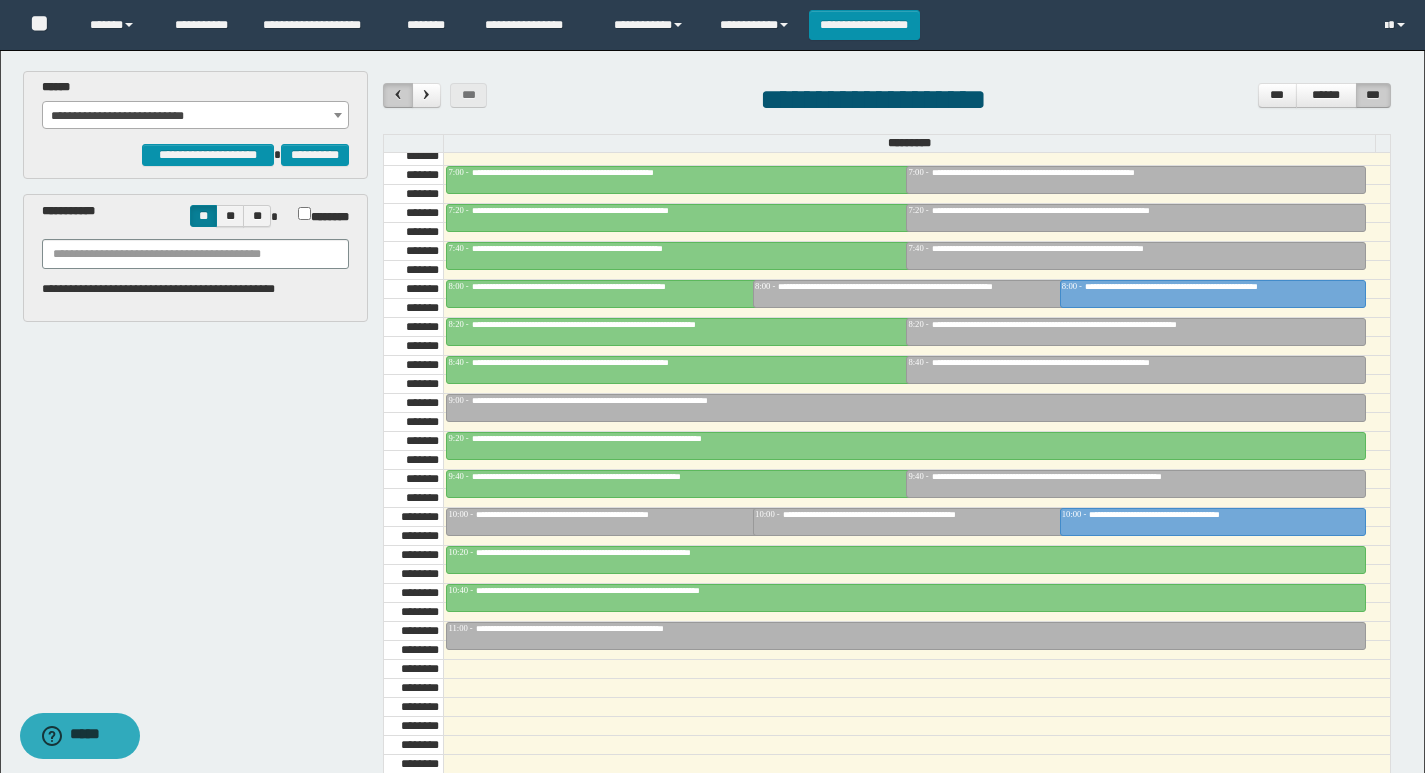click at bounding box center (397, 95) 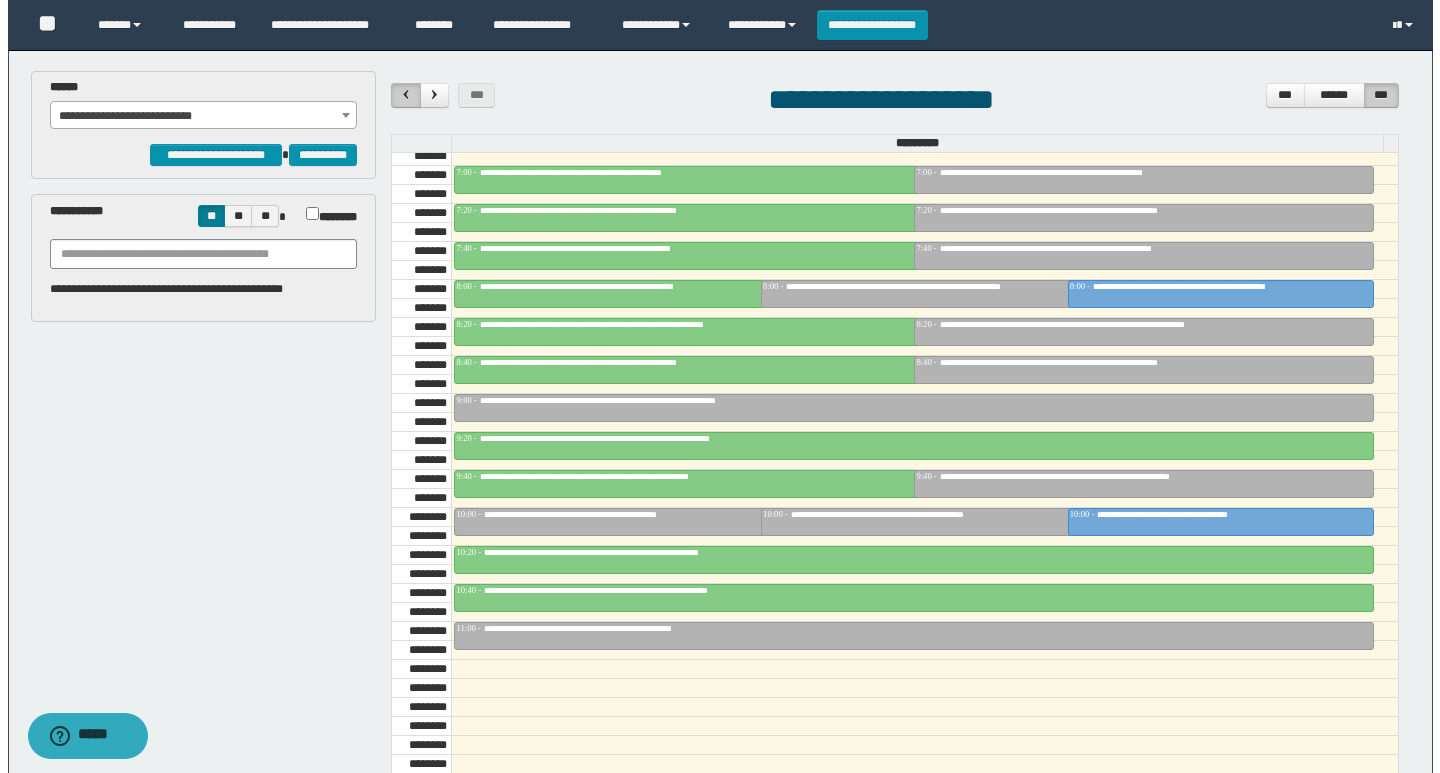 scroll, scrollTop: 685, scrollLeft: 0, axis: vertical 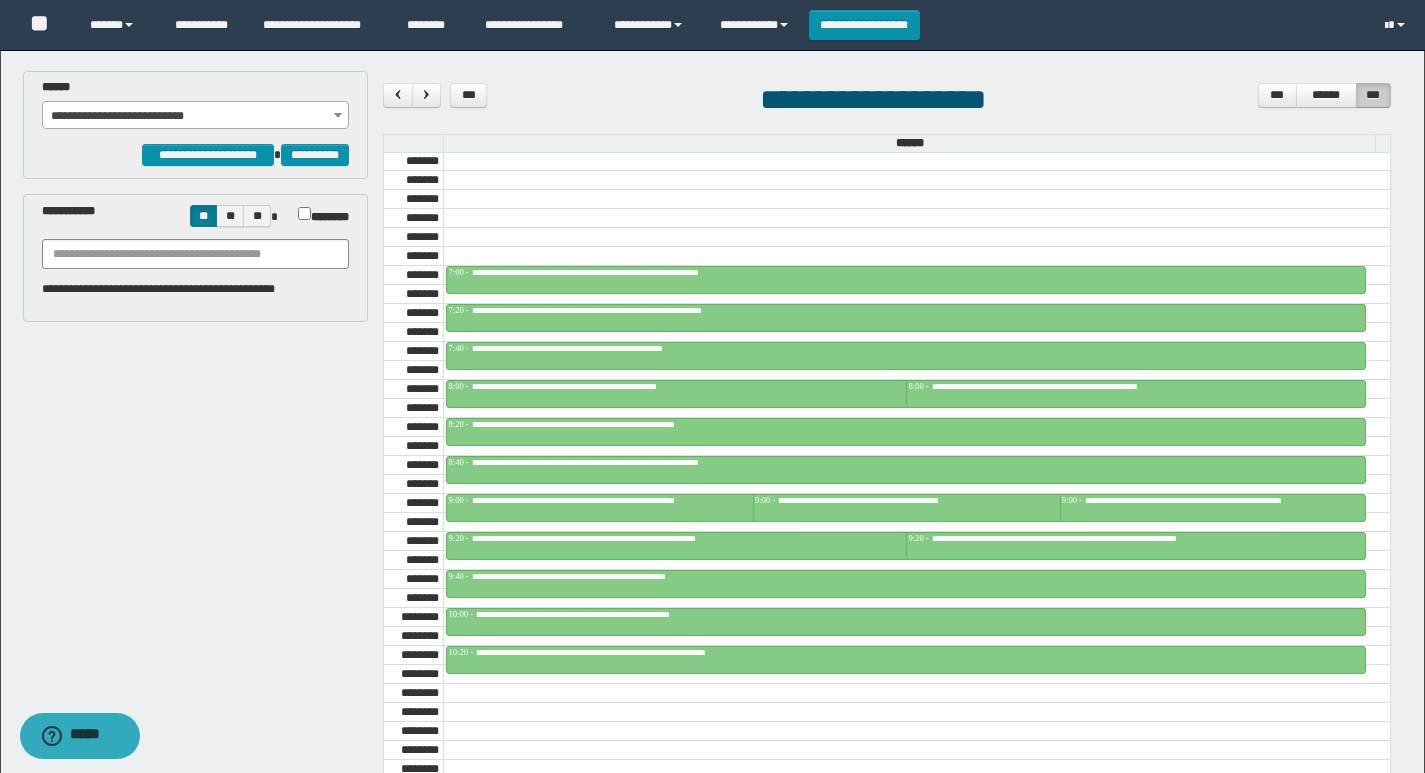 drag, startPoint x: 612, startPoint y: 255, endPoint x: 621, endPoint y: 273, distance: 20.12461 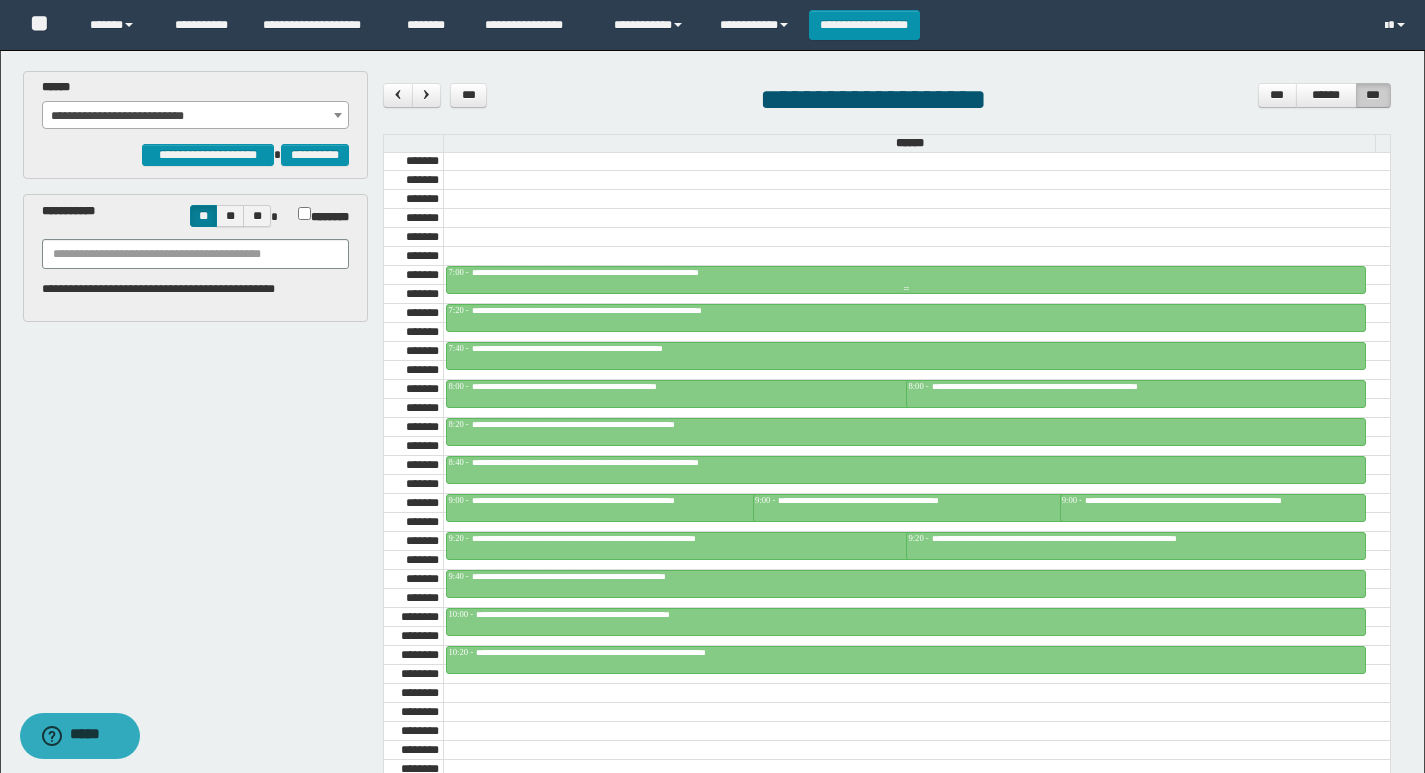 click on "**********" at bounding box center [630, 272] 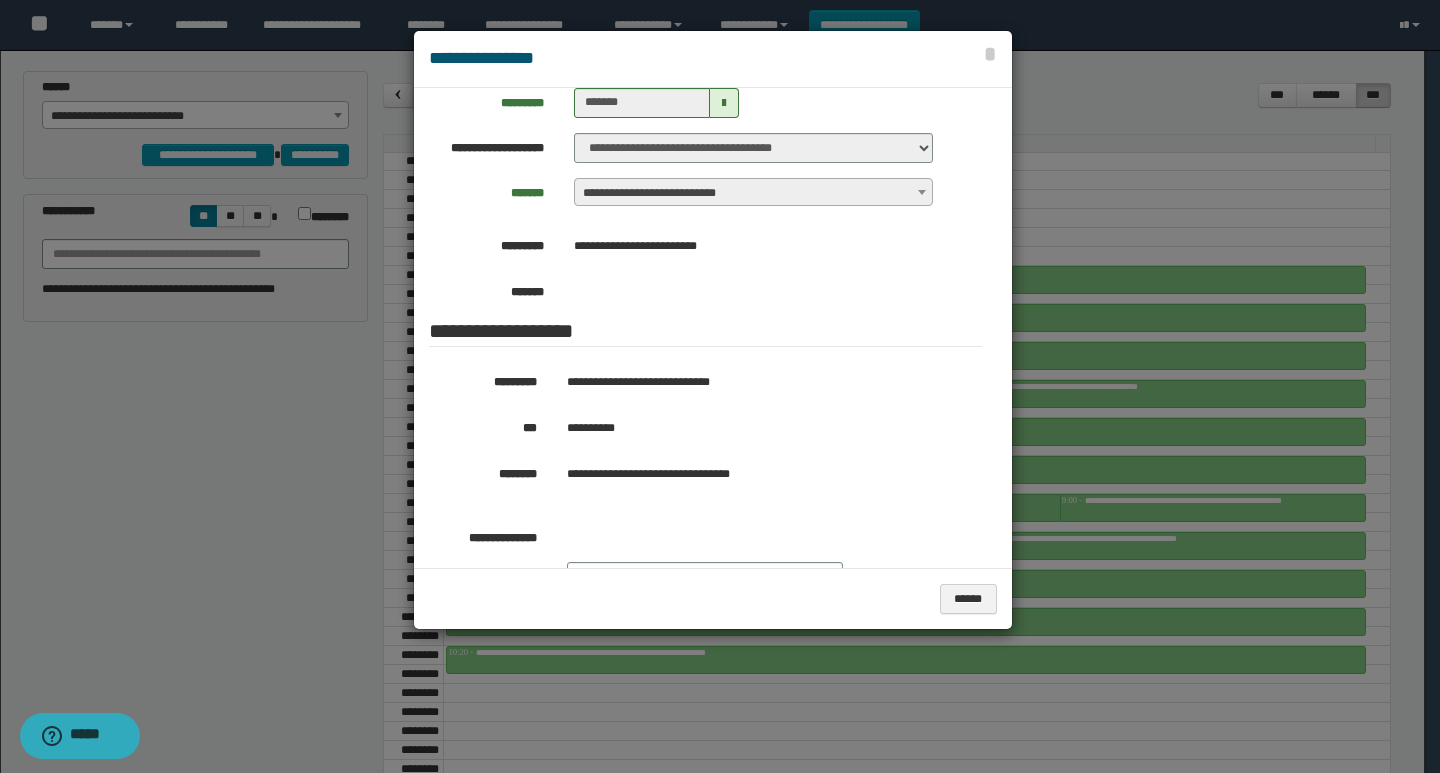 scroll, scrollTop: 200, scrollLeft: 0, axis: vertical 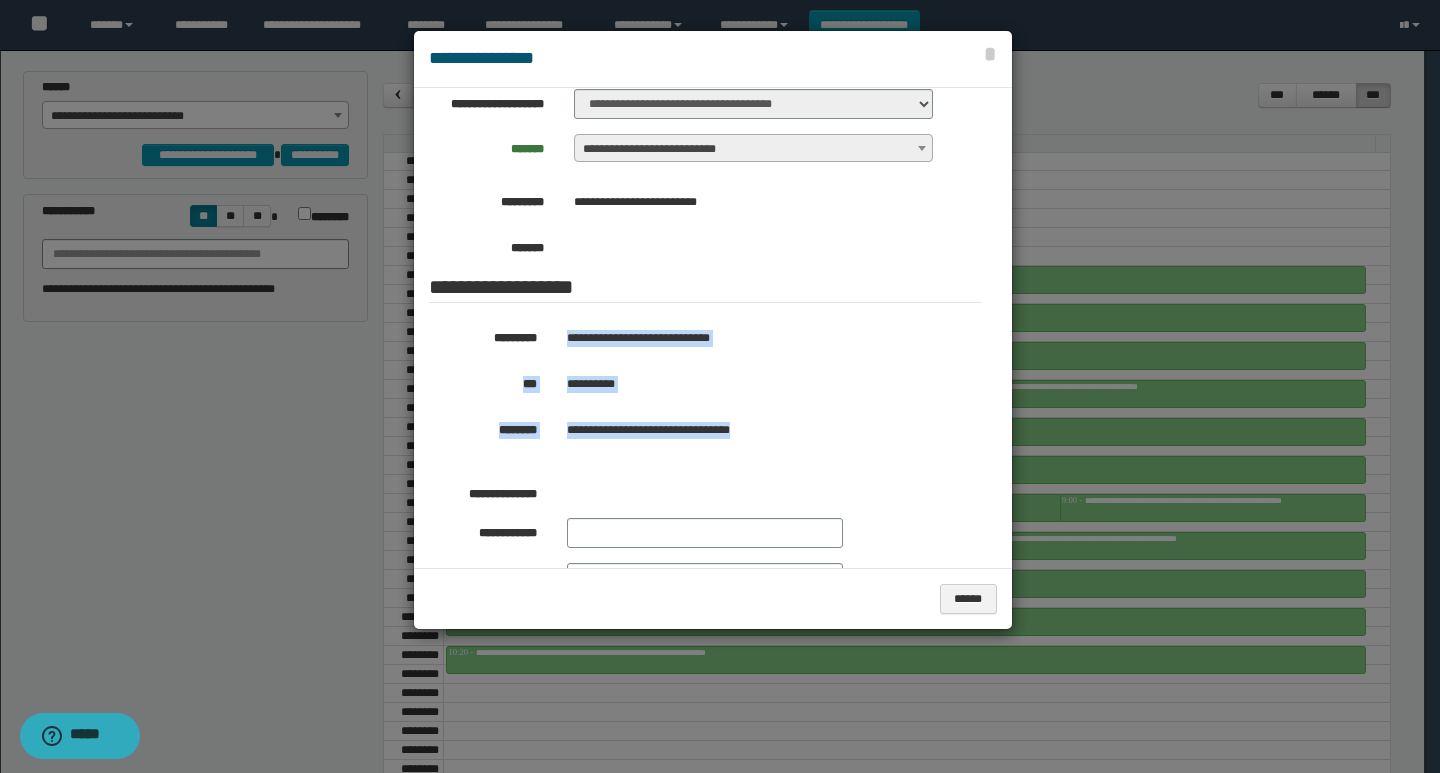 drag, startPoint x: 656, startPoint y: 440, endPoint x: 550, endPoint y: 326, distance: 155.6663 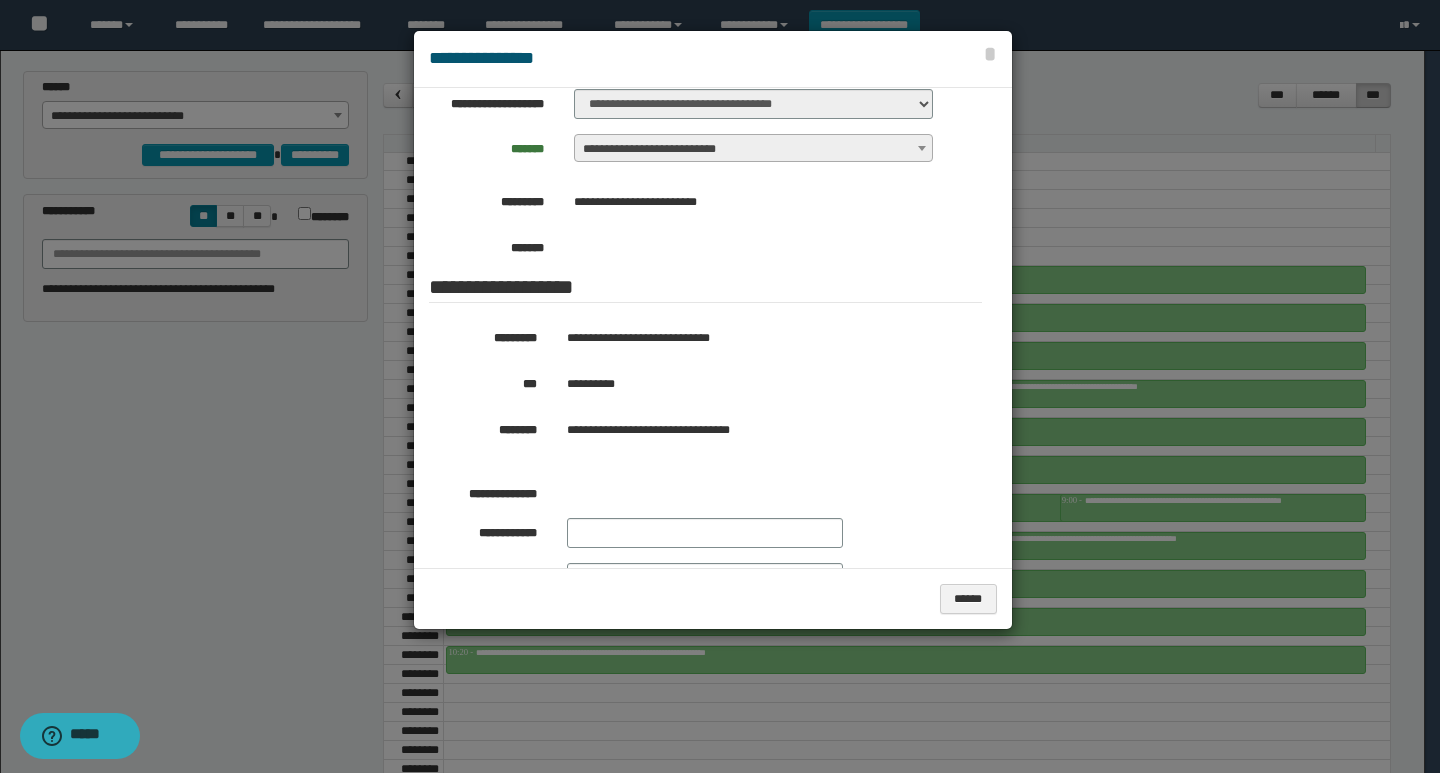 click at bounding box center (720, 386) 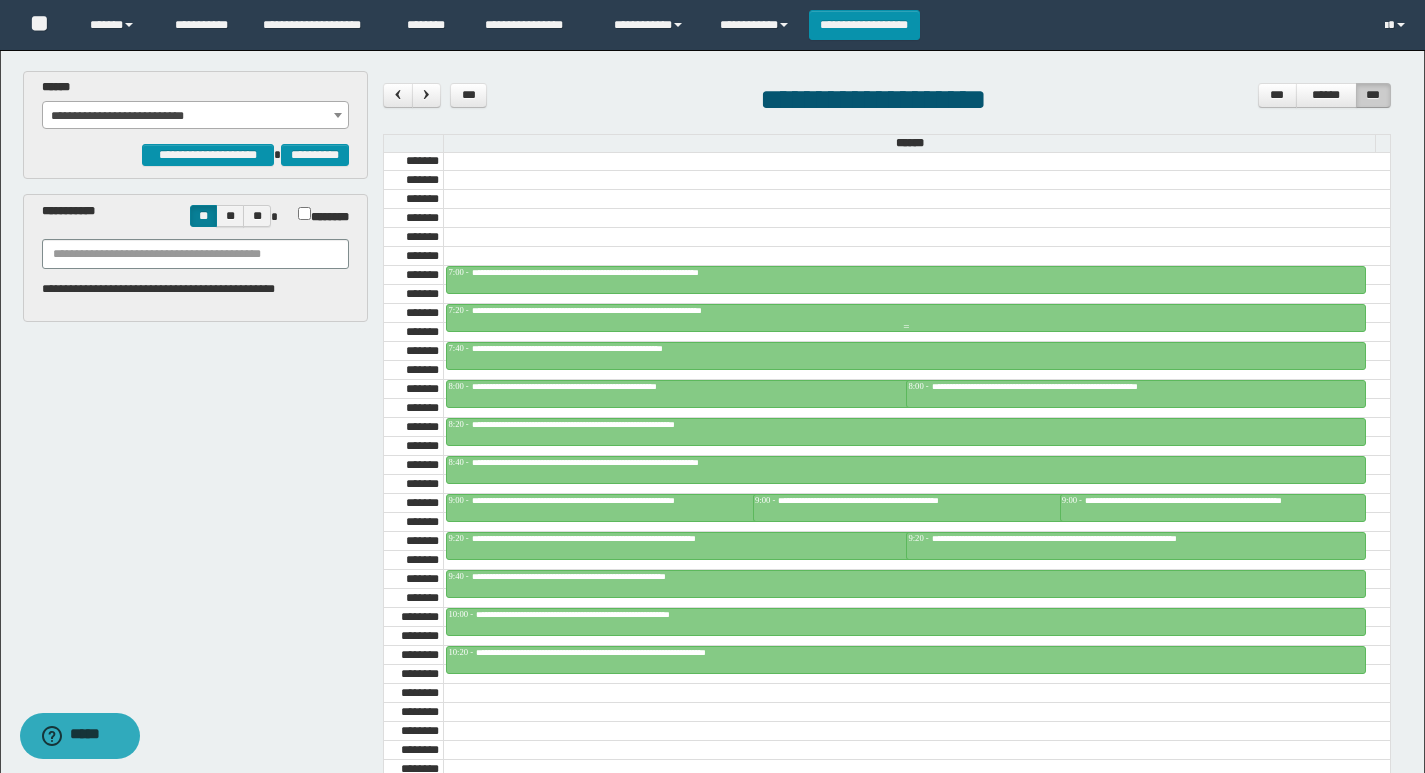 click on "**********" at bounding box center (906, 311) 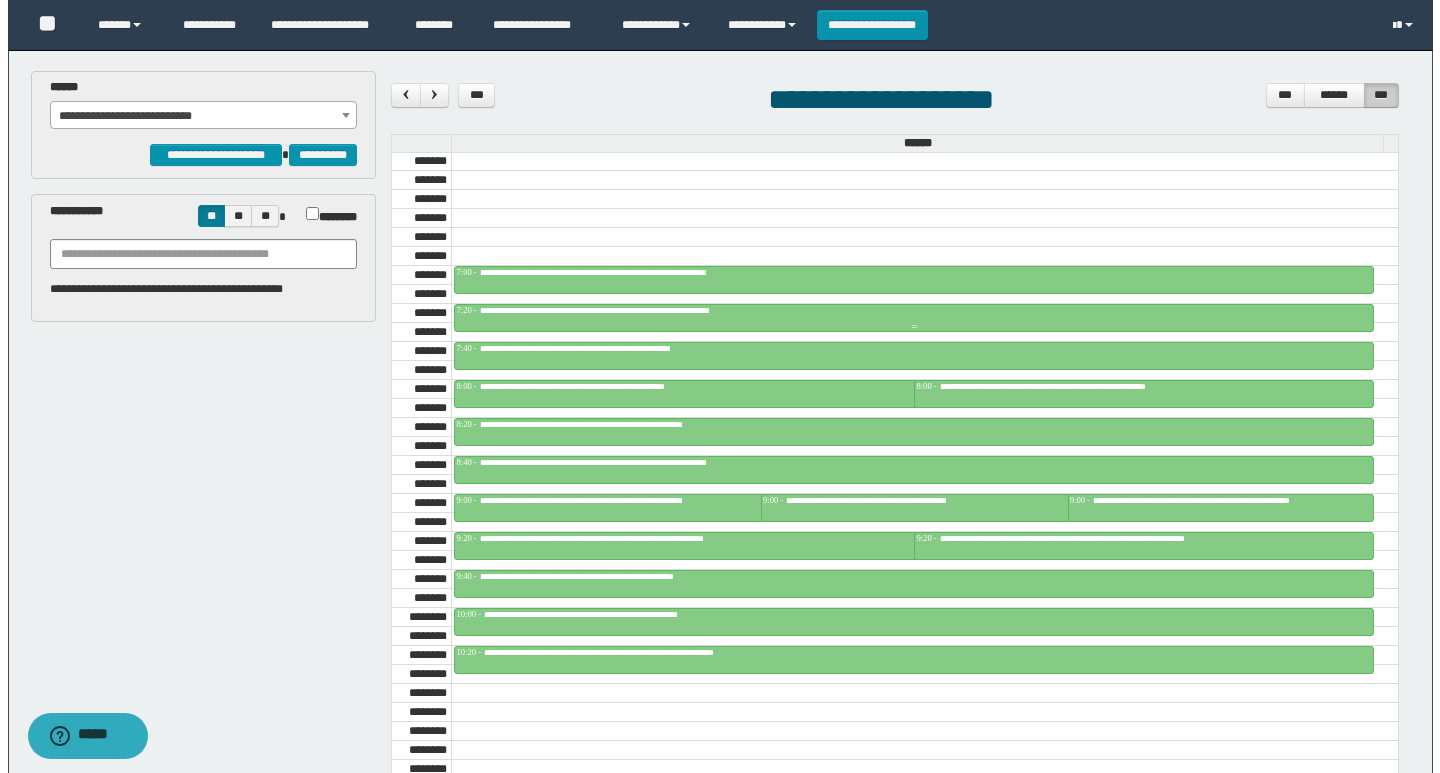 type on "*******" 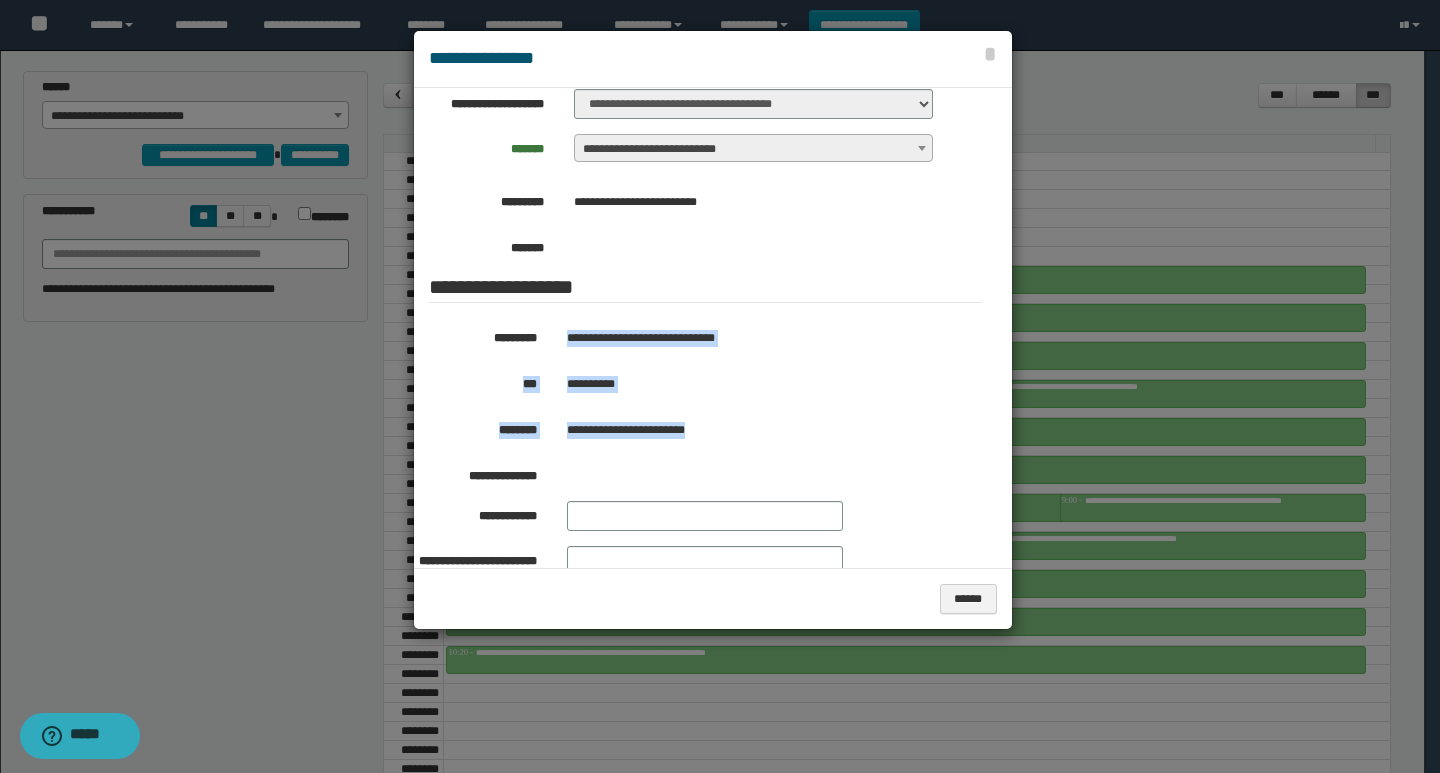 drag, startPoint x: 754, startPoint y: 426, endPoint x: 554, endPoint y: 341, distance: 217.31314 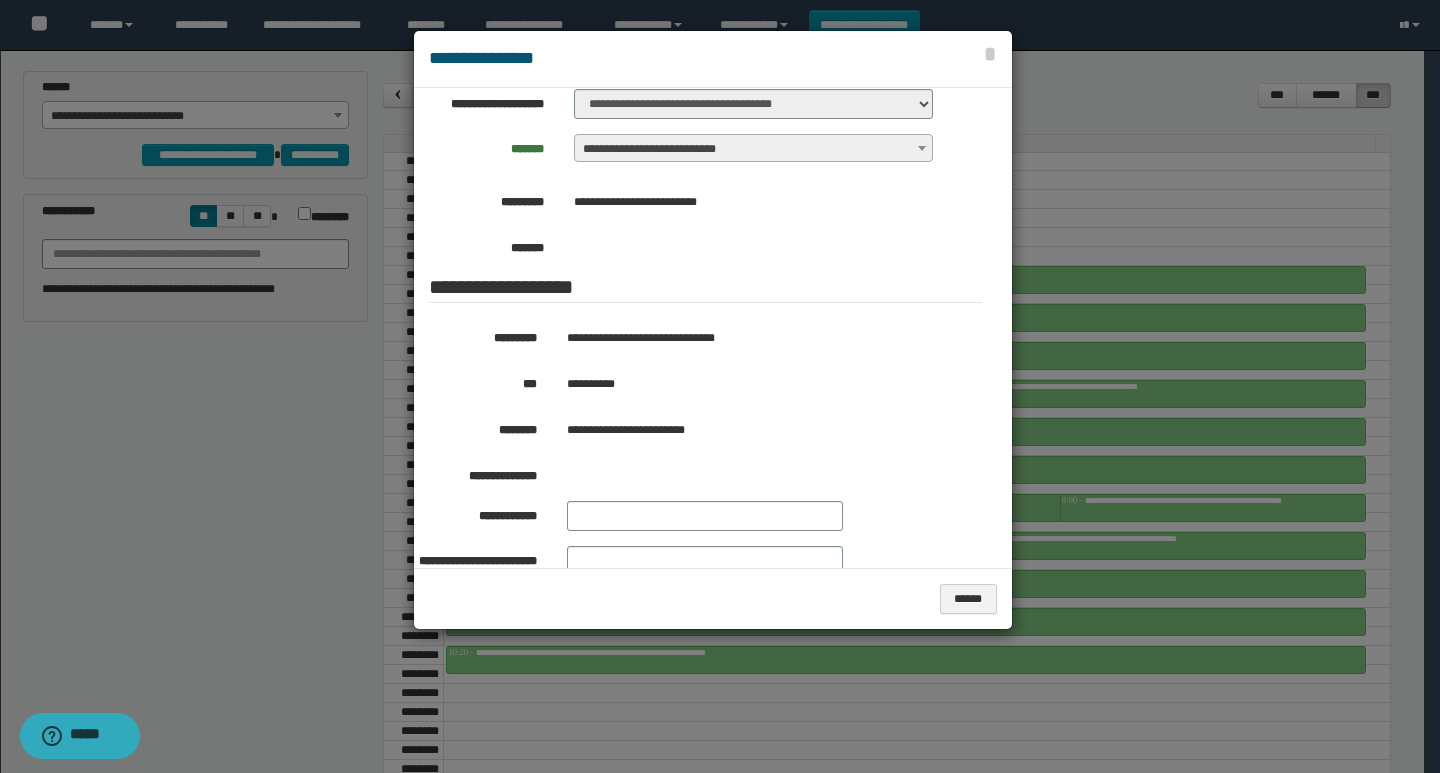 click at bounding box center [720, 386] 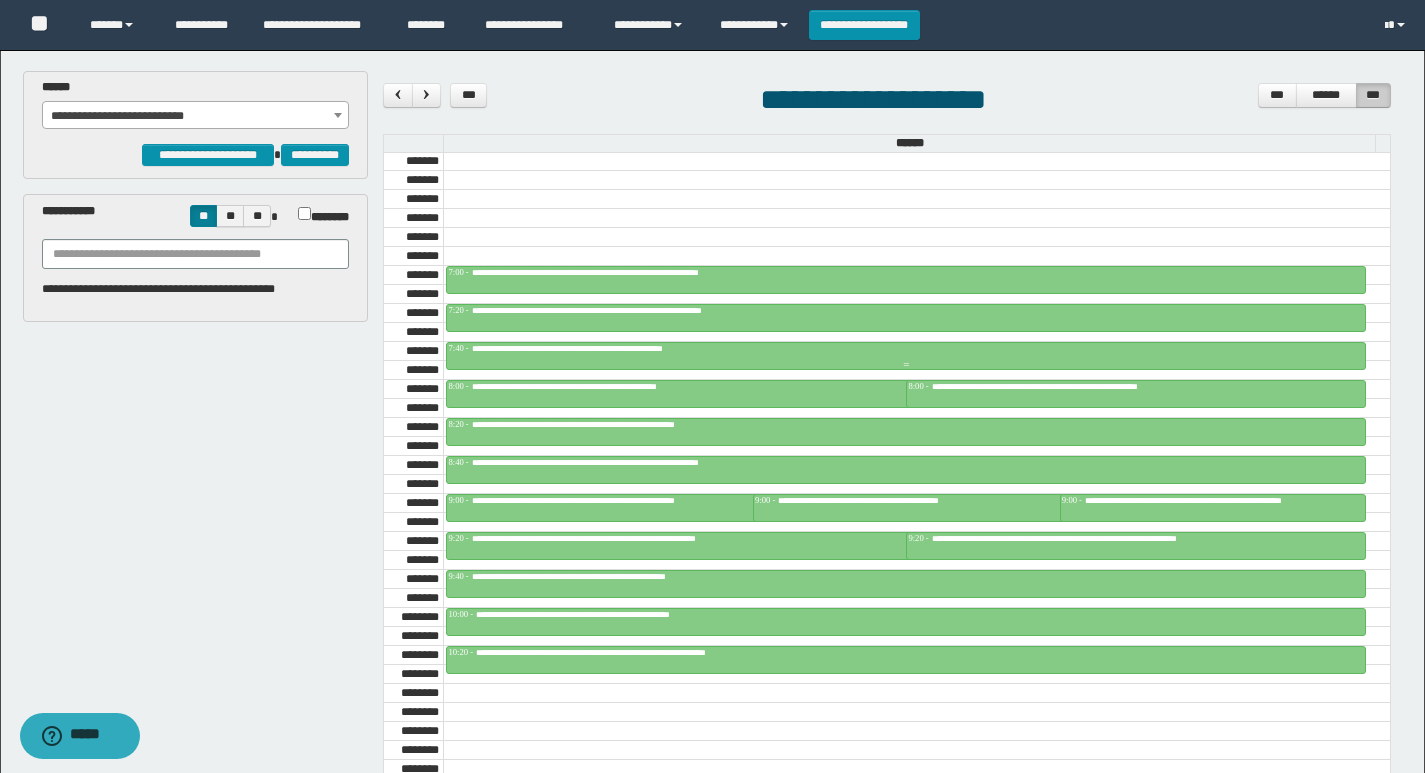 click on "**********" at bounding box center [906, 349] 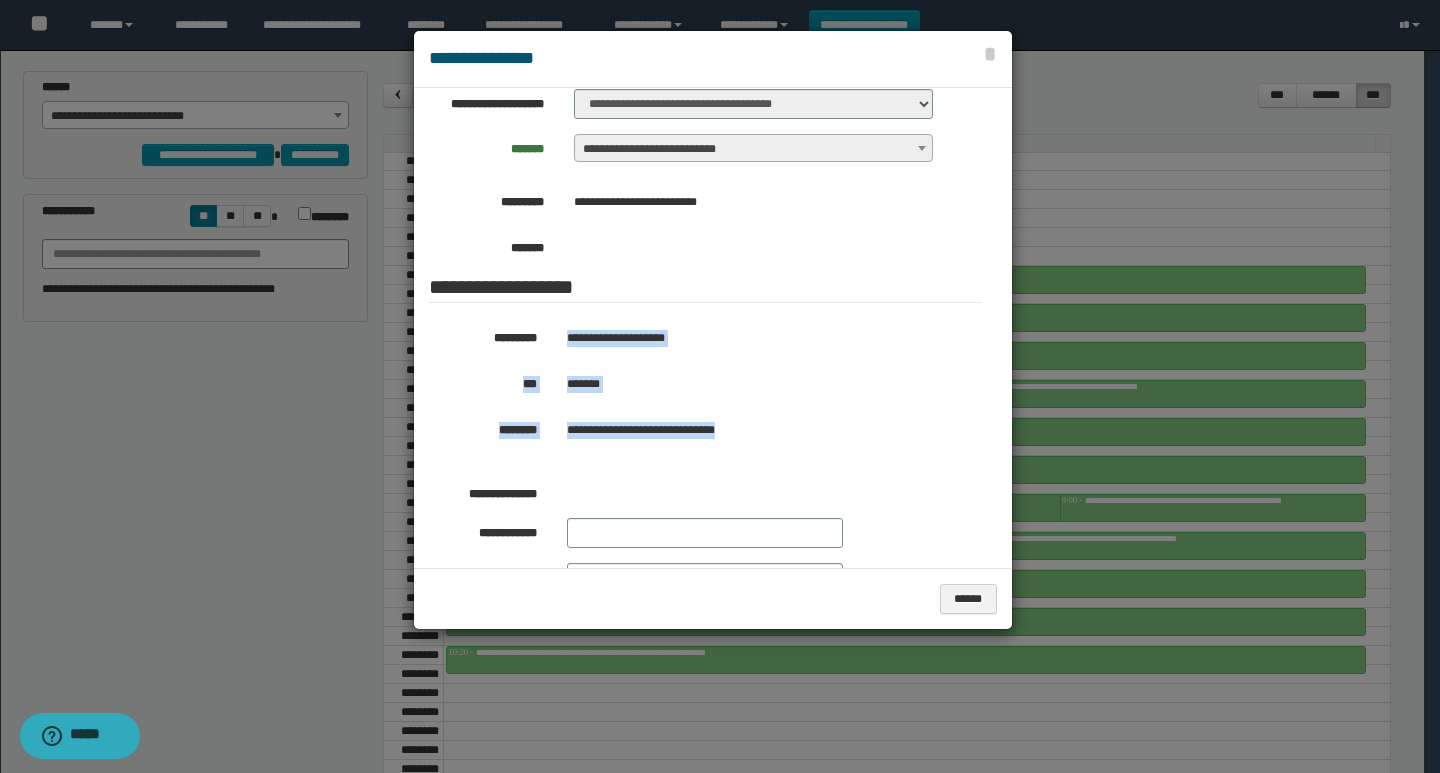 drag, startPoint x: 626, startPoint y: 459, endPoint x: 561, endPoint y: 313, distance: 159.81552 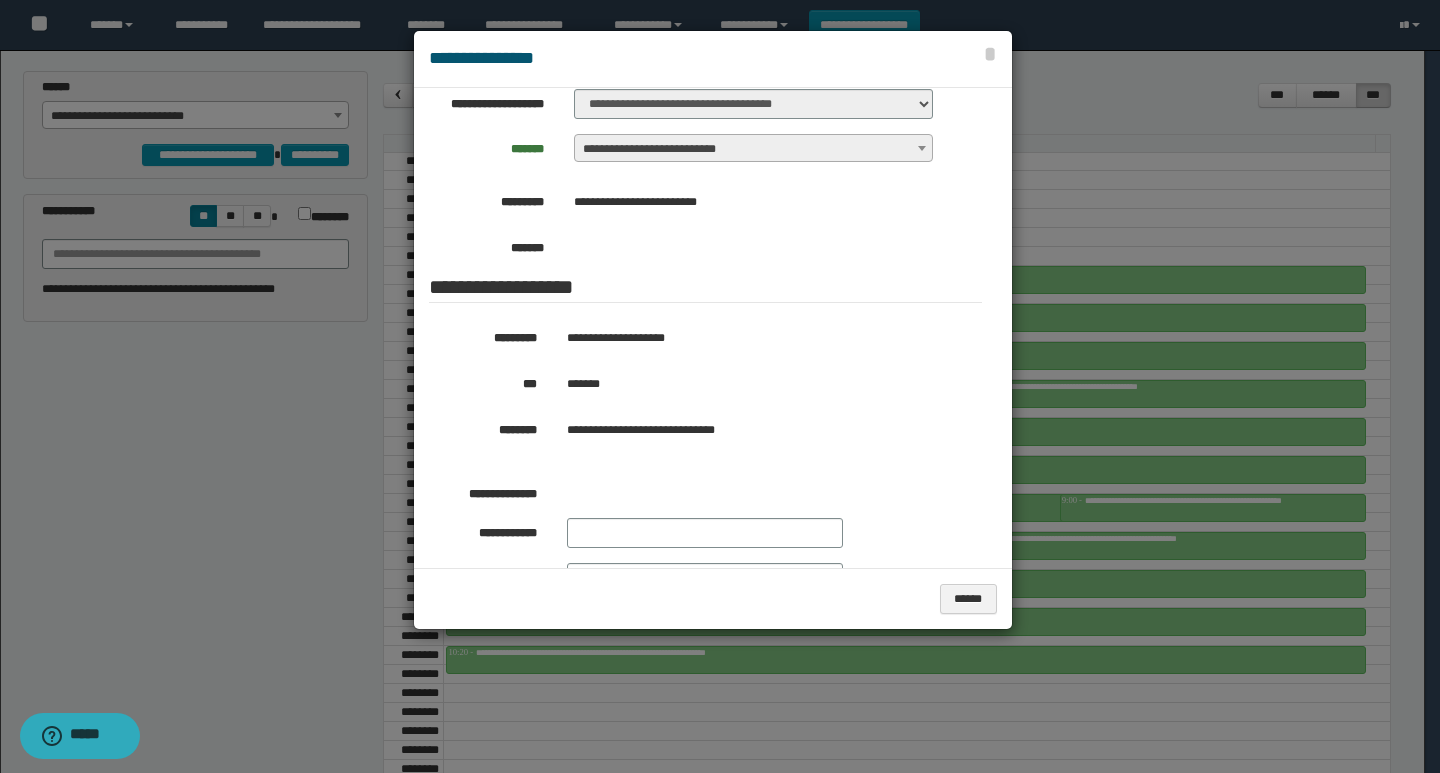 click at bounding box center (720, 386) 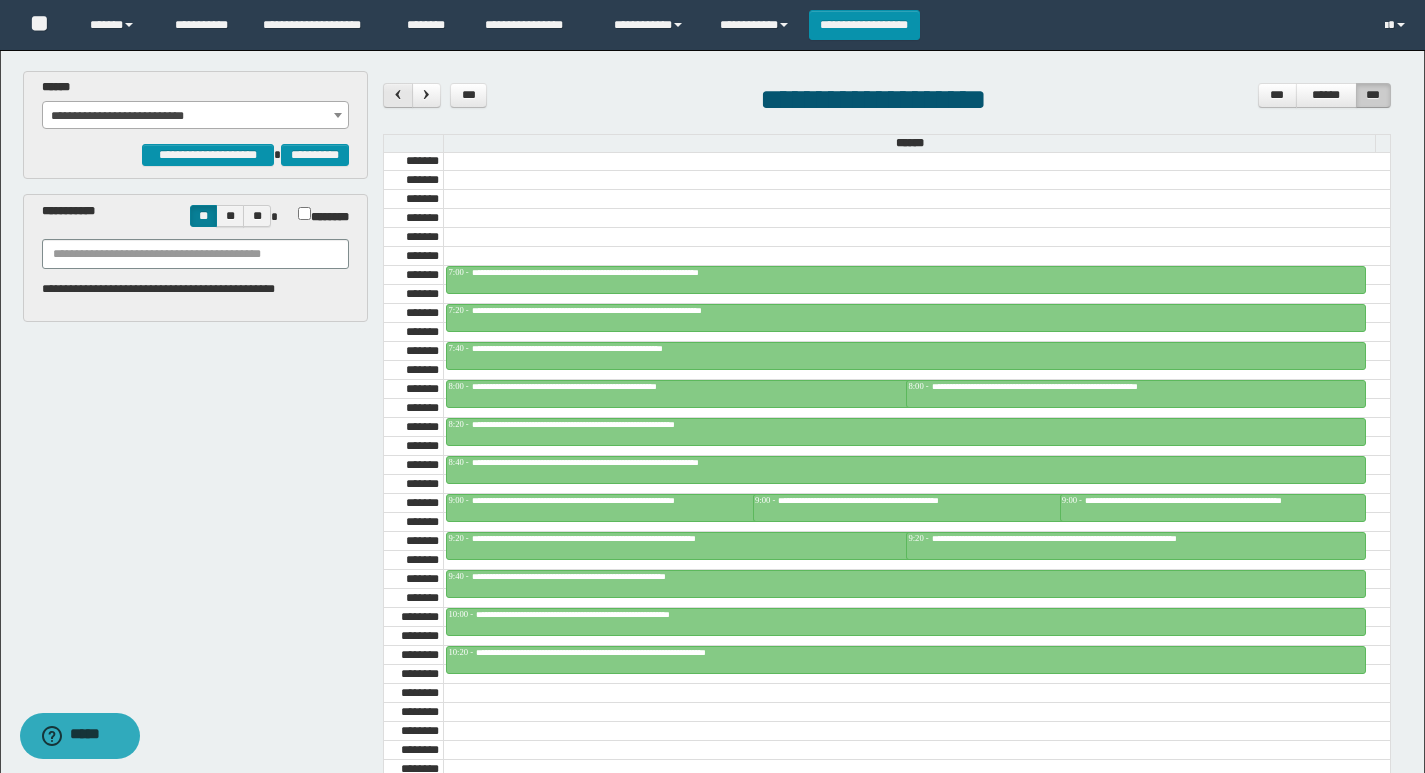 click at bounding box center [397, 95] 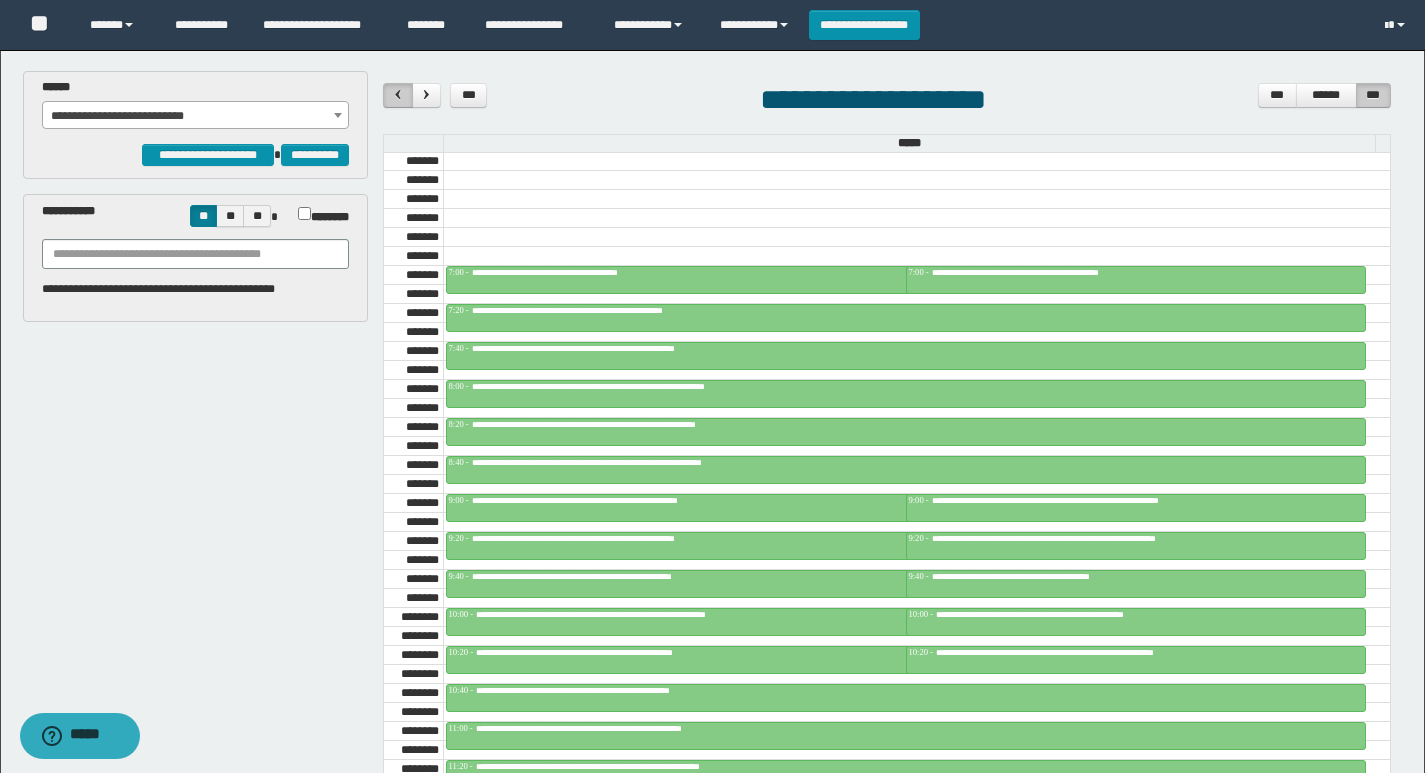 click at bounding box center [397, 95] 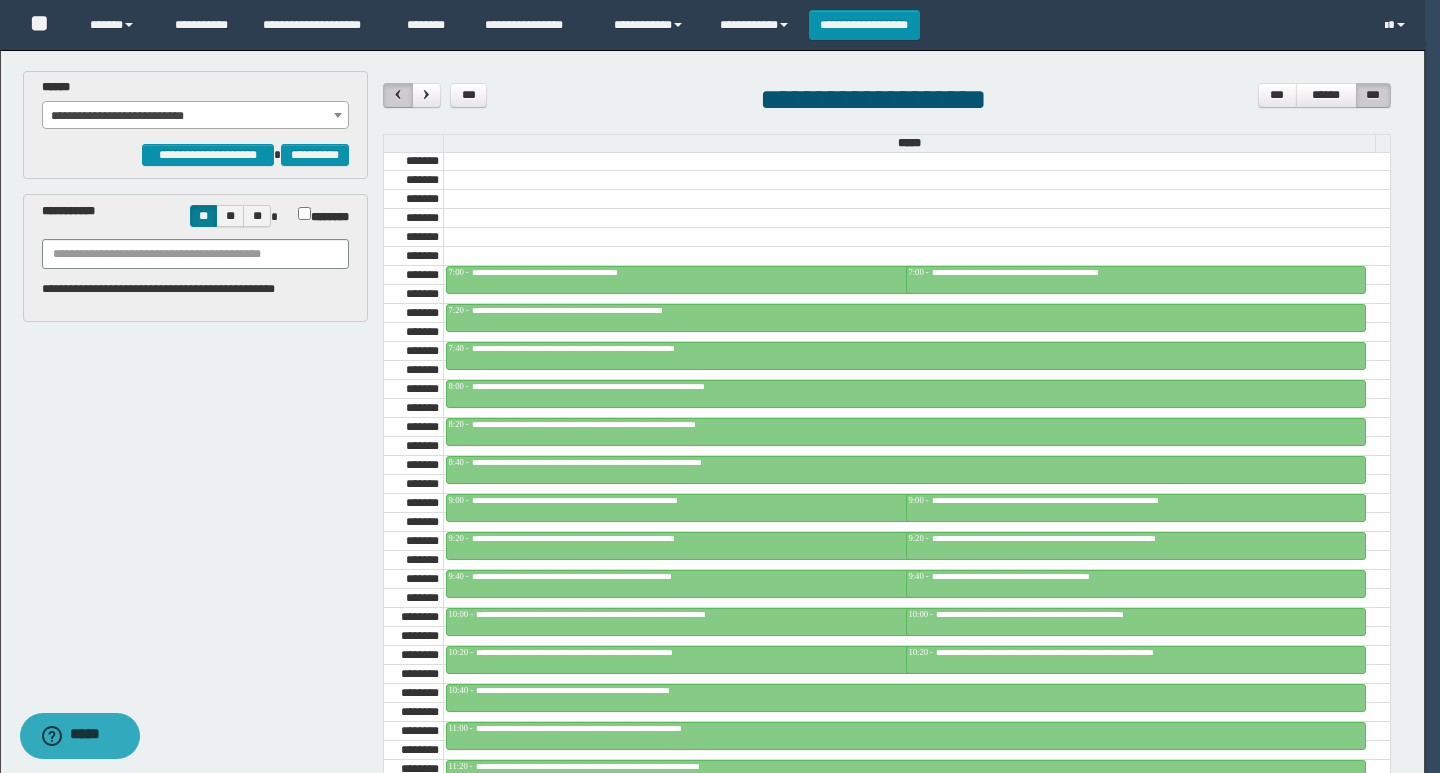 click at bounding box center [397, 95] 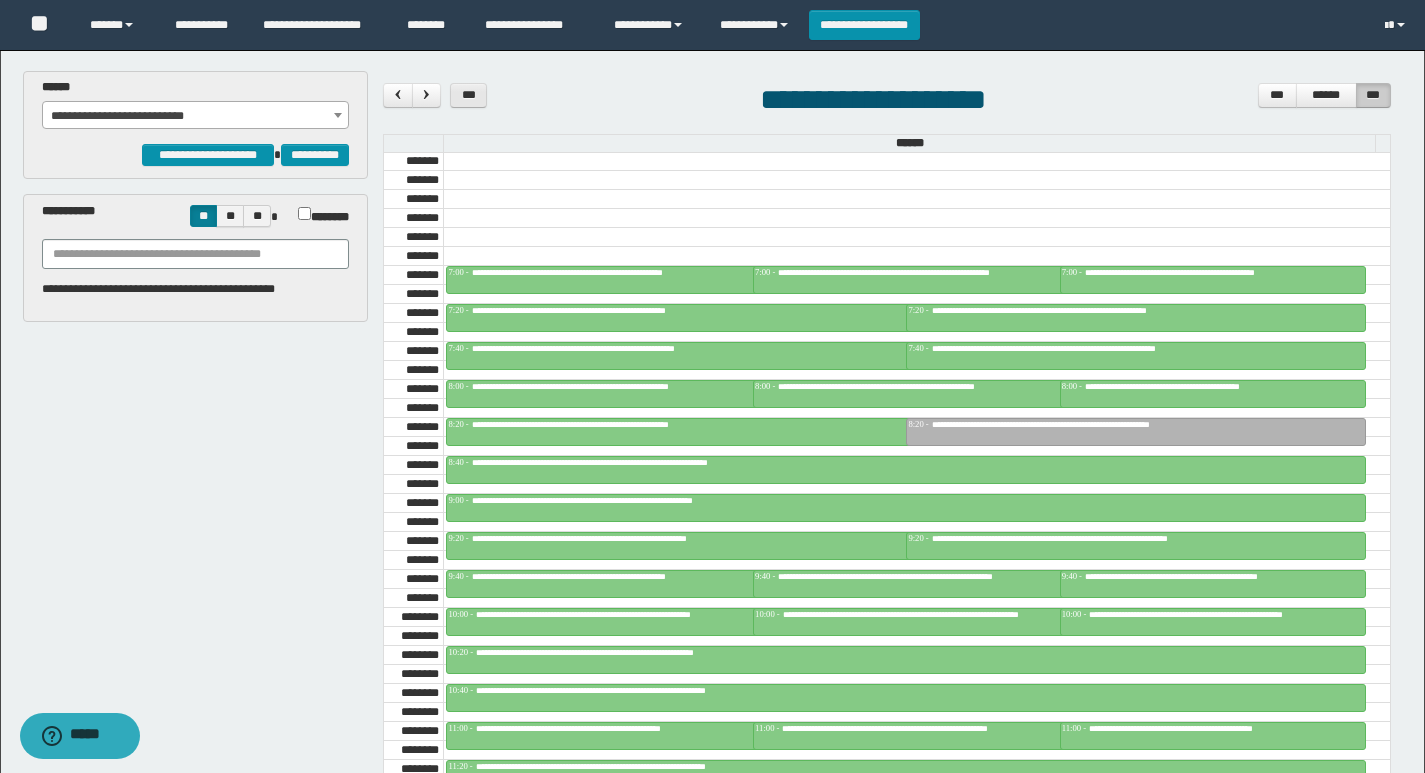 click on "***" at bounding box center (469, 95) 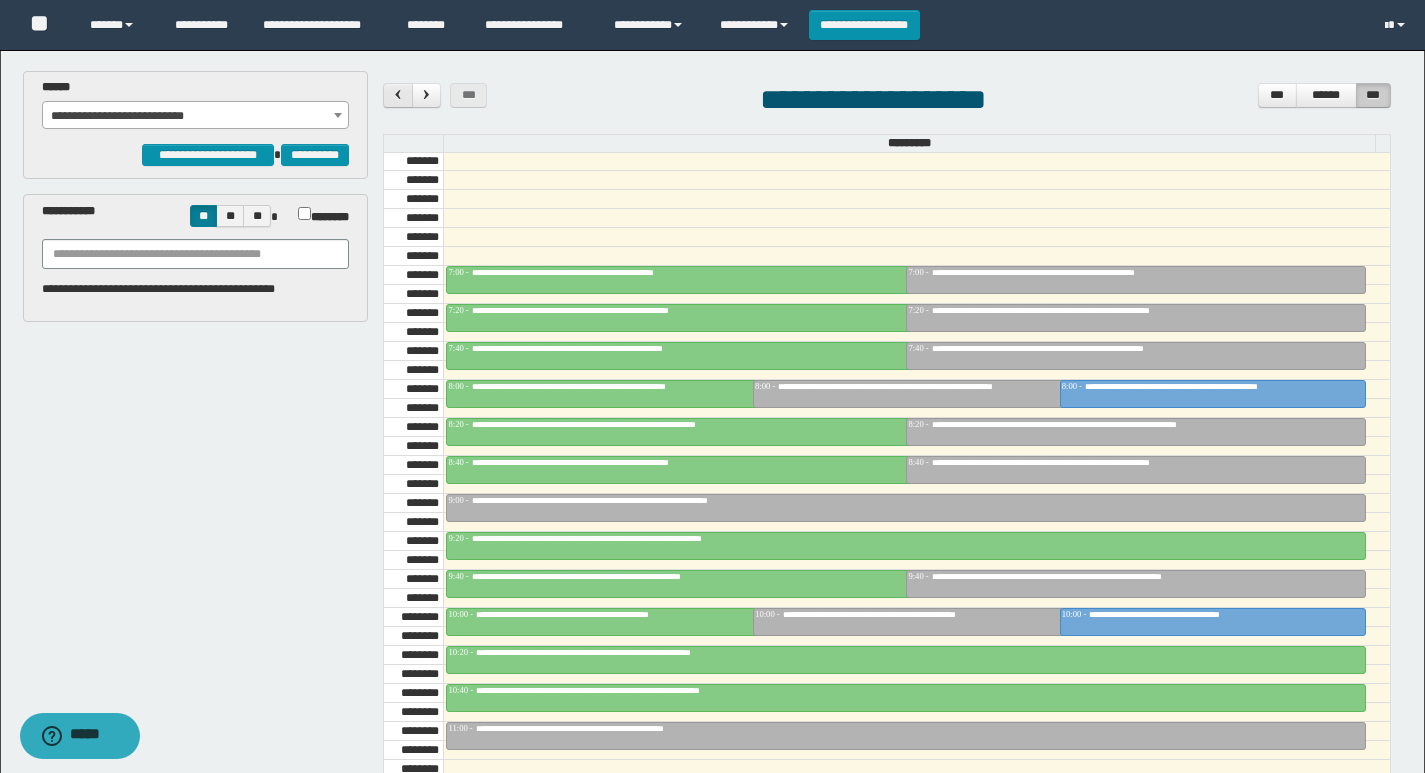 click at bounding box center [398, 94] 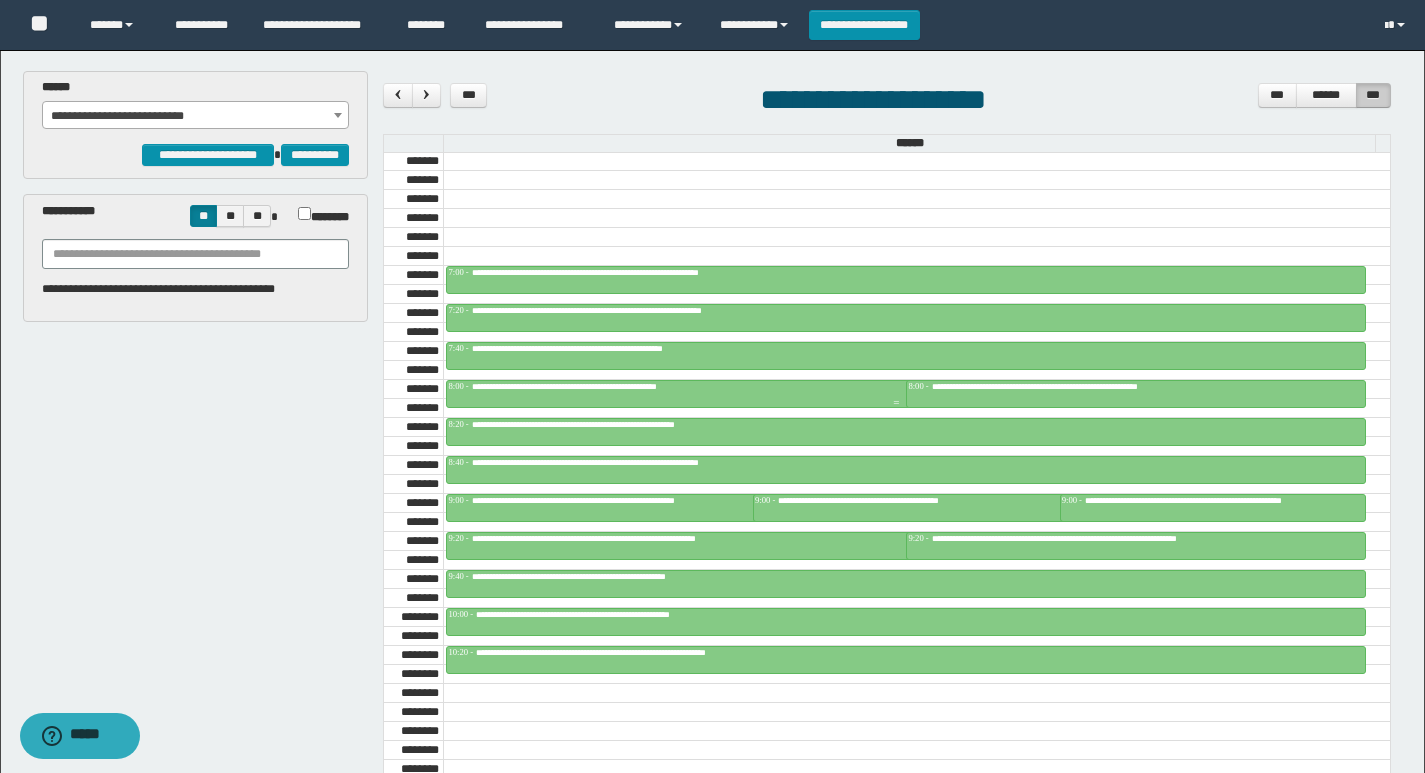 click on "**********" at bounding box center (605, 386) 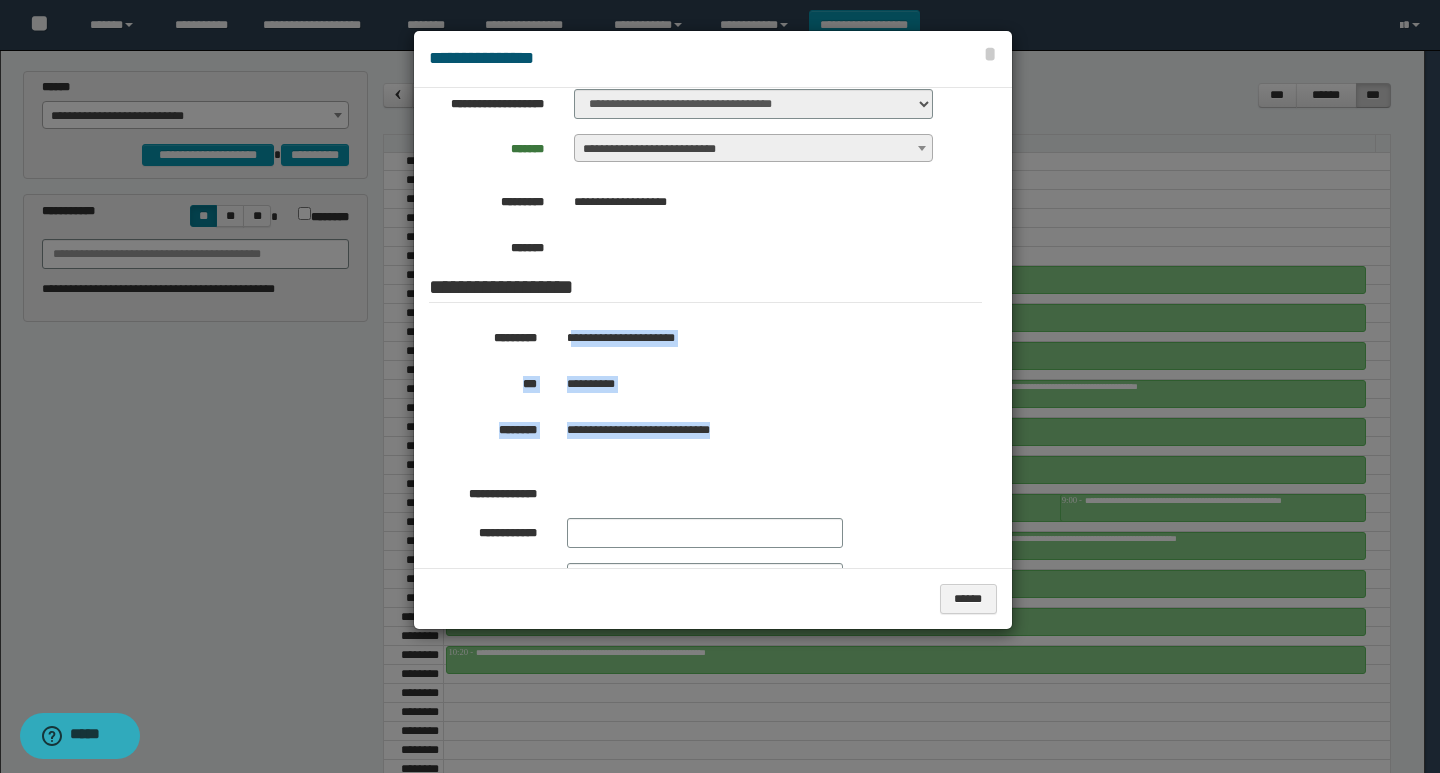drag, startPoint x: 627, startPoint y: 449, endPoint x: 571, endPoint y: 346, distance: 117.239075 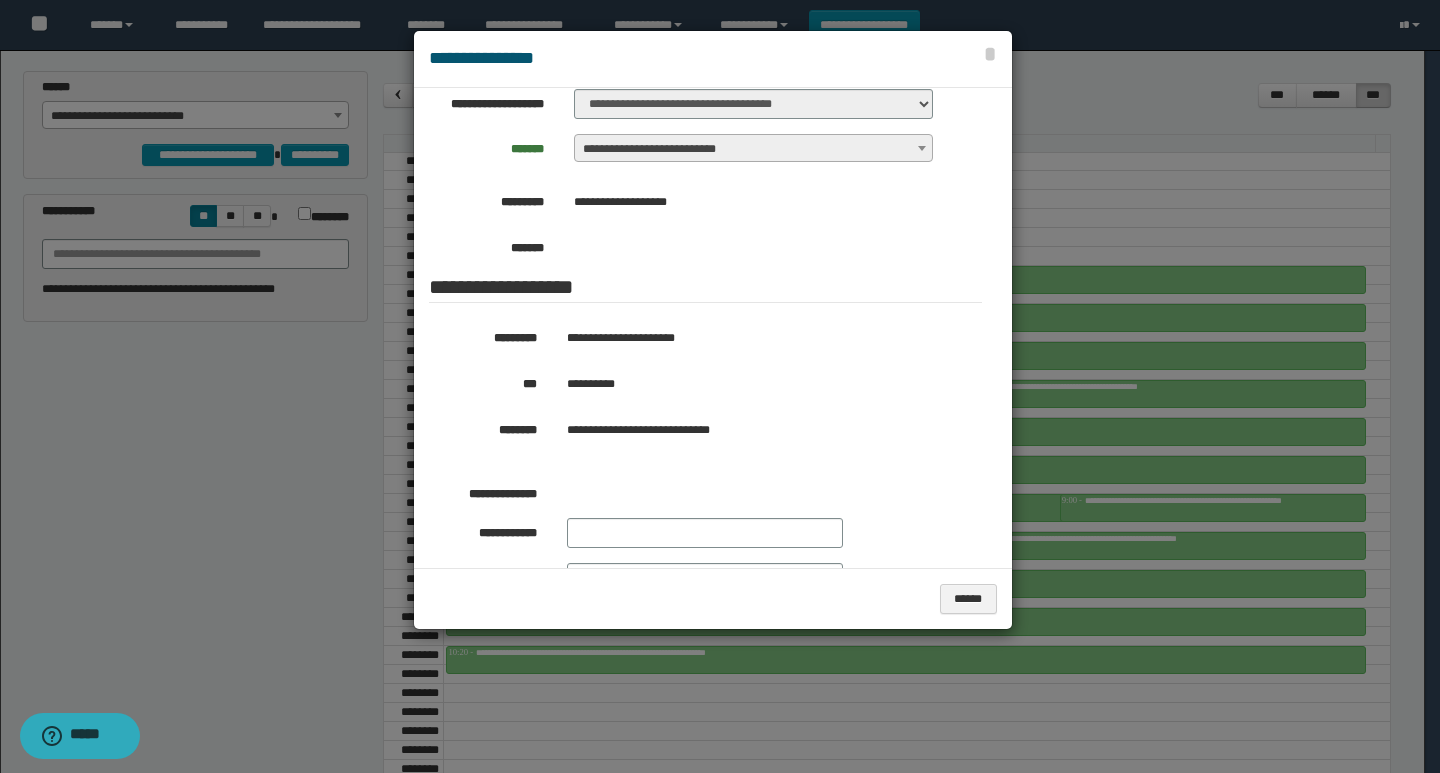 drag, startPoint x: 564, startPoint y: 337, endPoint x: 582, endPoint y: 308, distance: 34.132095 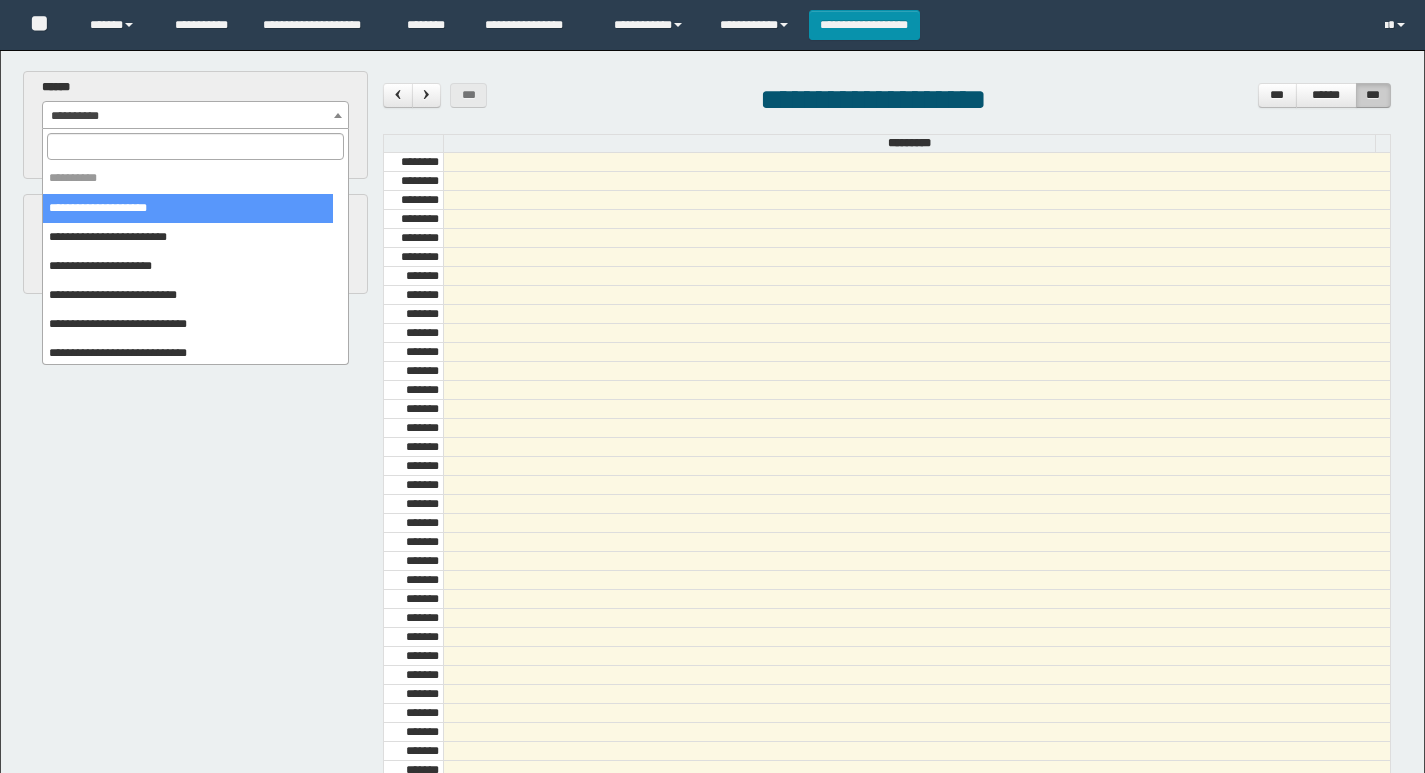 scroll, scrollTop: 0, scrollLeft: 0, axis: both 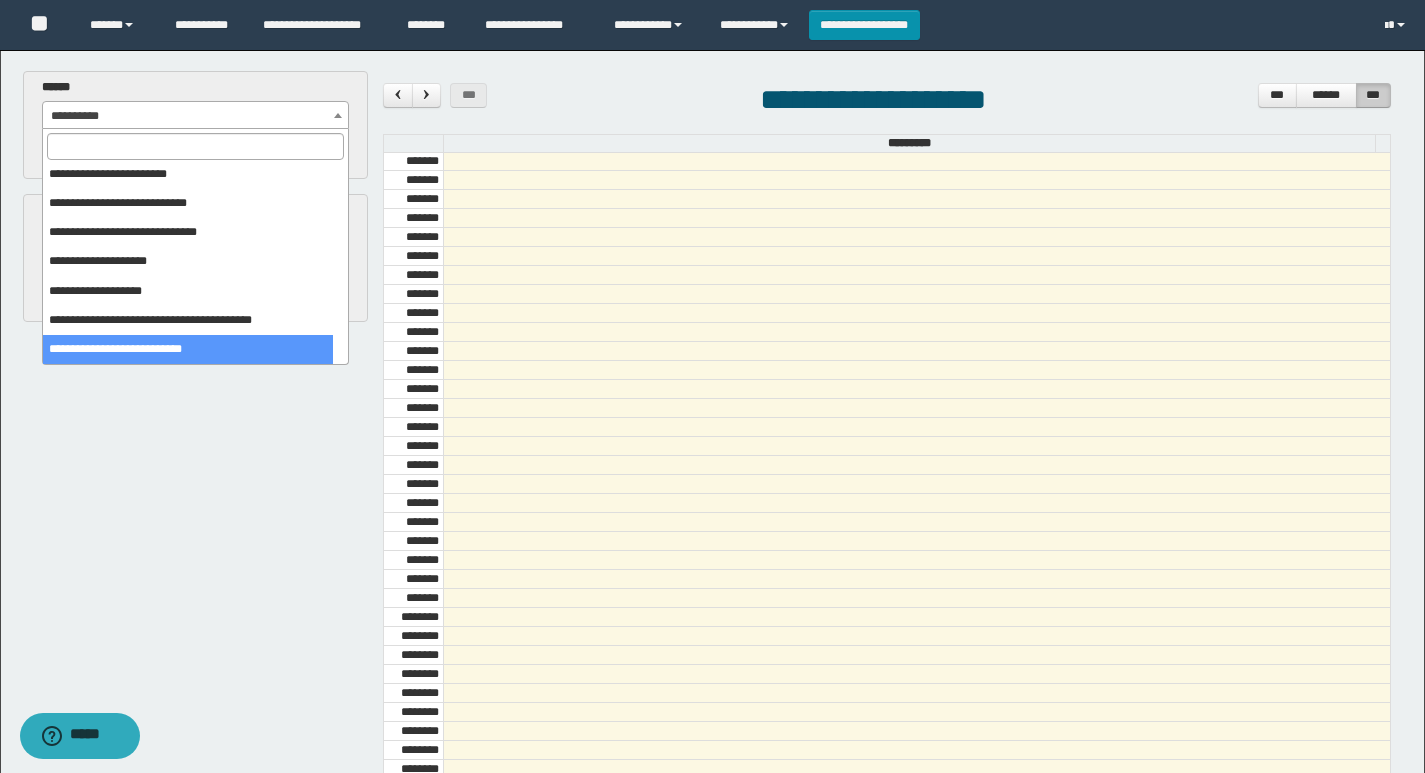 select on "******" 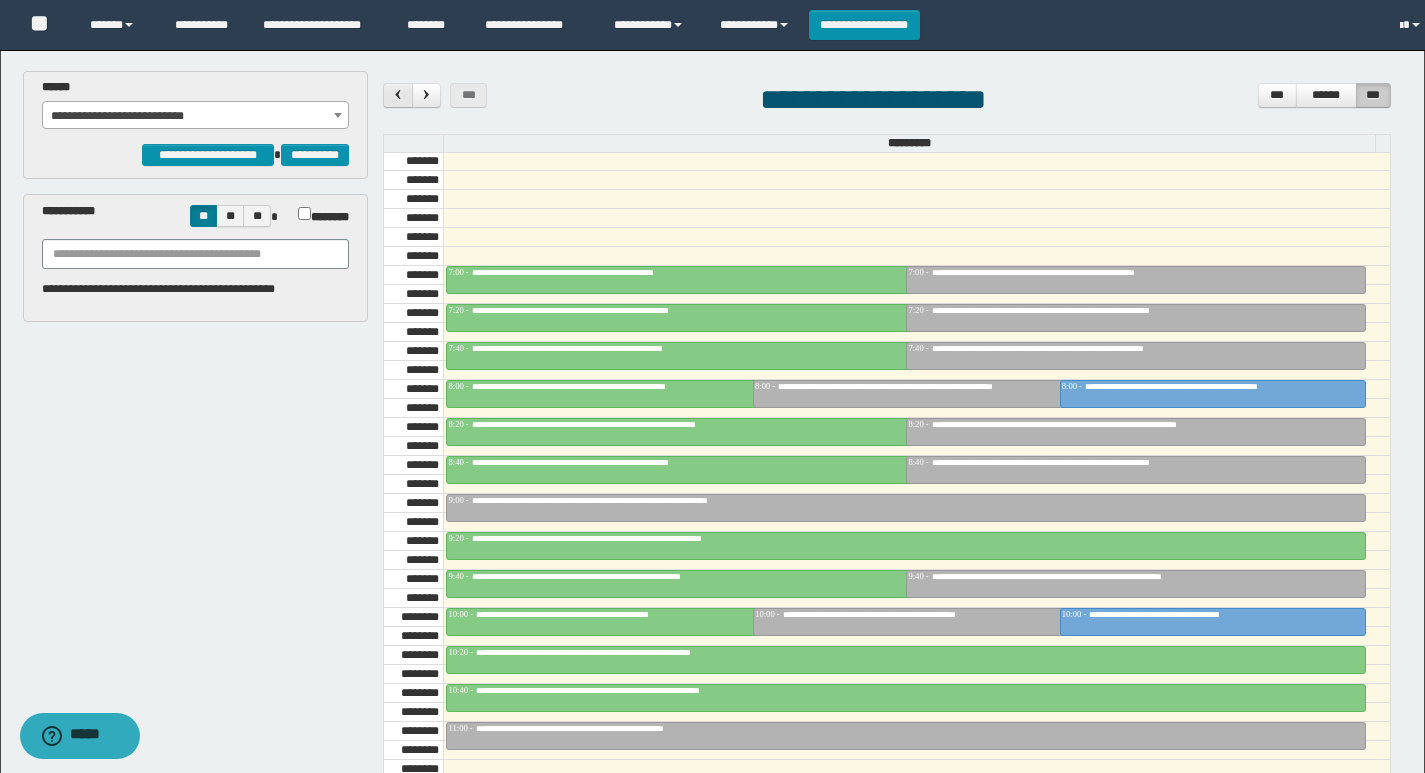 click at bounding box center [398, 94] 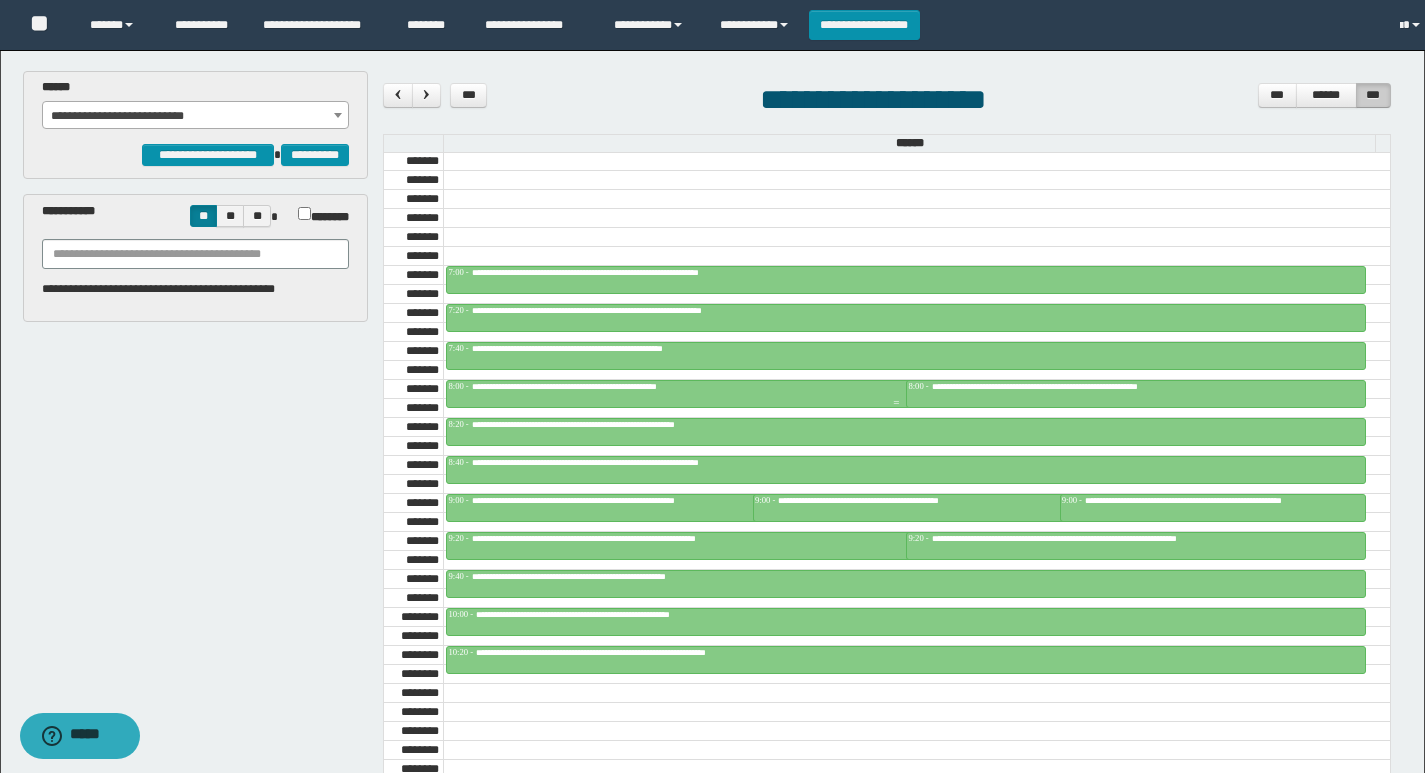 click at bounding box center [896, 394] 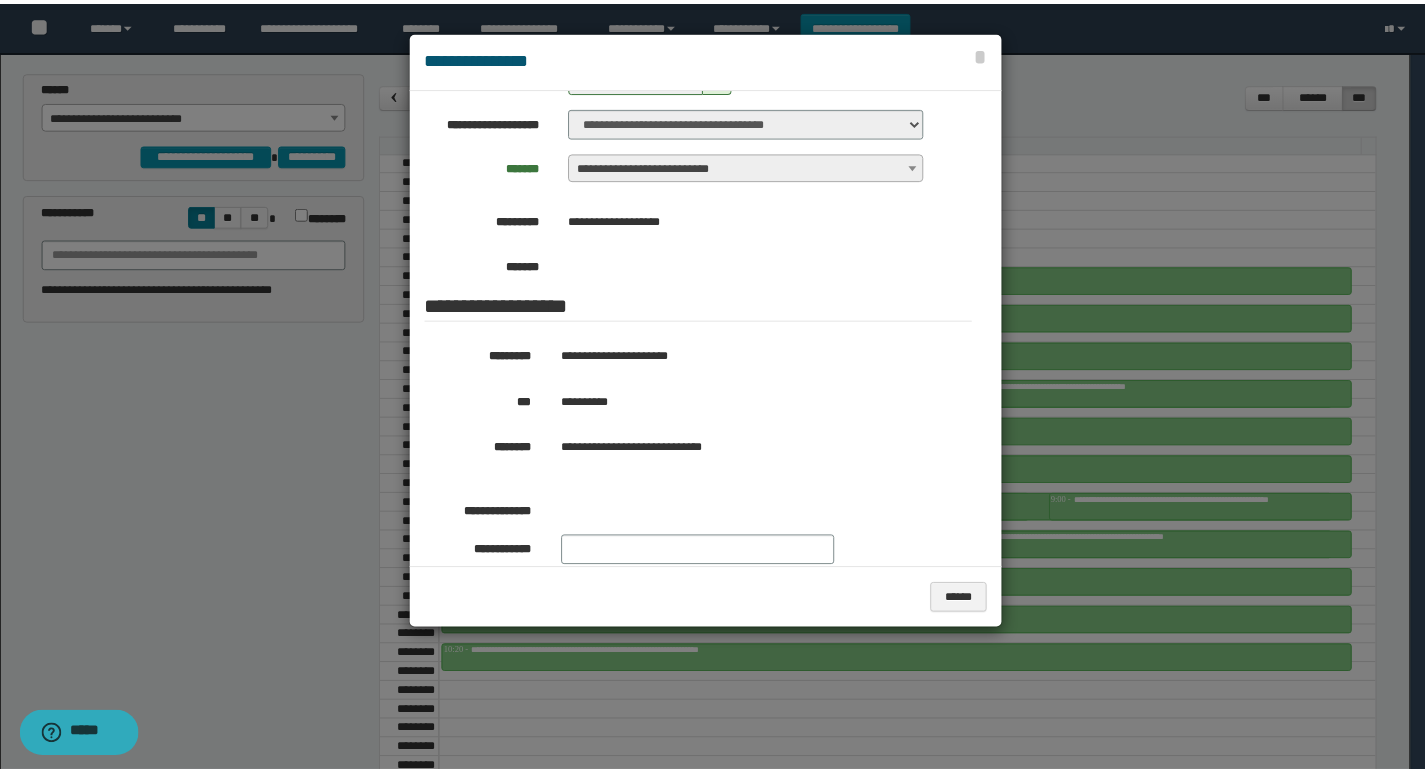 scroll, scrollTop: 200, scrollLeft: 0, axis: vertical 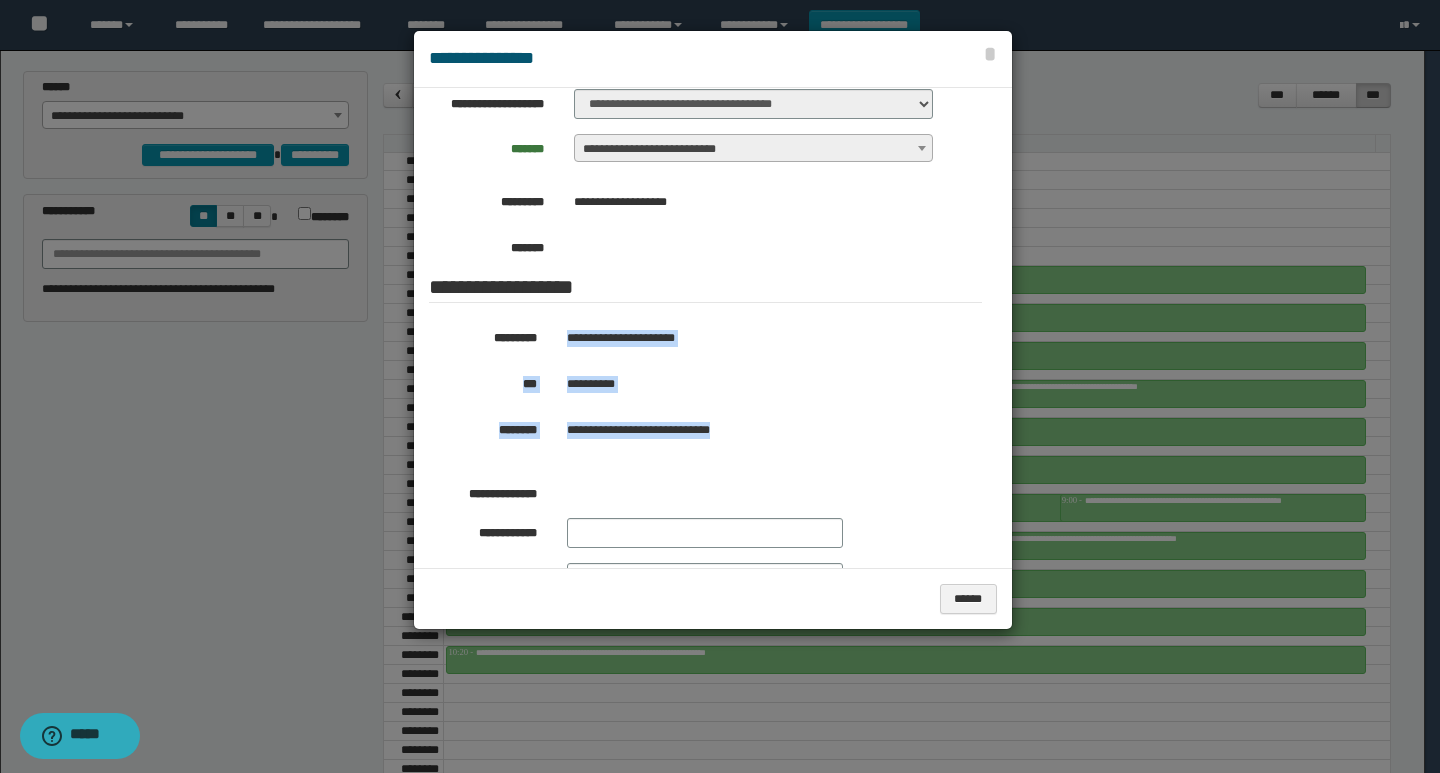 drag, startPoint x: 647, startPoint y: 449, endPoint x: 563, endPoint y: 332, distance: 144.03125 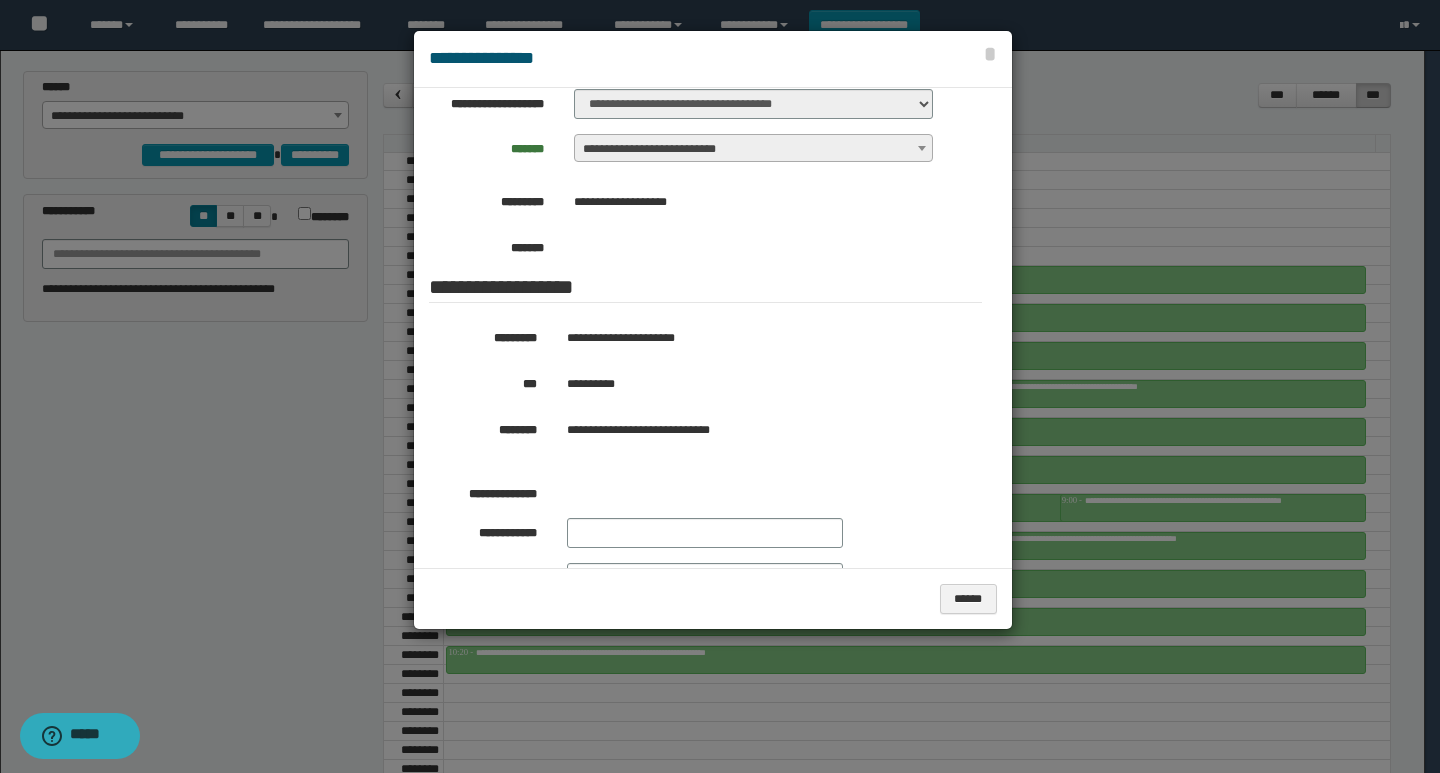 click at bounding box center [720, 386] 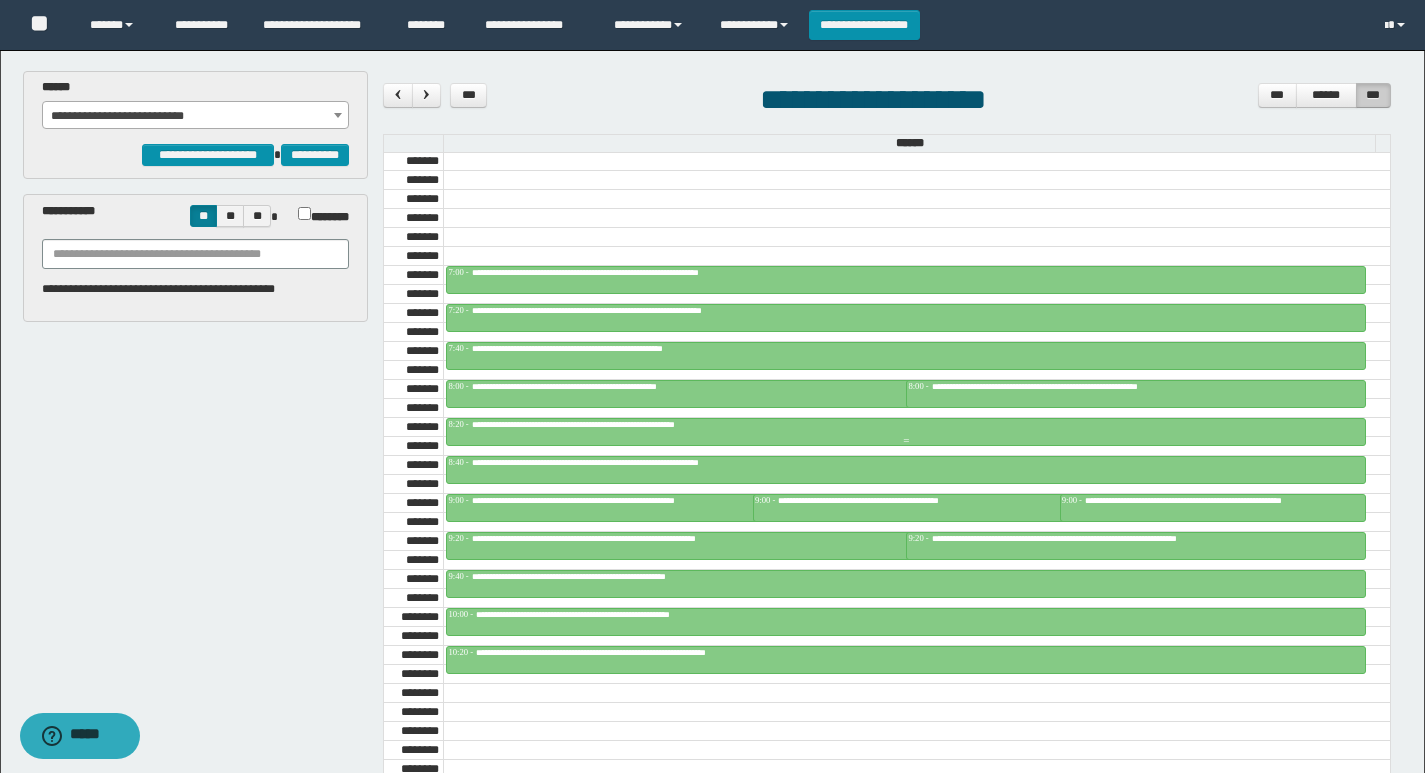 click at bounding box center [906, 432] 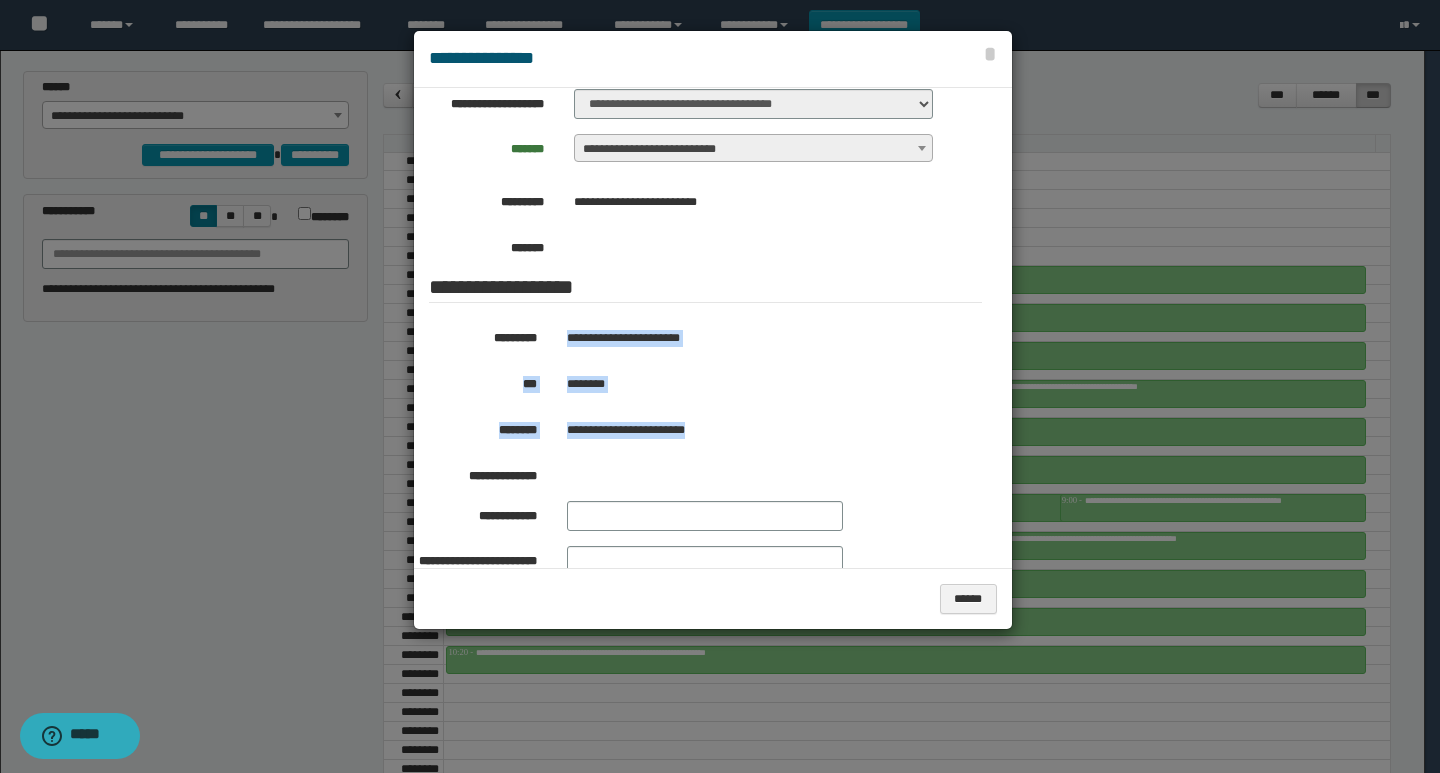 drag, startPoint x: 740, startPoint y: 432, endPoint x: 567, endPoint y: 342, distance: 195.01025 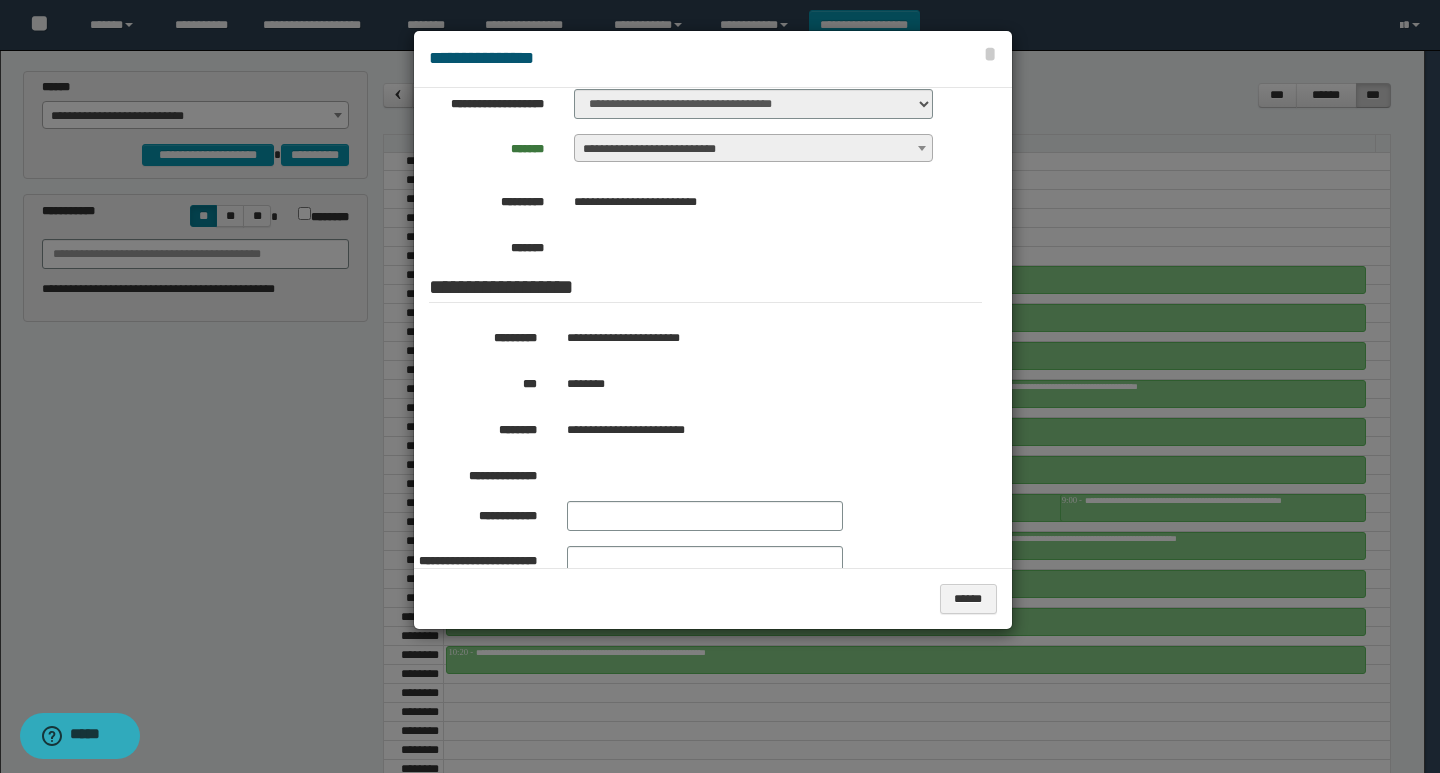 drag, startPoint x: 1136, startPoint y: 481, endPoint x: 1142, endPoint y: 472, distance: 10.816654 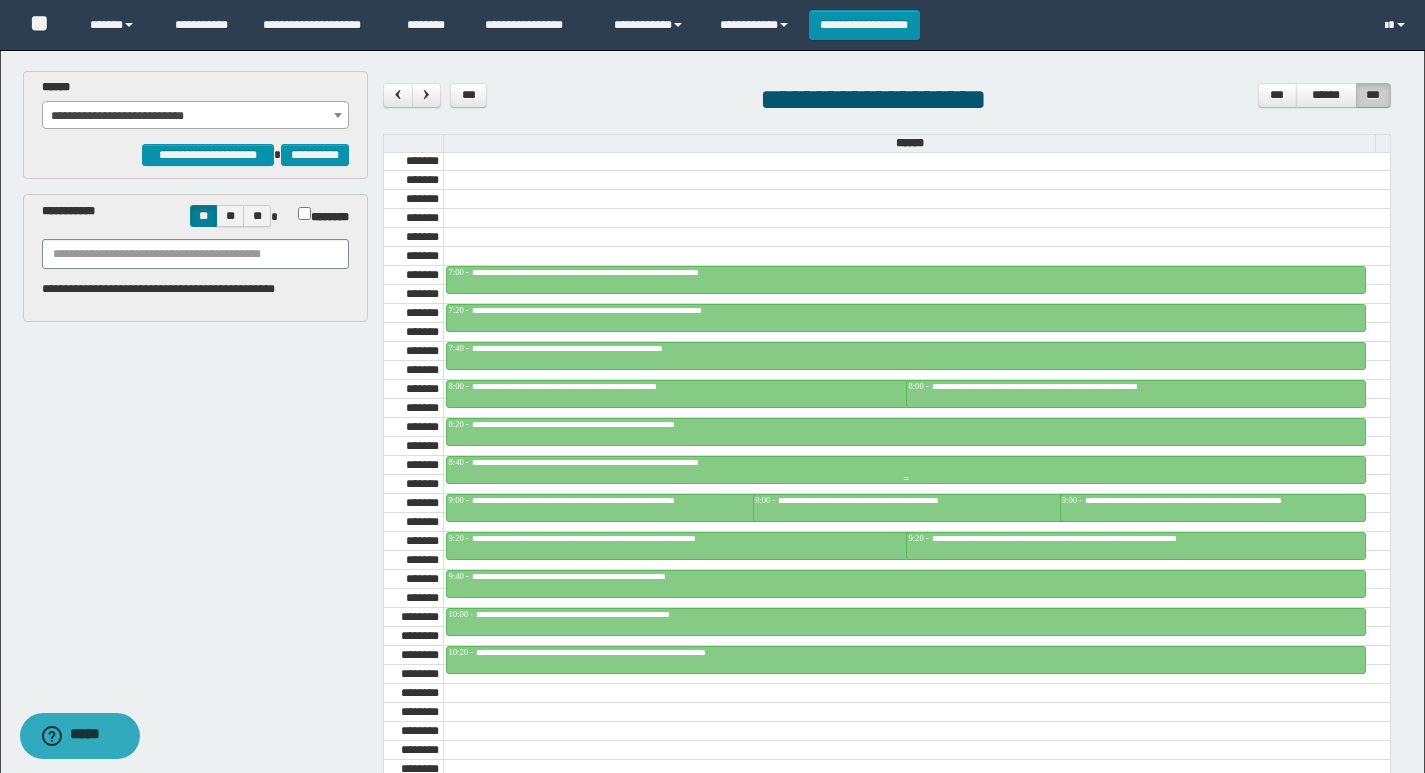 click on "**********" at bounding box center (627, 462) 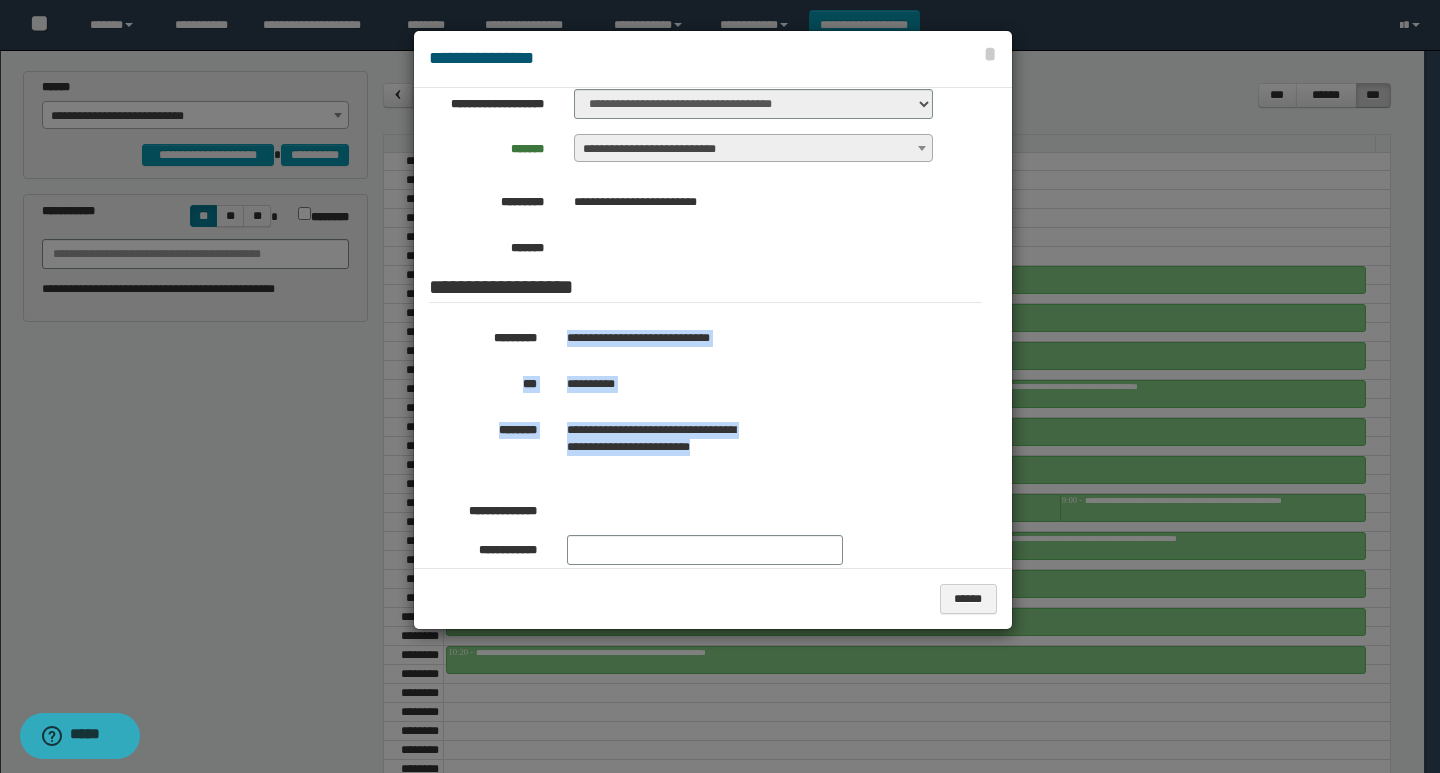 drag, startPoint x: 680, startPoint y: 468, endPoint x: 542, endPoint y: 330, distance: 195.16147 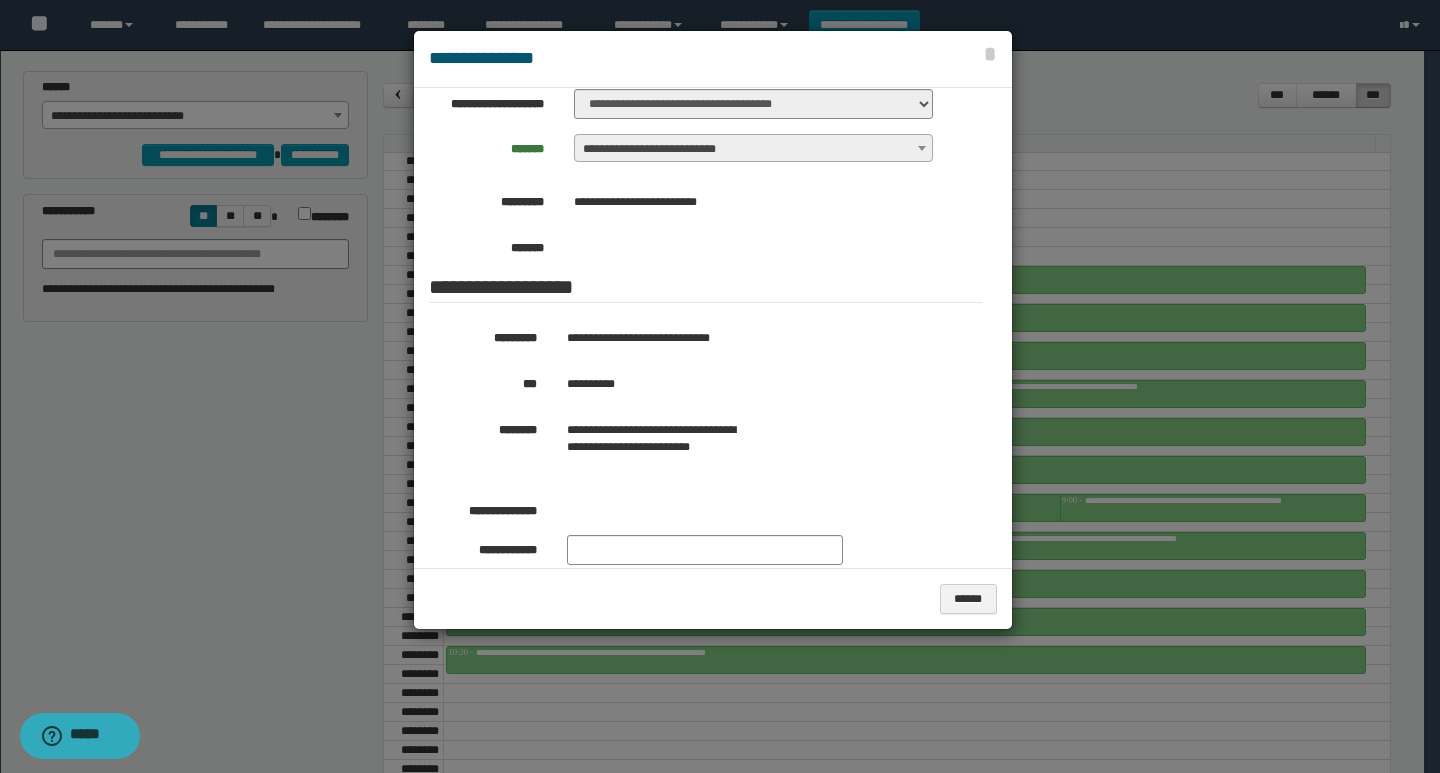 click at bounding box center (720, 386) 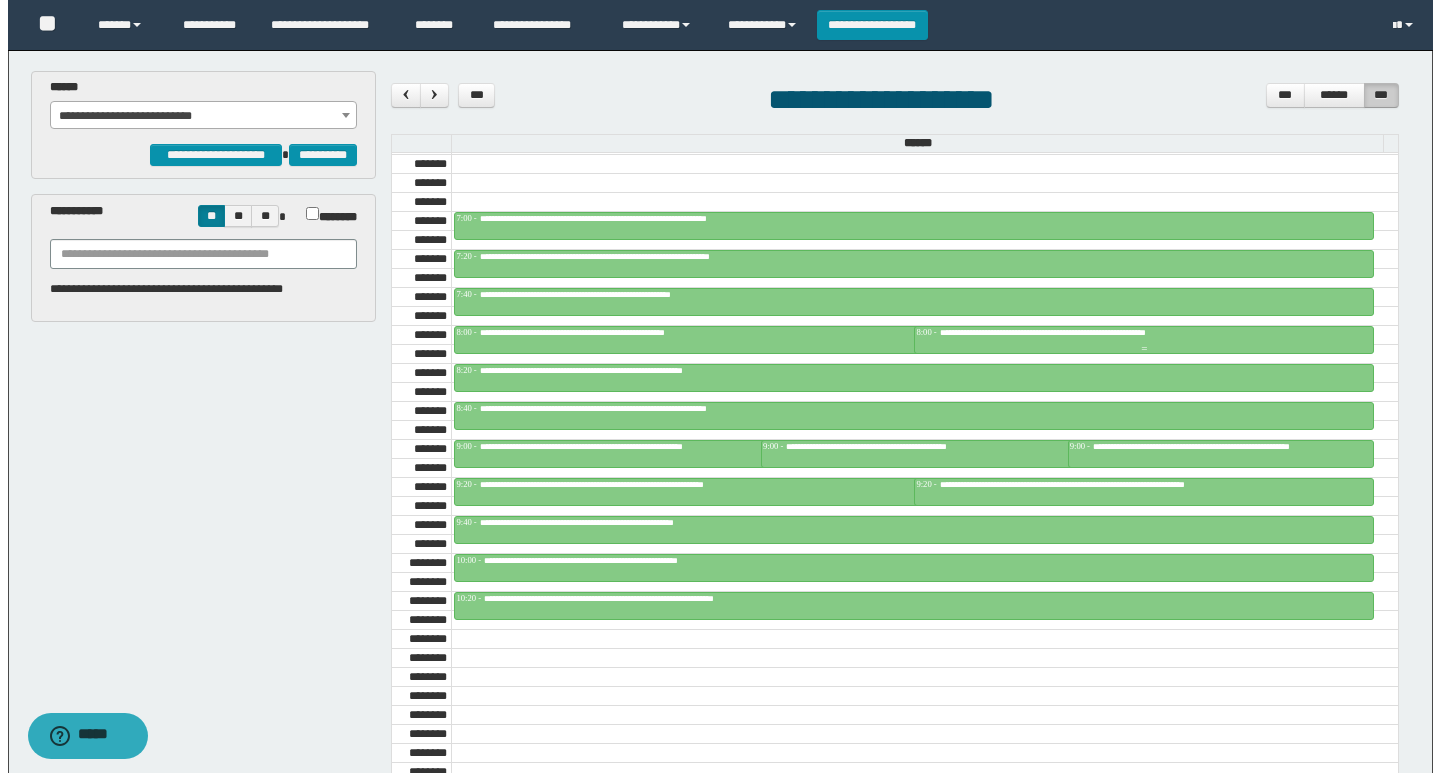 scroll, scrollTop: 785, scrollLeft: 0, axis: vertical 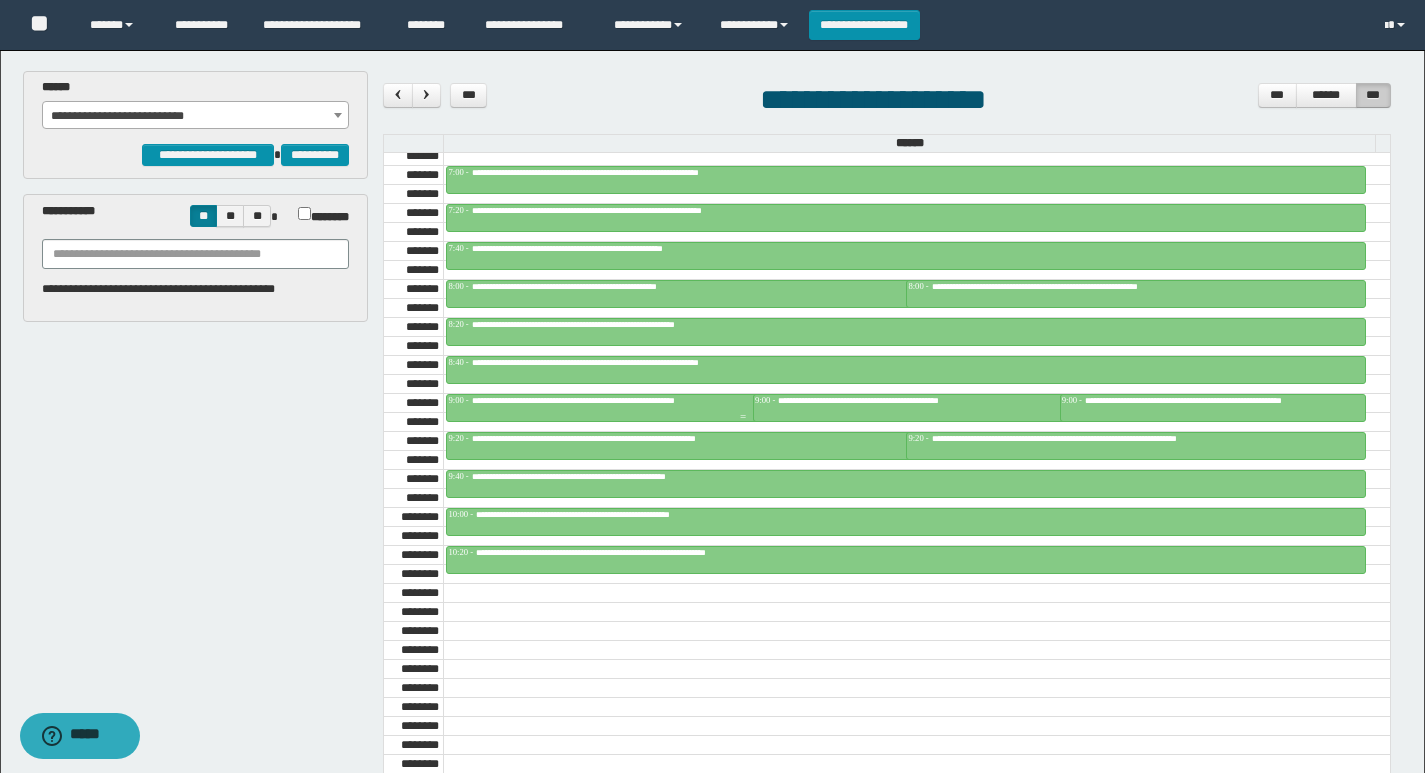 click at bounding box center [742, 408] 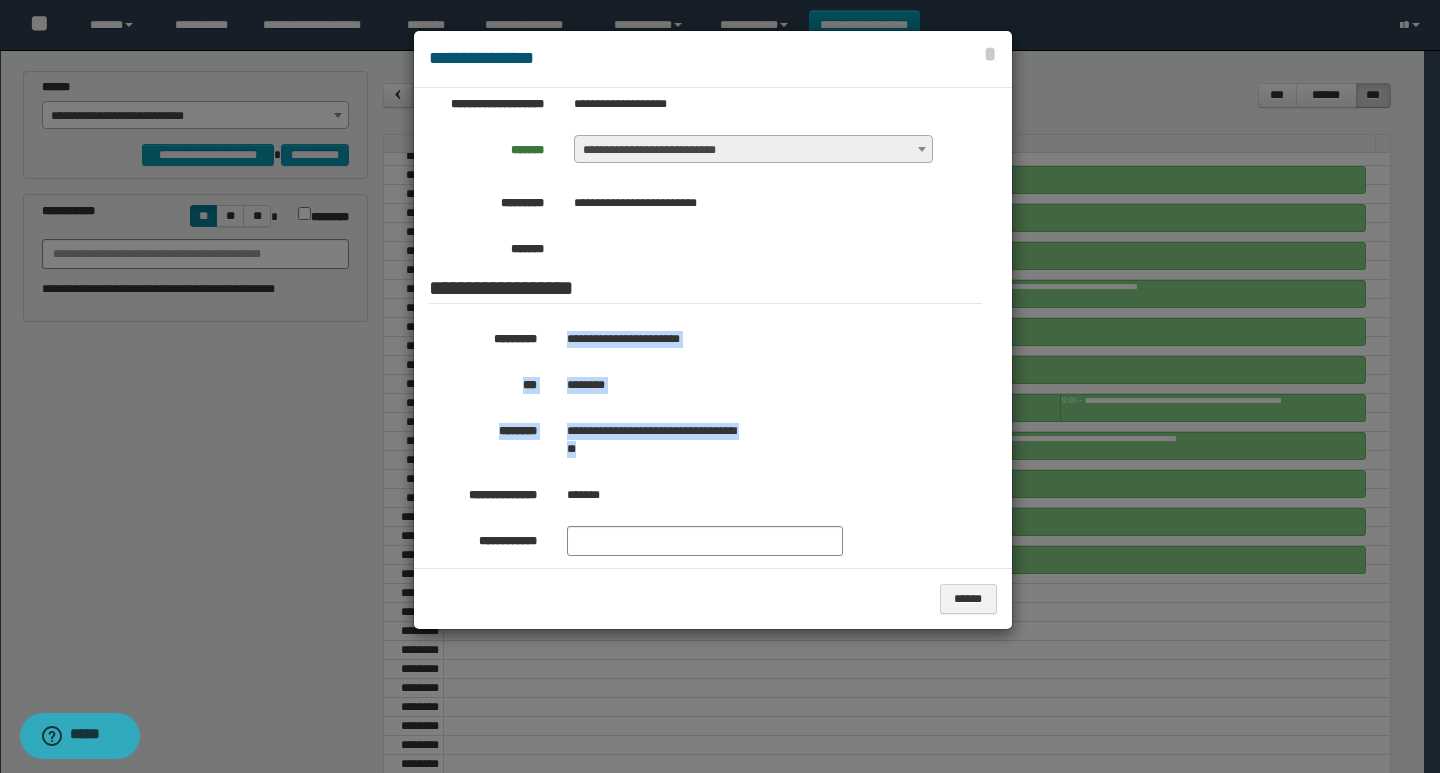drag, startPoint x: 647, startPoint y: 451, endPoint x: 565, endPoint y: 335, distance: 142.05632 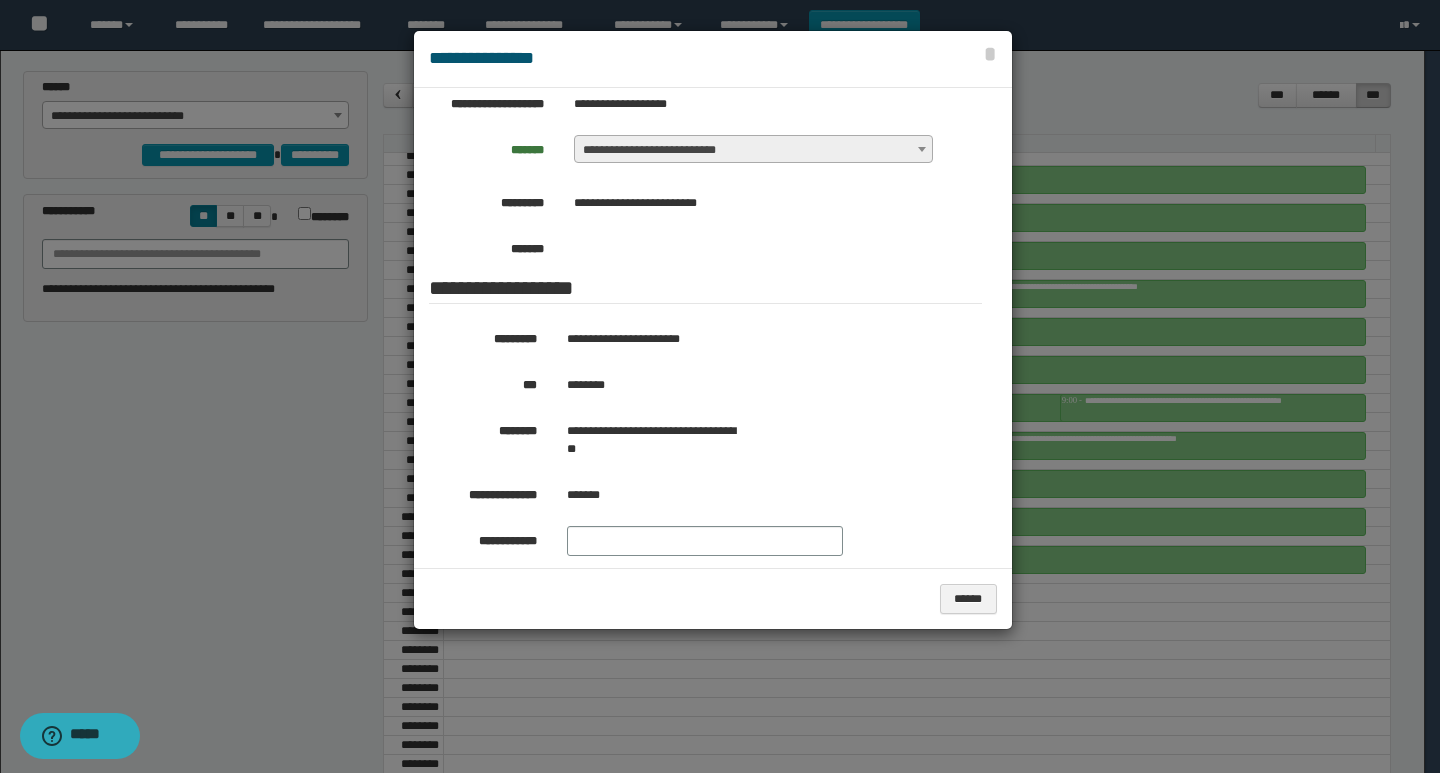 click at bounding box center (720, 386) 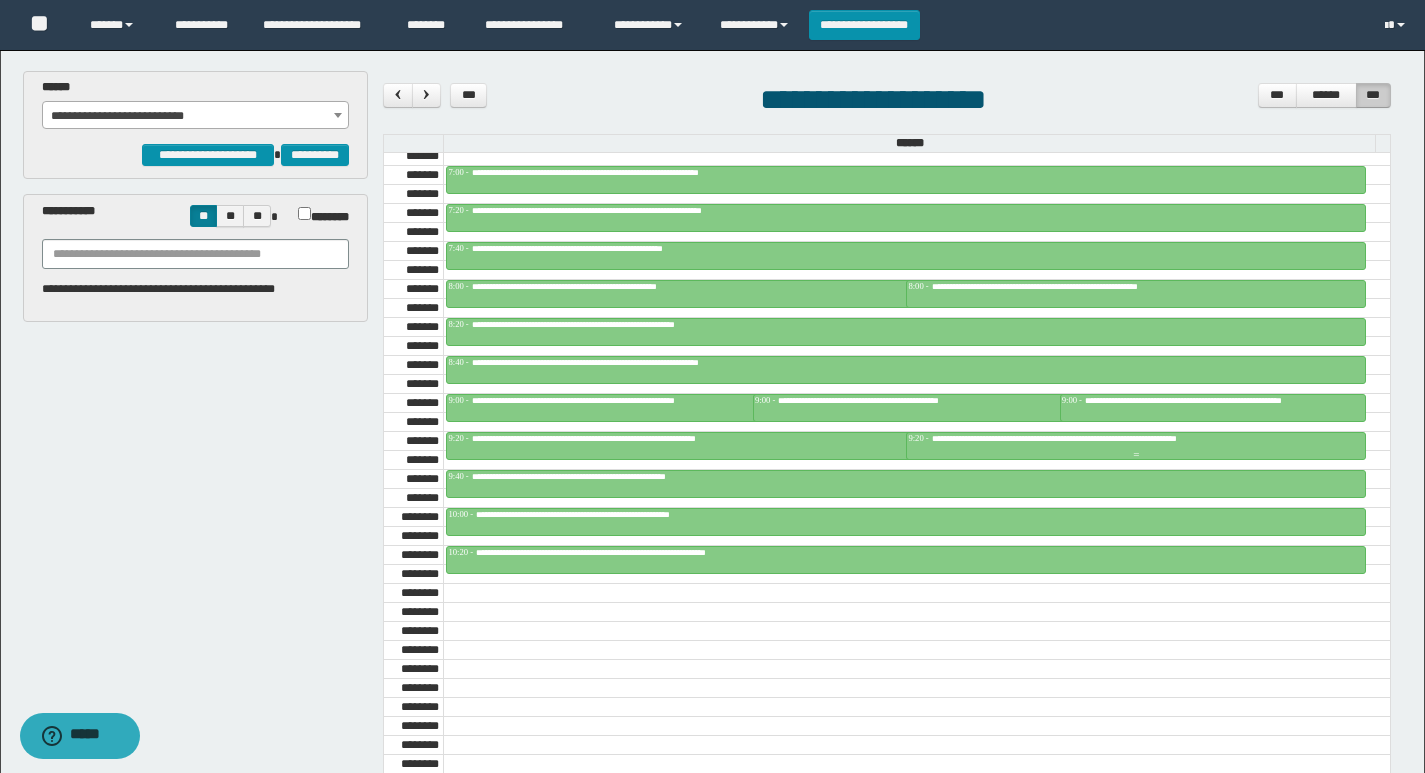 click at bounding box center (1136, 455) 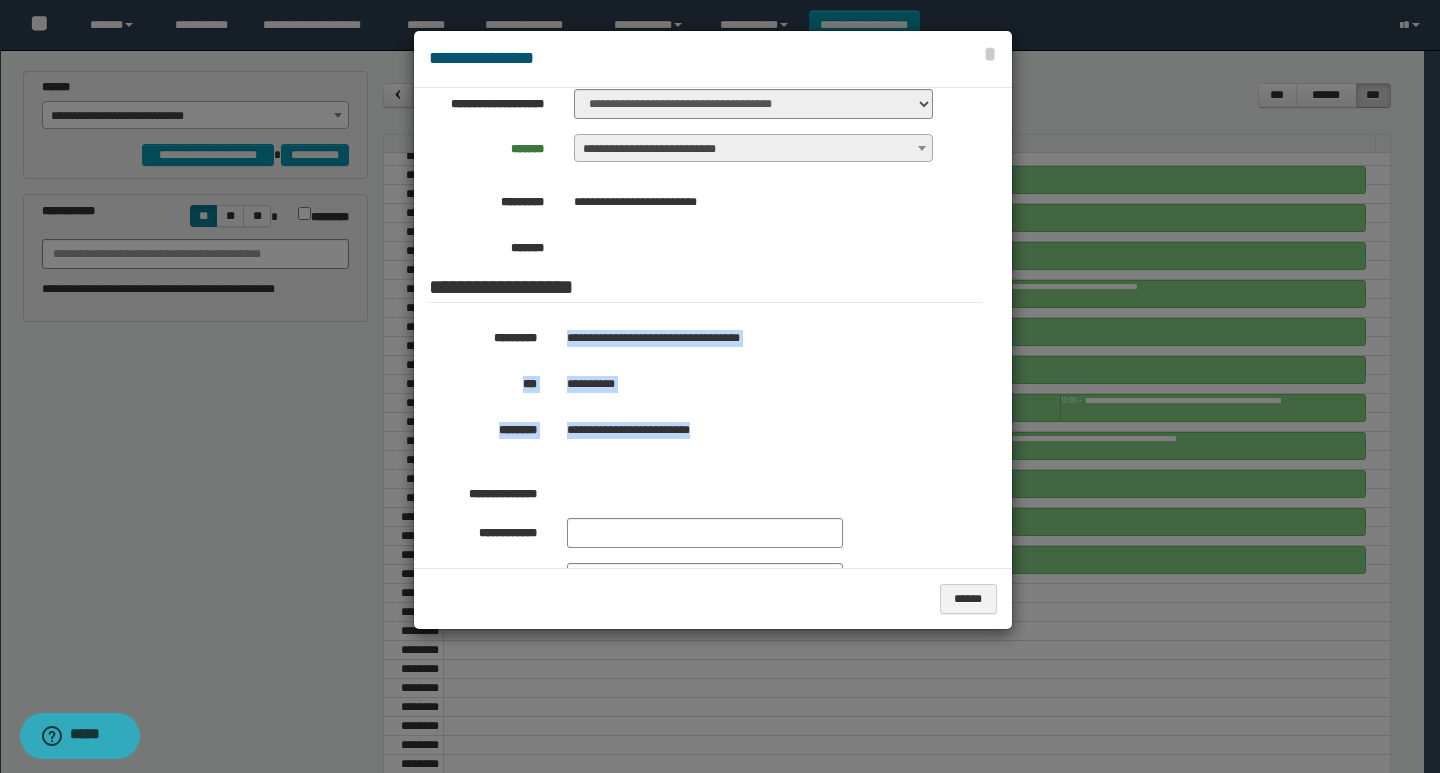 drag, startPoint x: 619, startPoint y: 459, endPoint x: 540, endPoint y: 339, distance: 143.66975 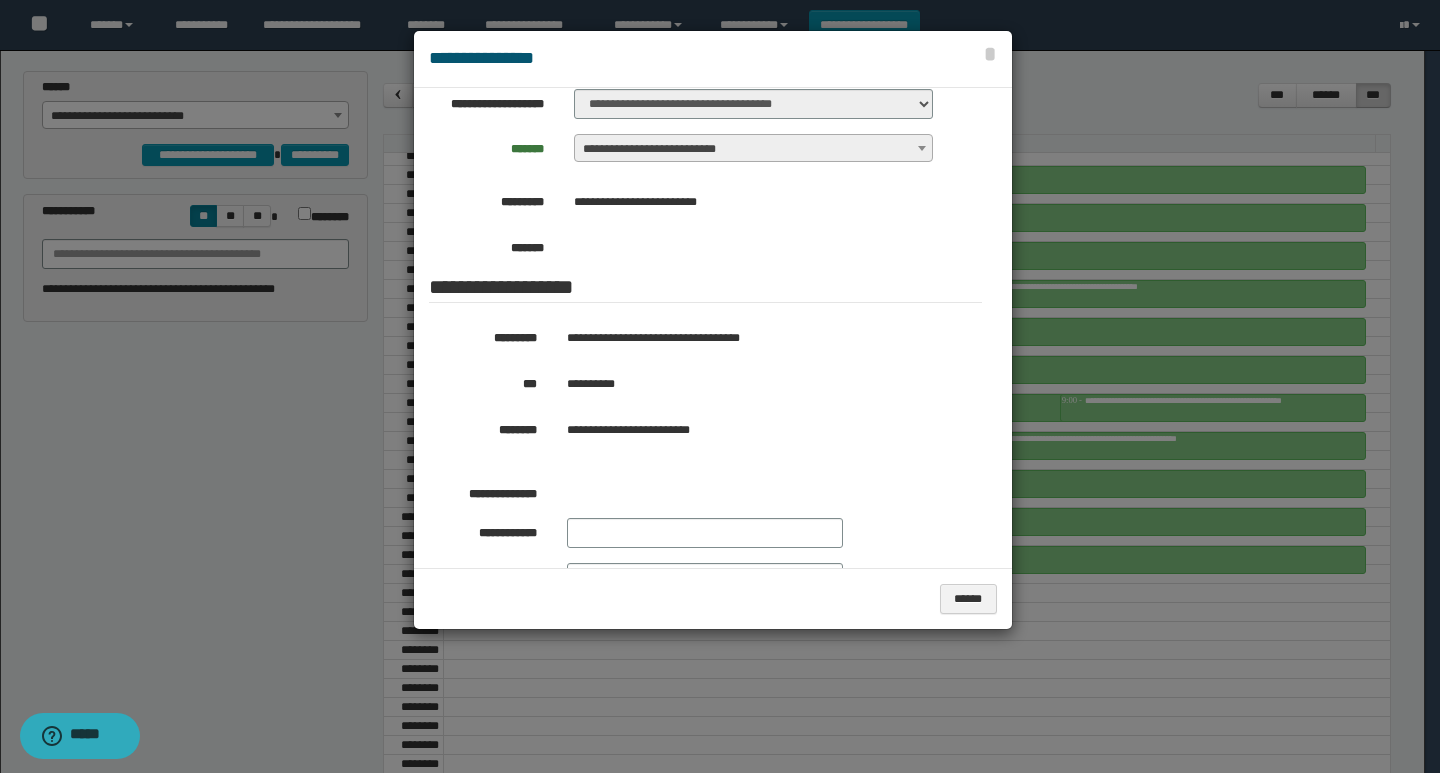click at bounding box center [720, 386] 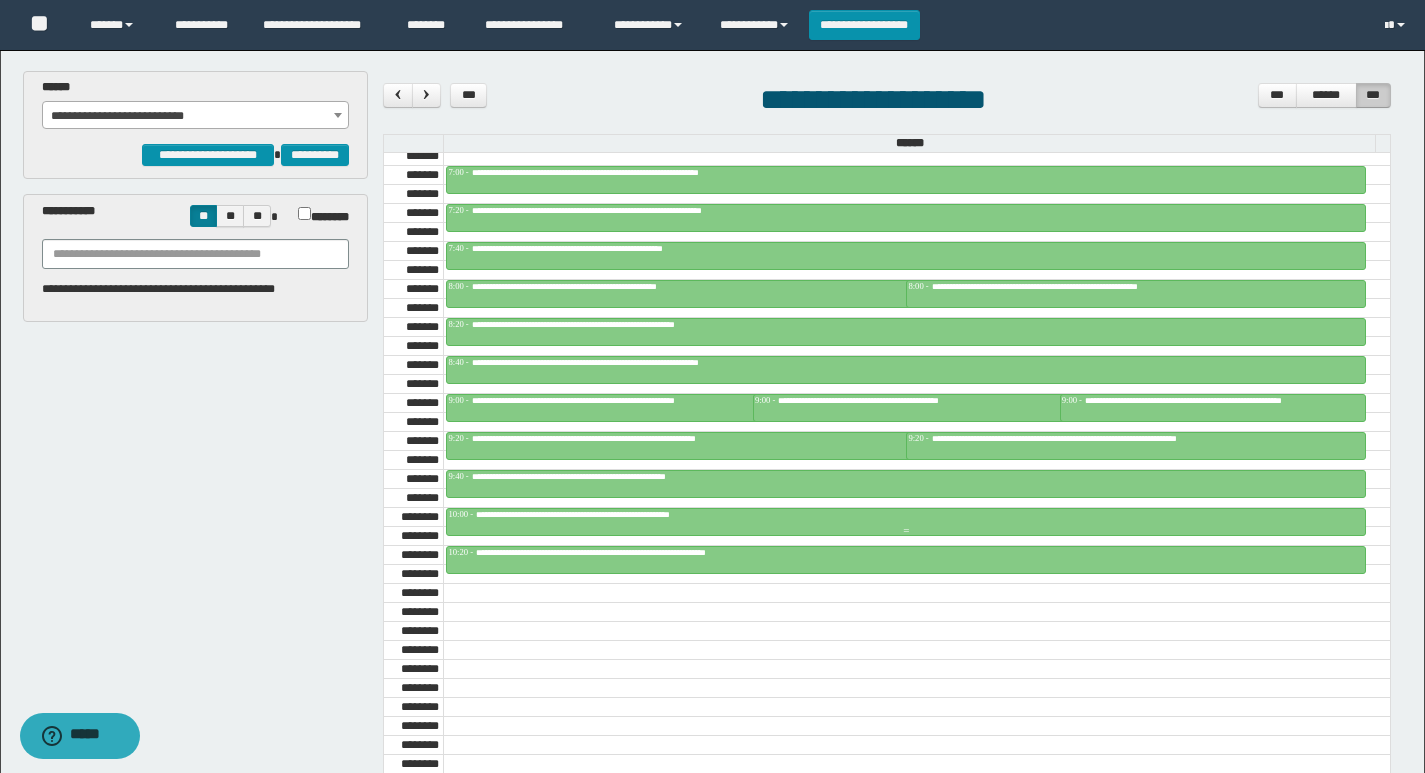 click at bounding box center (0, 0) 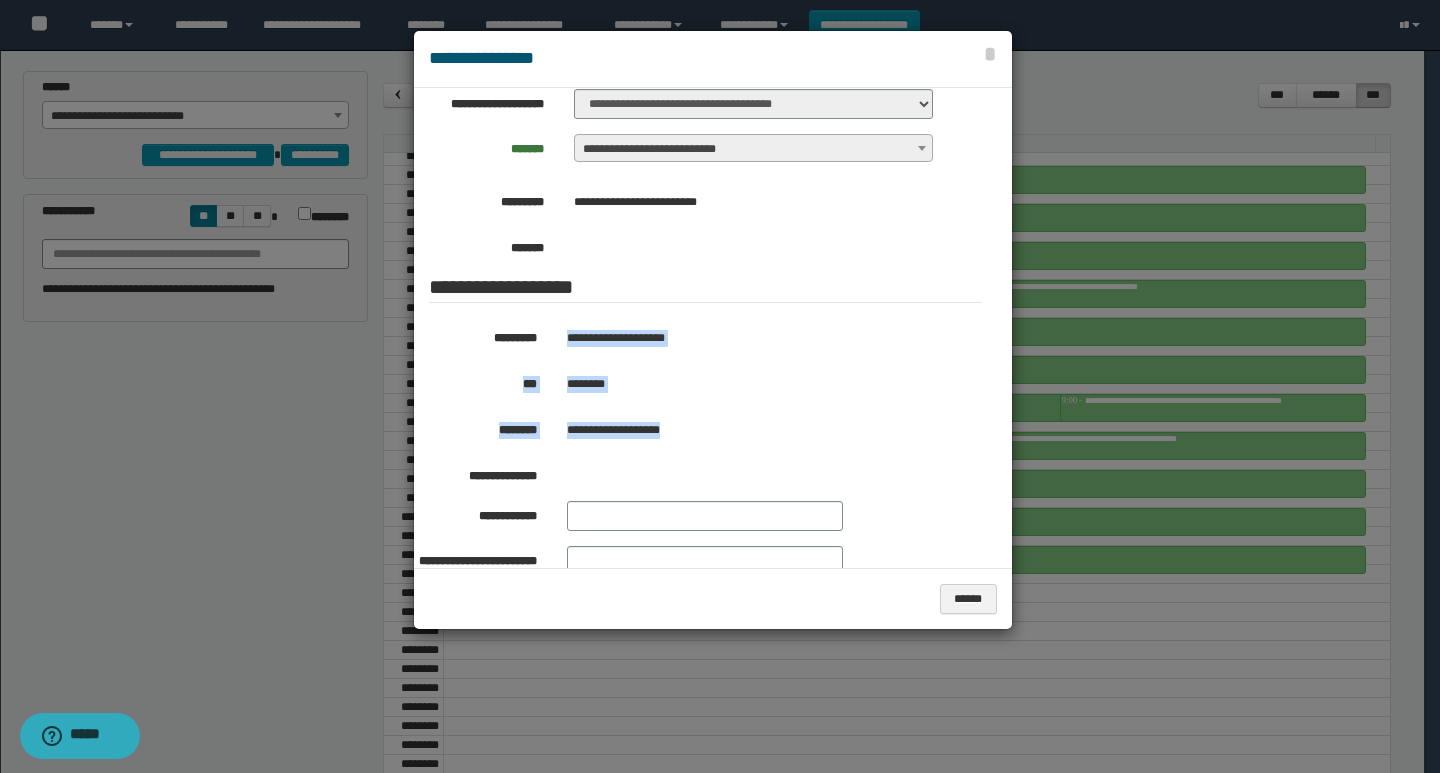 drag, startPoint x: 715, startPoint y: 420, endPoint x: 553, endPoint y: 305, distance: 198.66806 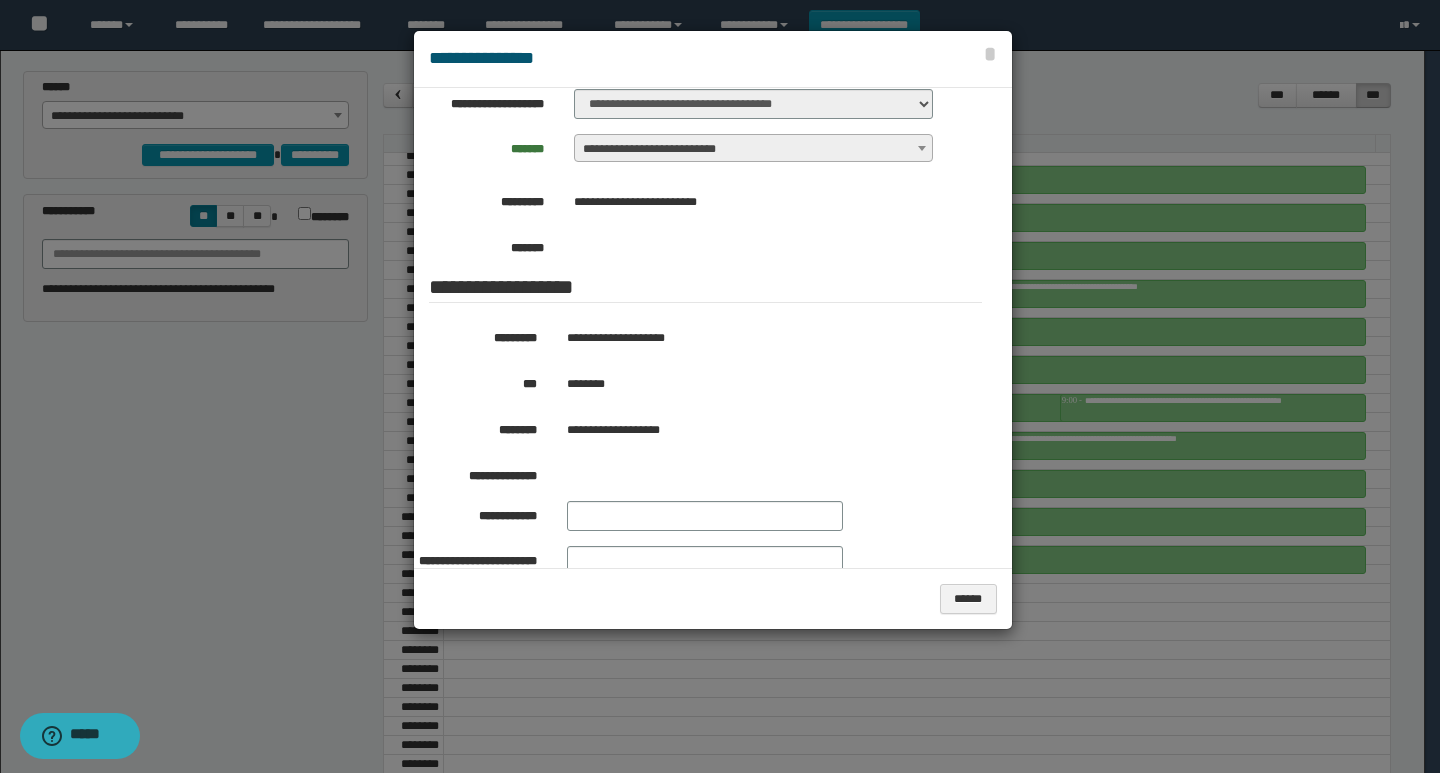 click at bounding box center [720, 386] 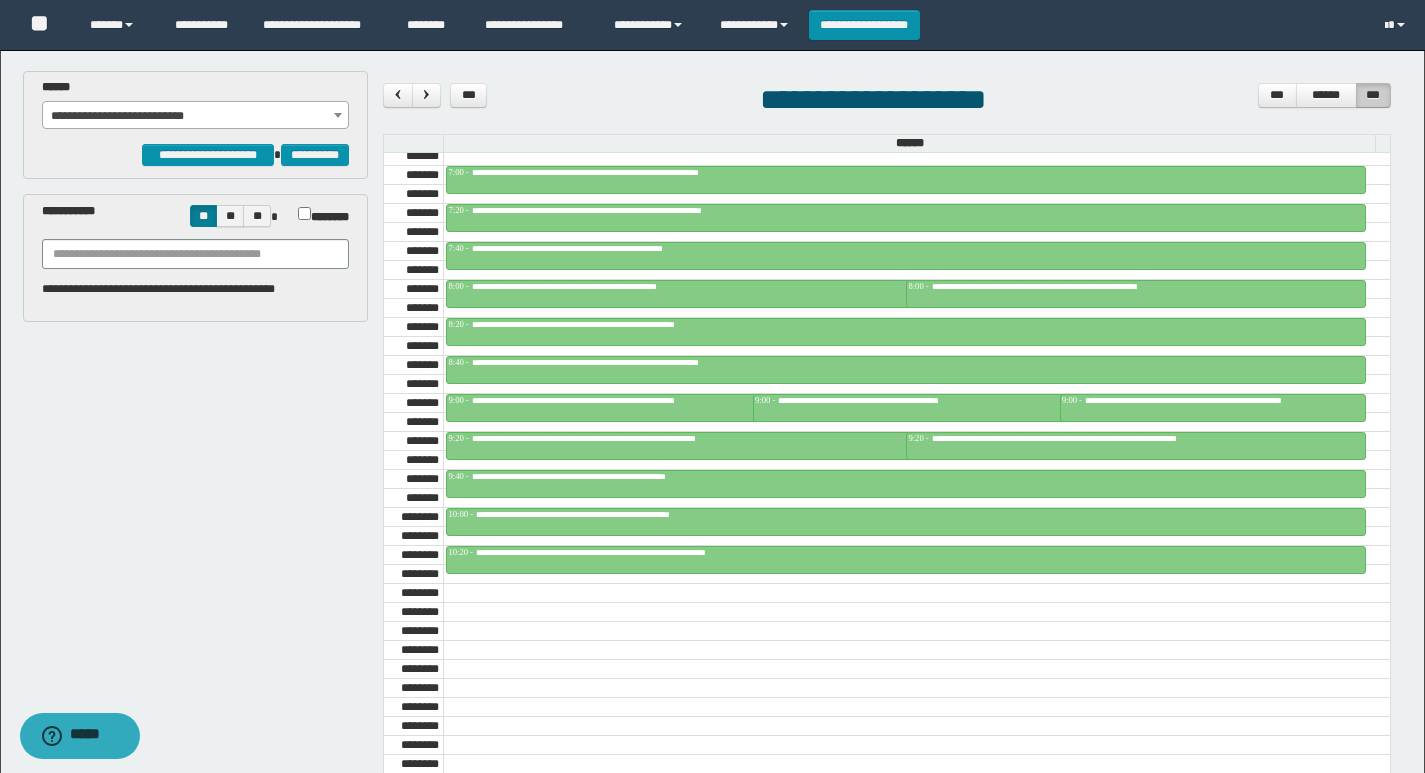 click on "**********" at bounding box center (605, 514) 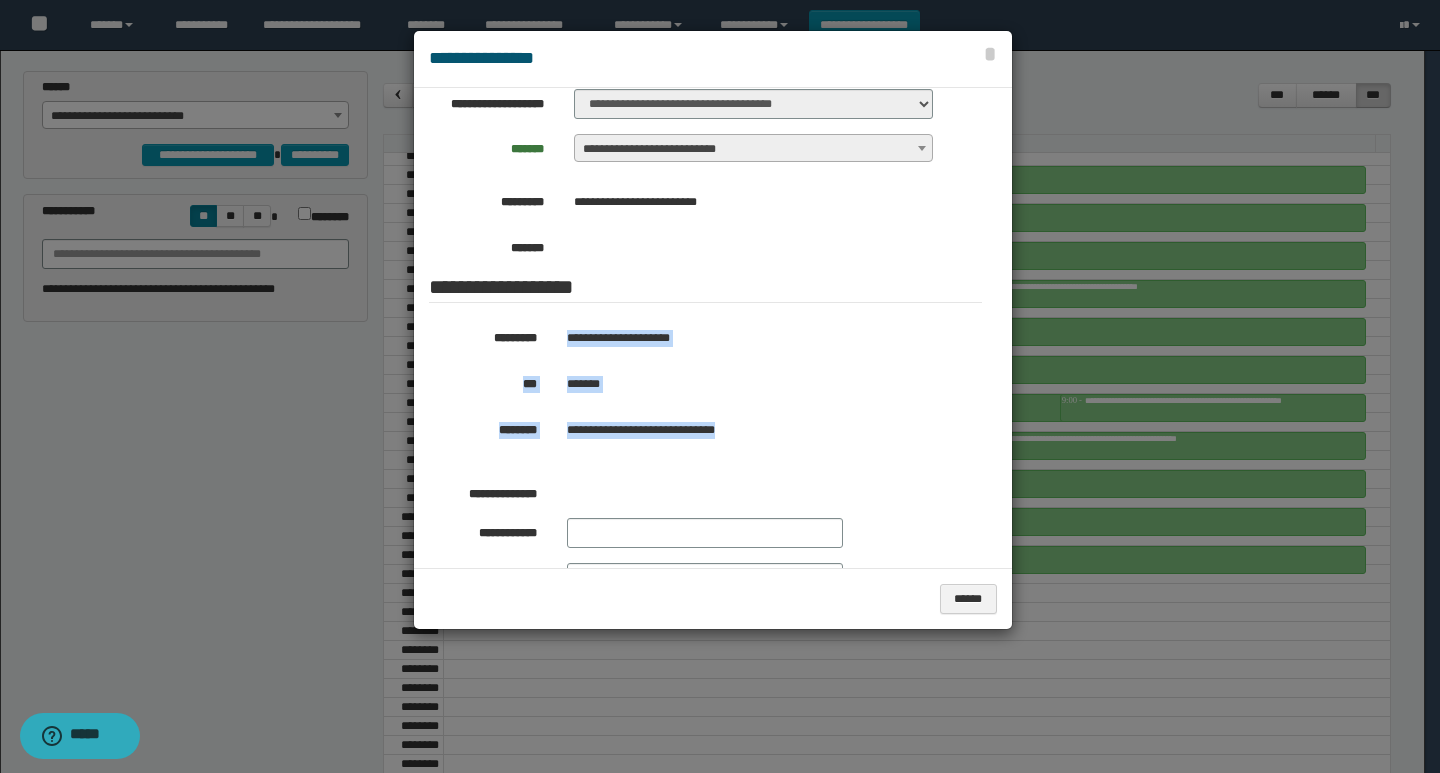 drag, startPoint x: 692, startPoint y: 455, endPoint x: 562, endPoint y: 341, distance: 172.9046 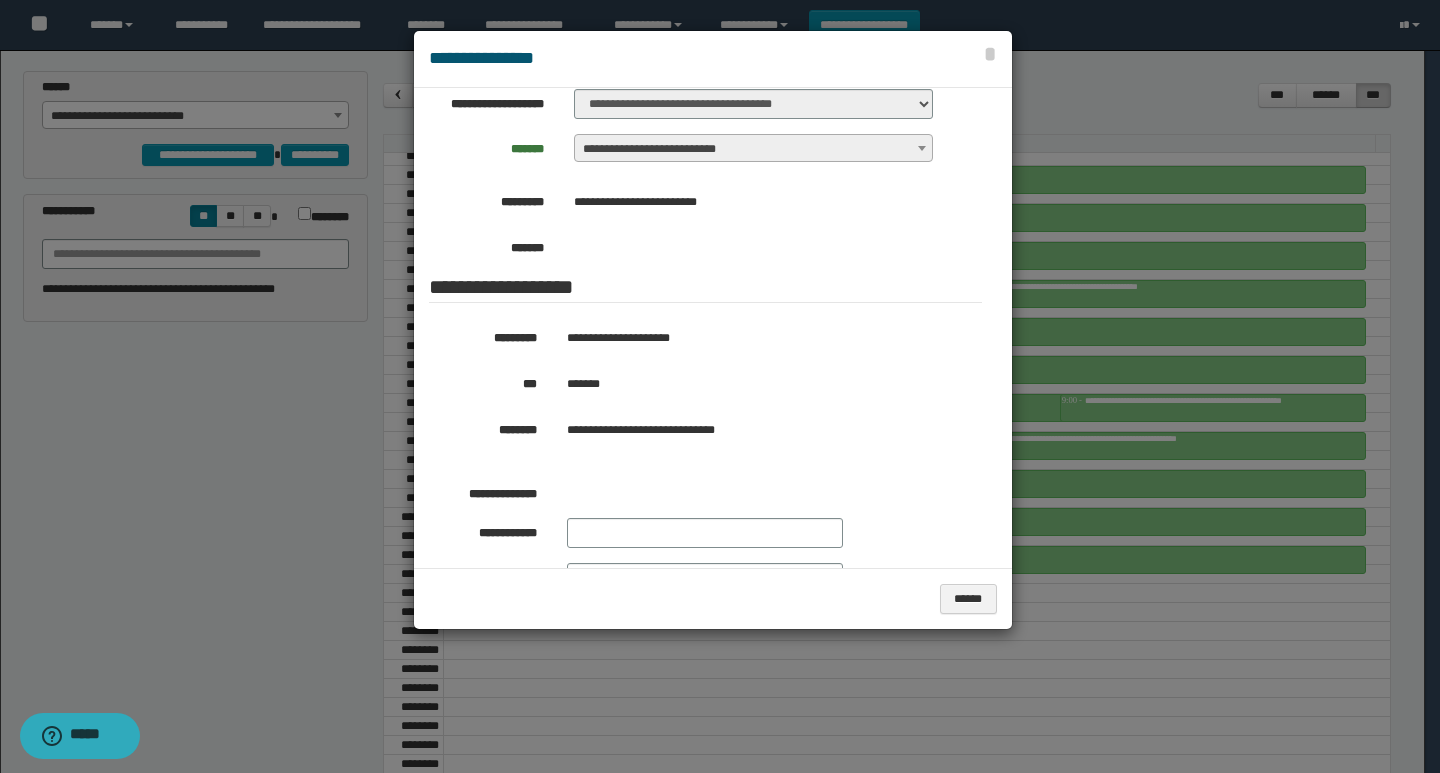 click at bounding box center [720, 386] 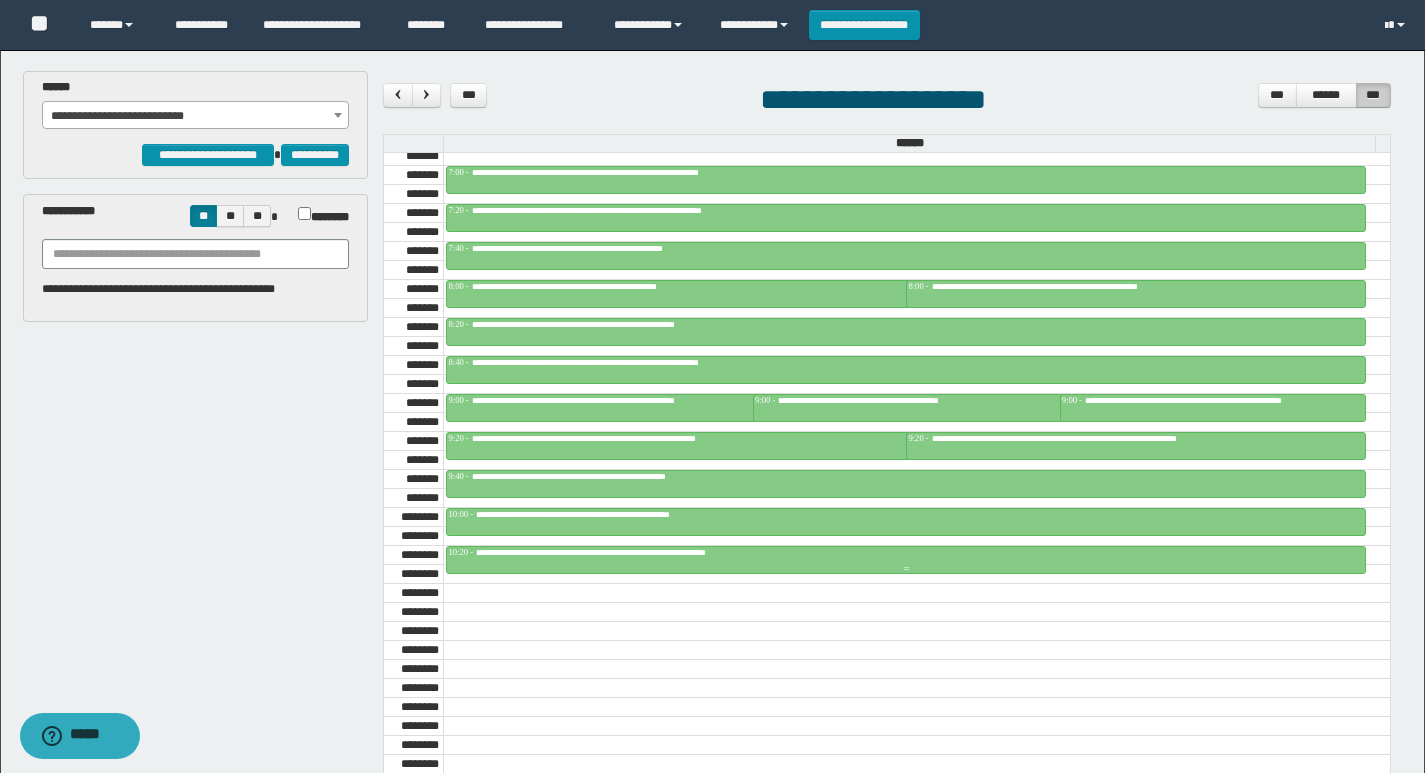 click on "**********" at bounding box center [632, 552] 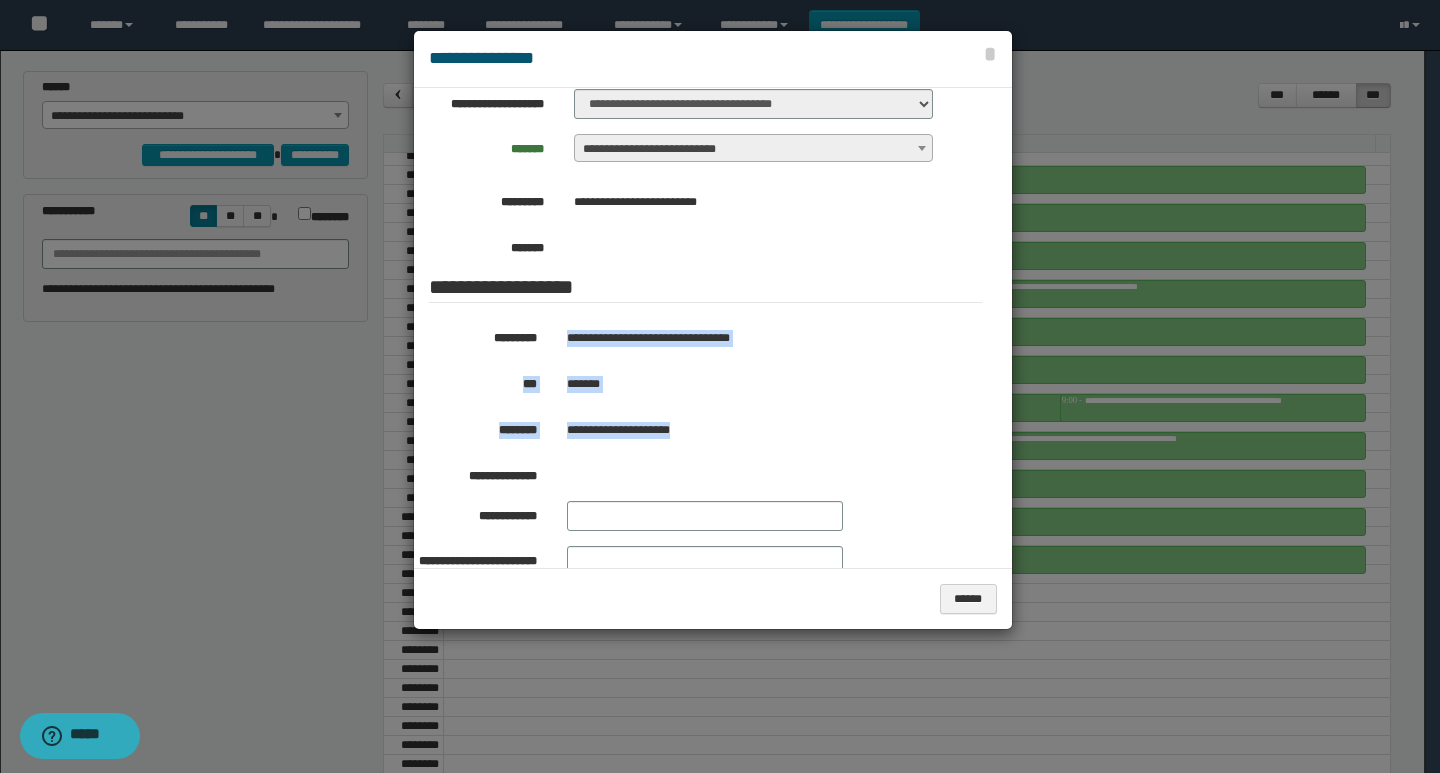 drag, startPoint x: 719, startPoint y: 428, endPoint x: 556, endPoint y: 344, distance: 183.37122 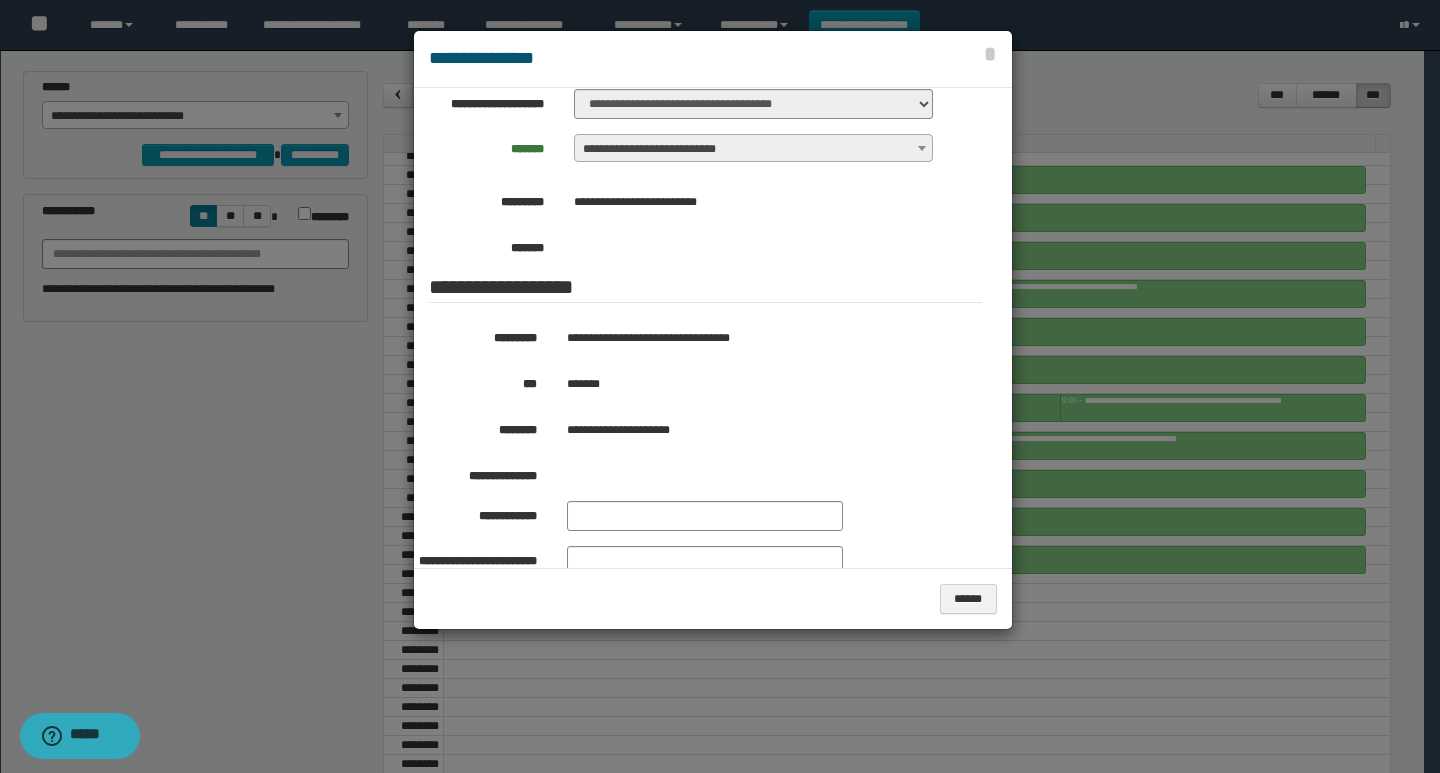 click at bounding box center [720, 386] 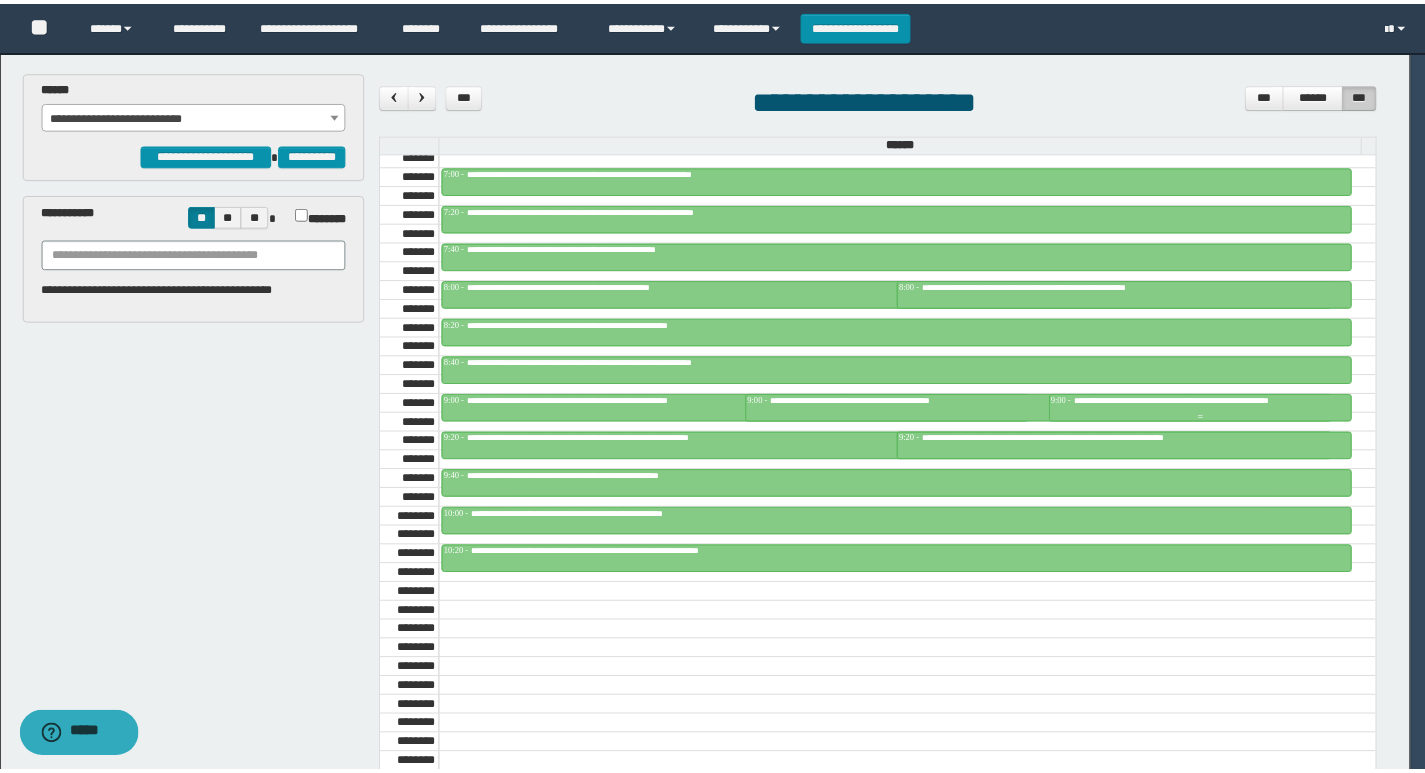 scroll, scrollTop: 685, scrollLeft: 0, axis: vertical 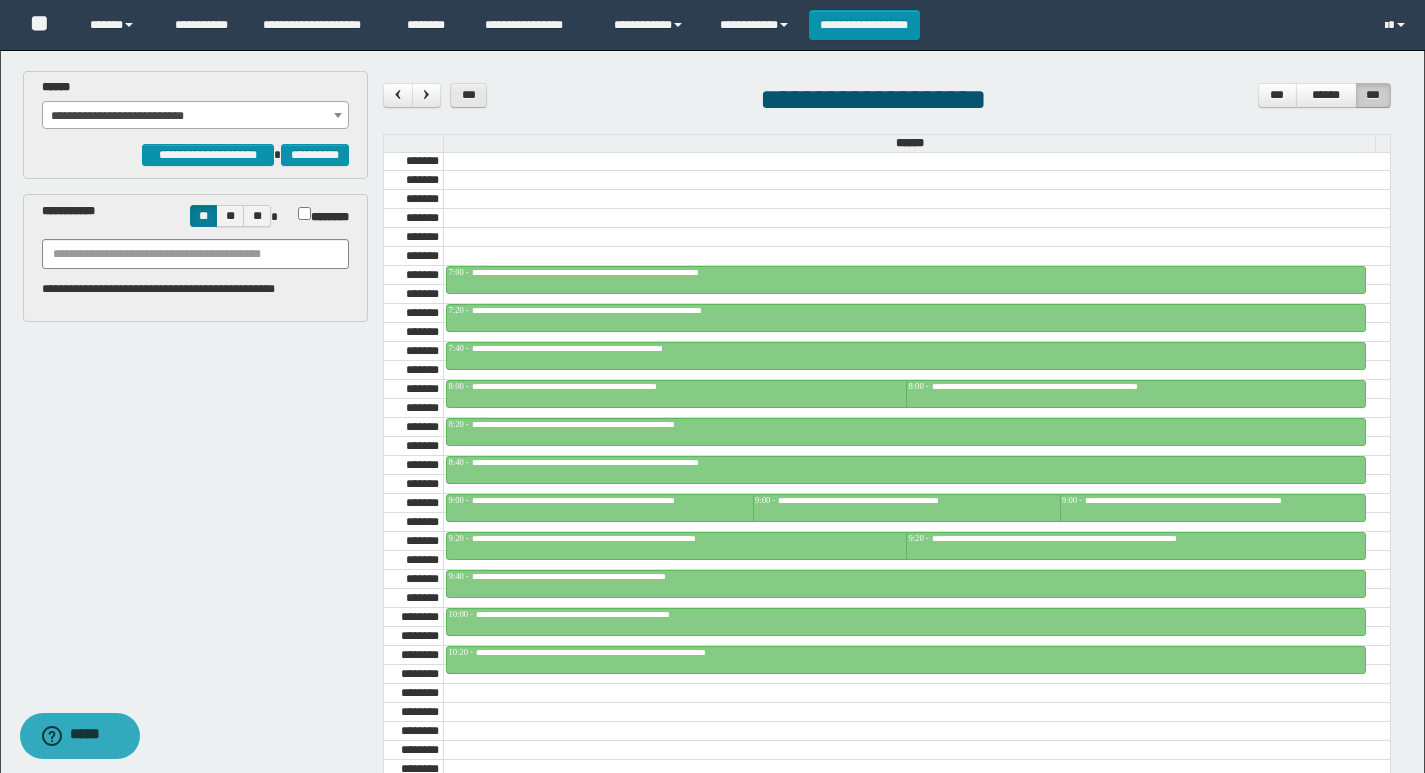 click on "***" at bounding box center (469, 95) 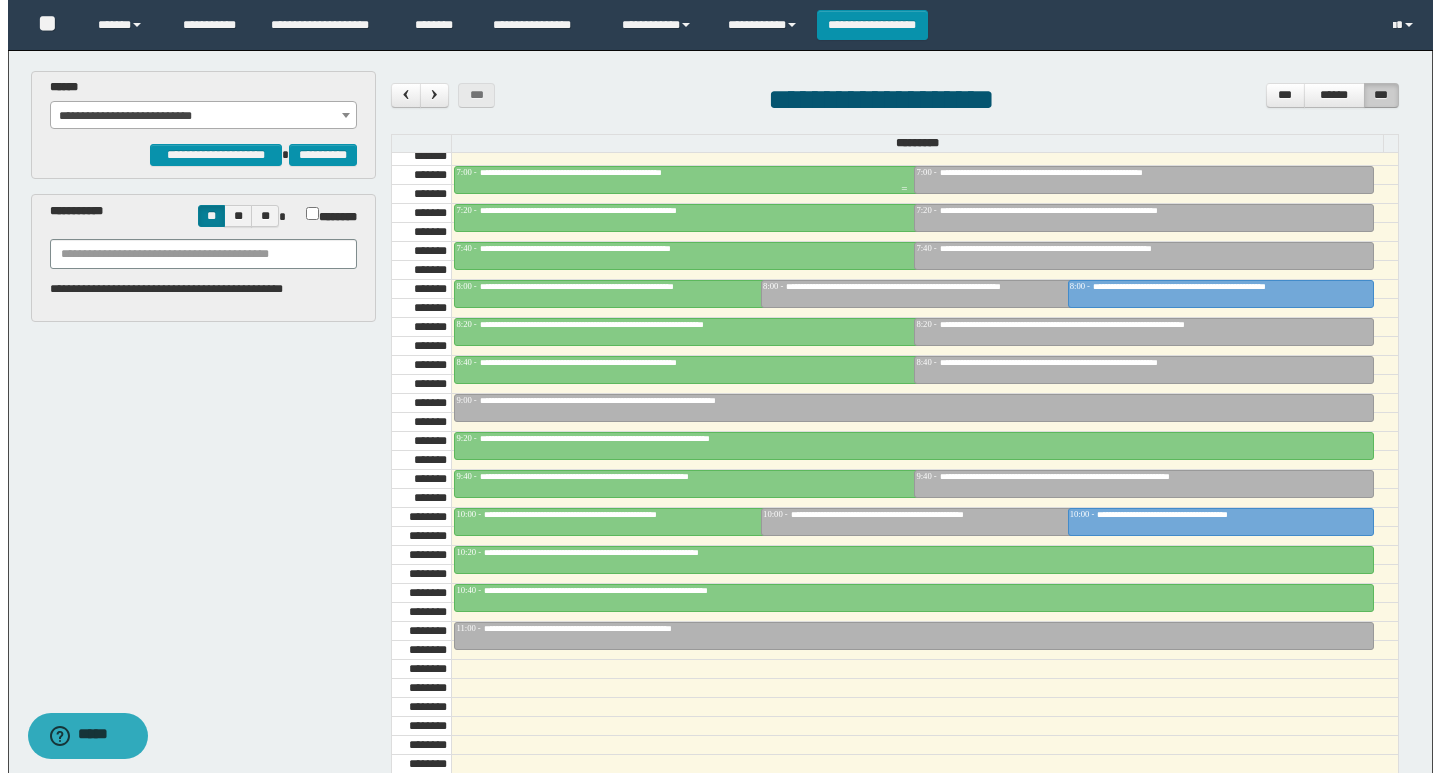 scroll, scrollTop: 685, scrollLeft: 0, axis: vertical 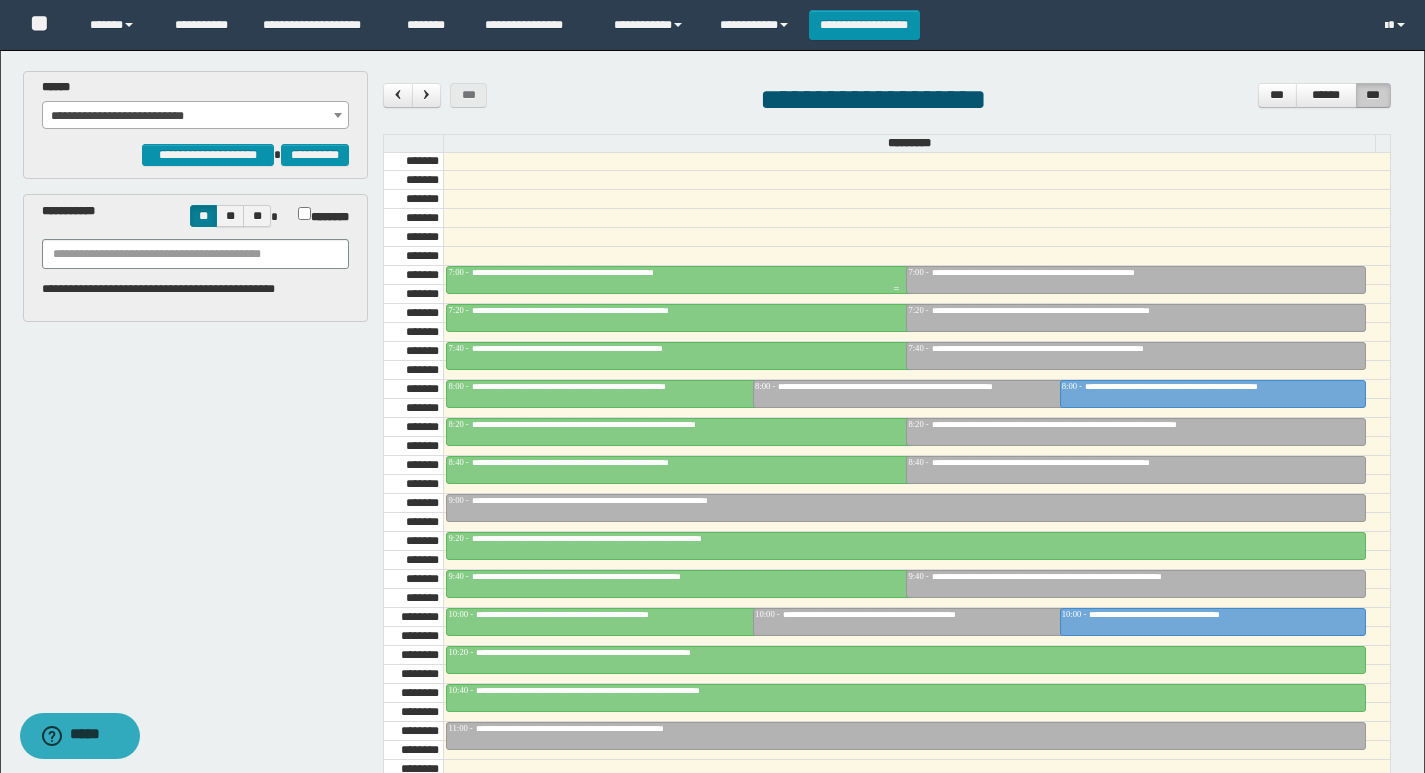 click on "**********" at bounding box center [598, 272] 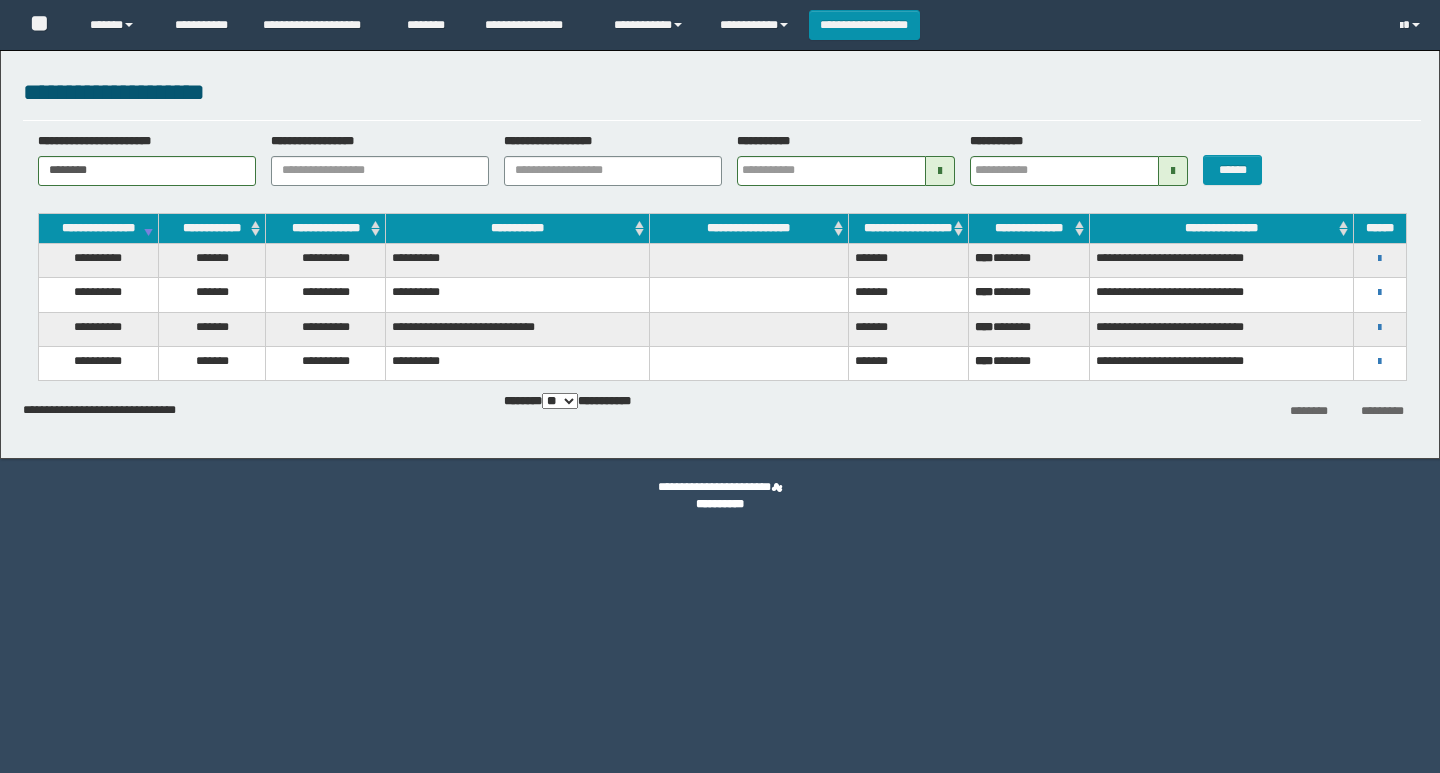 scroll, scrollTop: 0, scrollLeft: 0, axis: both 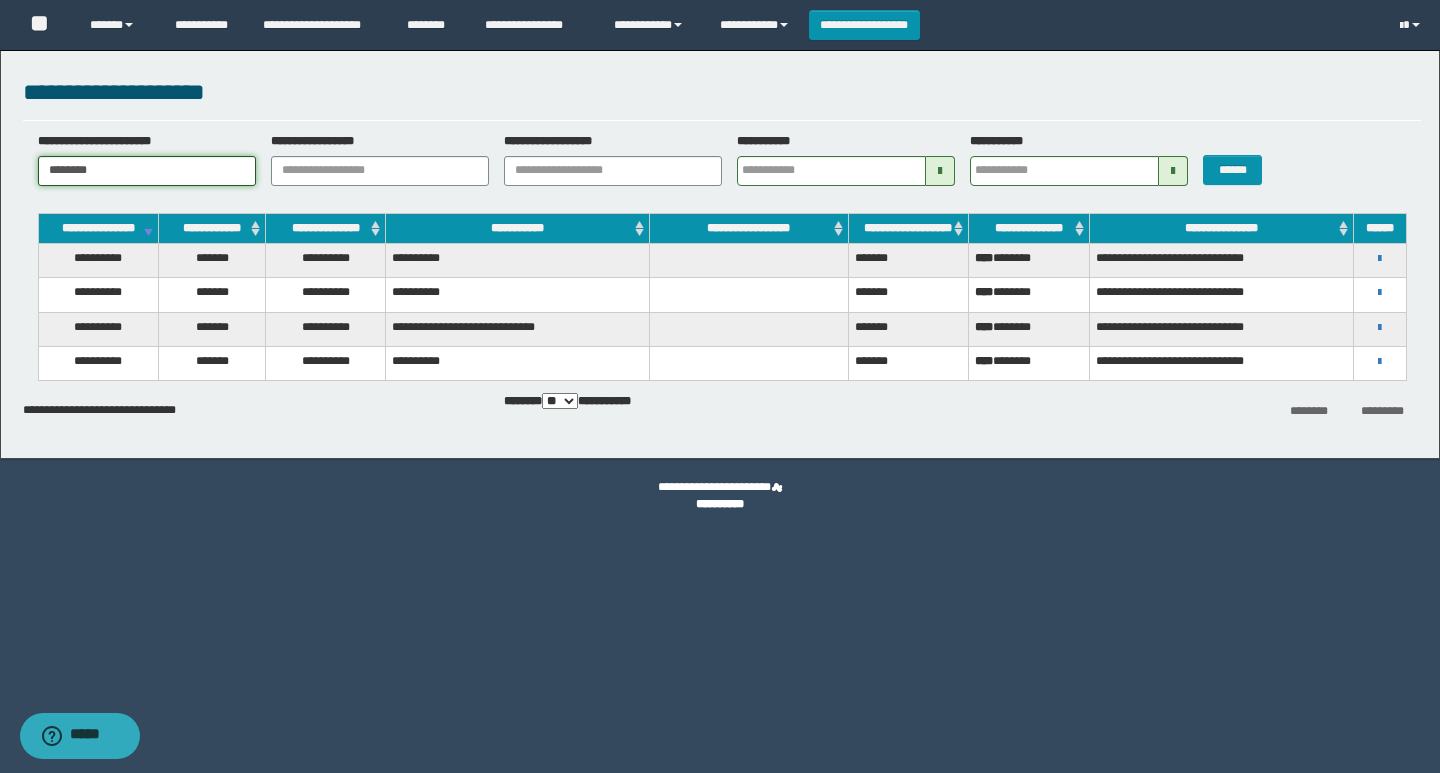 drag, startPoint x: 142, startPoint y: 180, endPoint x: 0, endPoint y: 168, distance: 142.50613 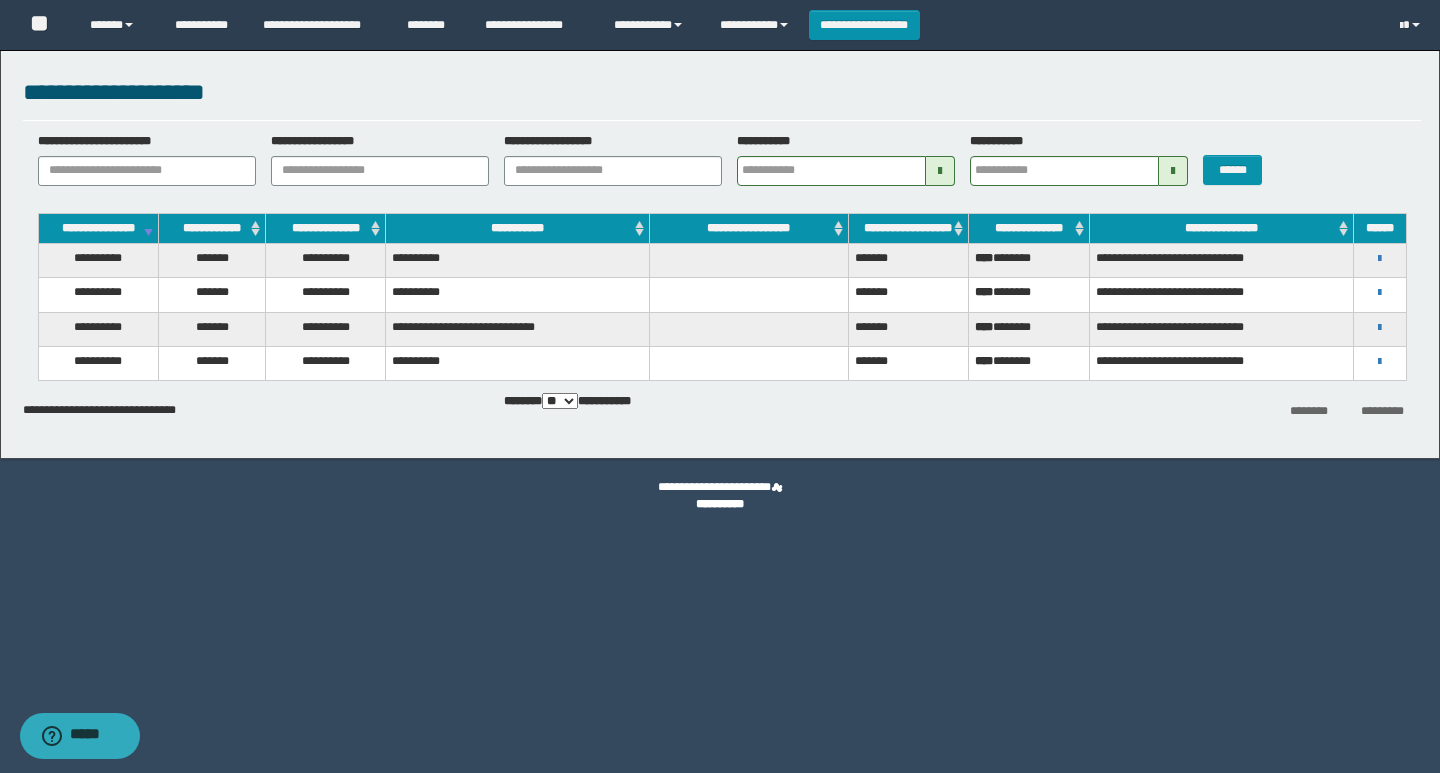 click on "**********" at bounding box center [955, 166] 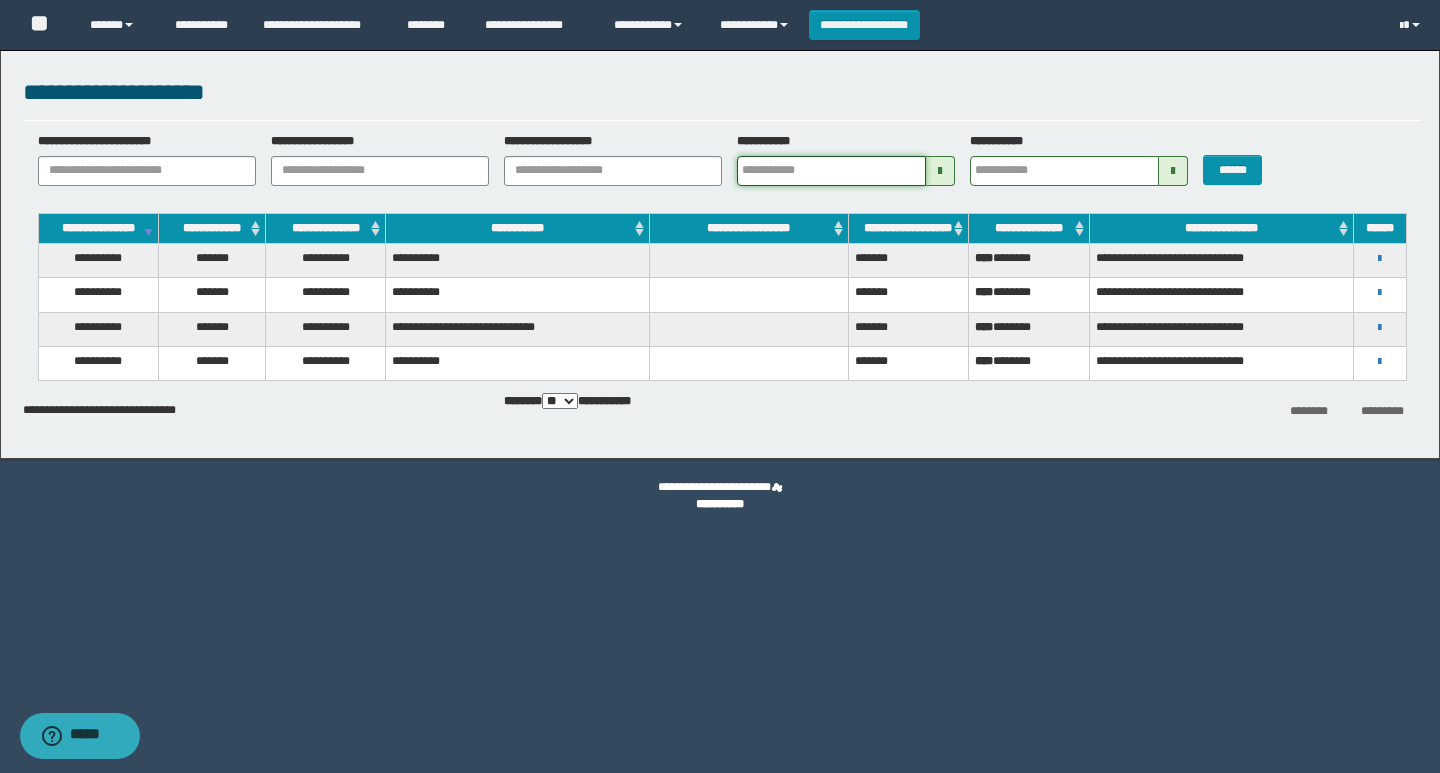 click on "**********" at bounding box center (831, 171) 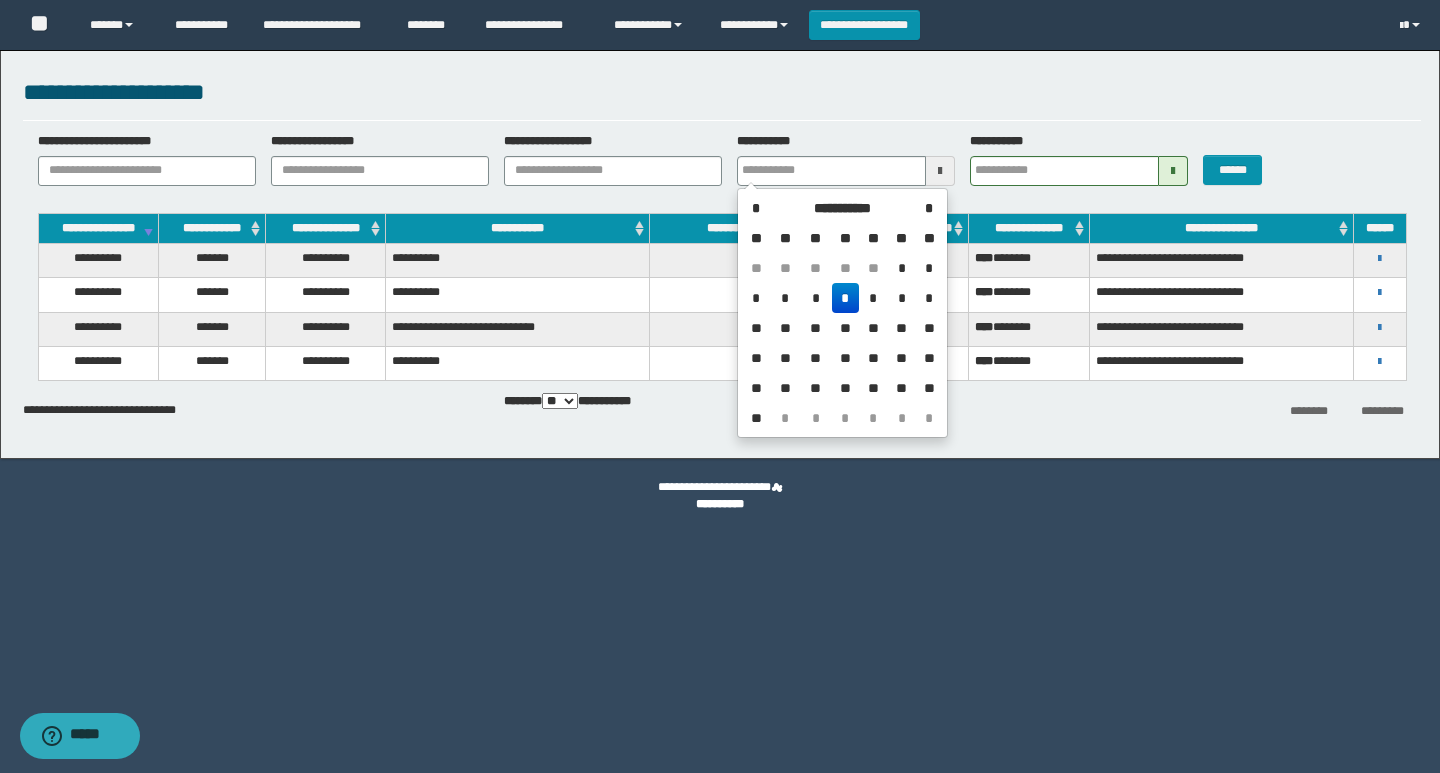 click on "*" at bounding box center (846, 298) 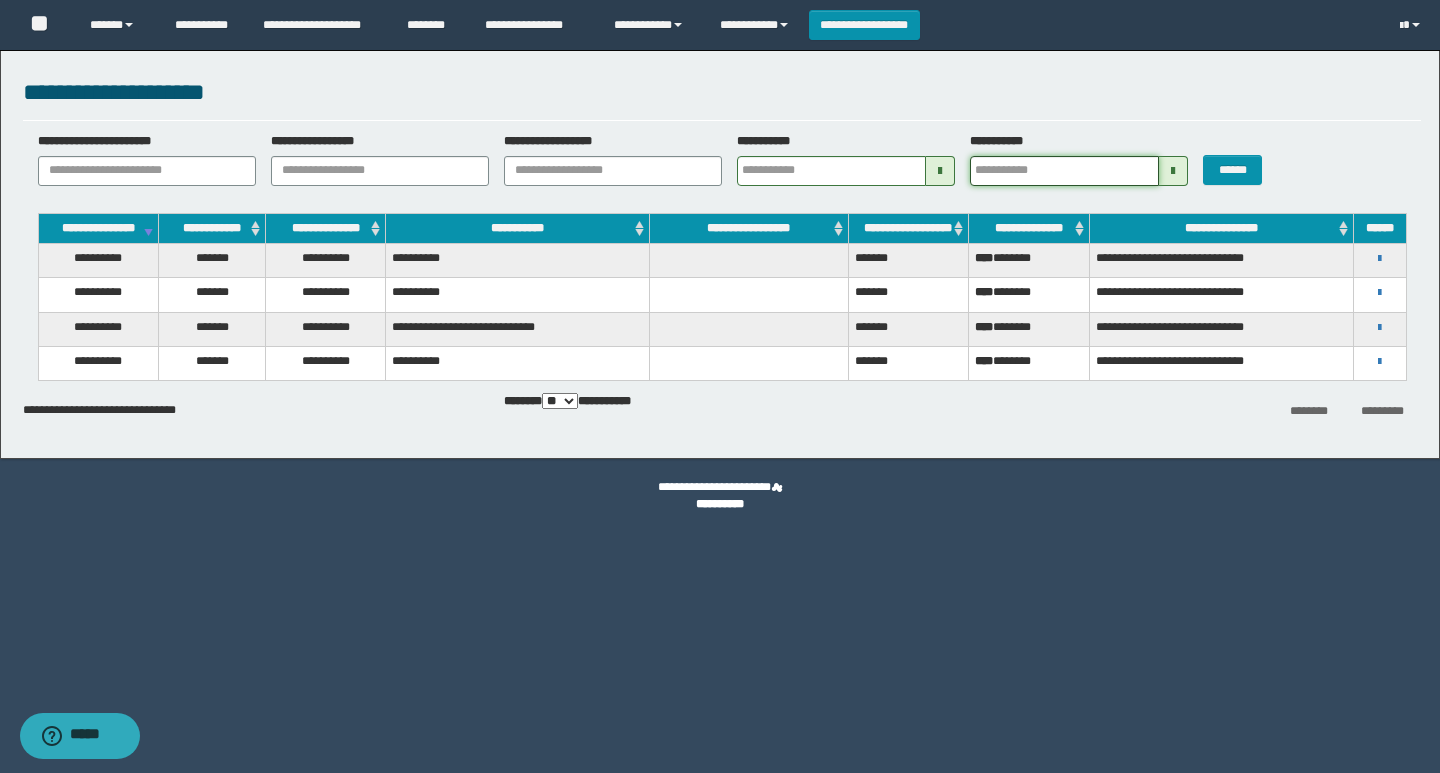 click on "**********" at bounding box center (1064, 171) 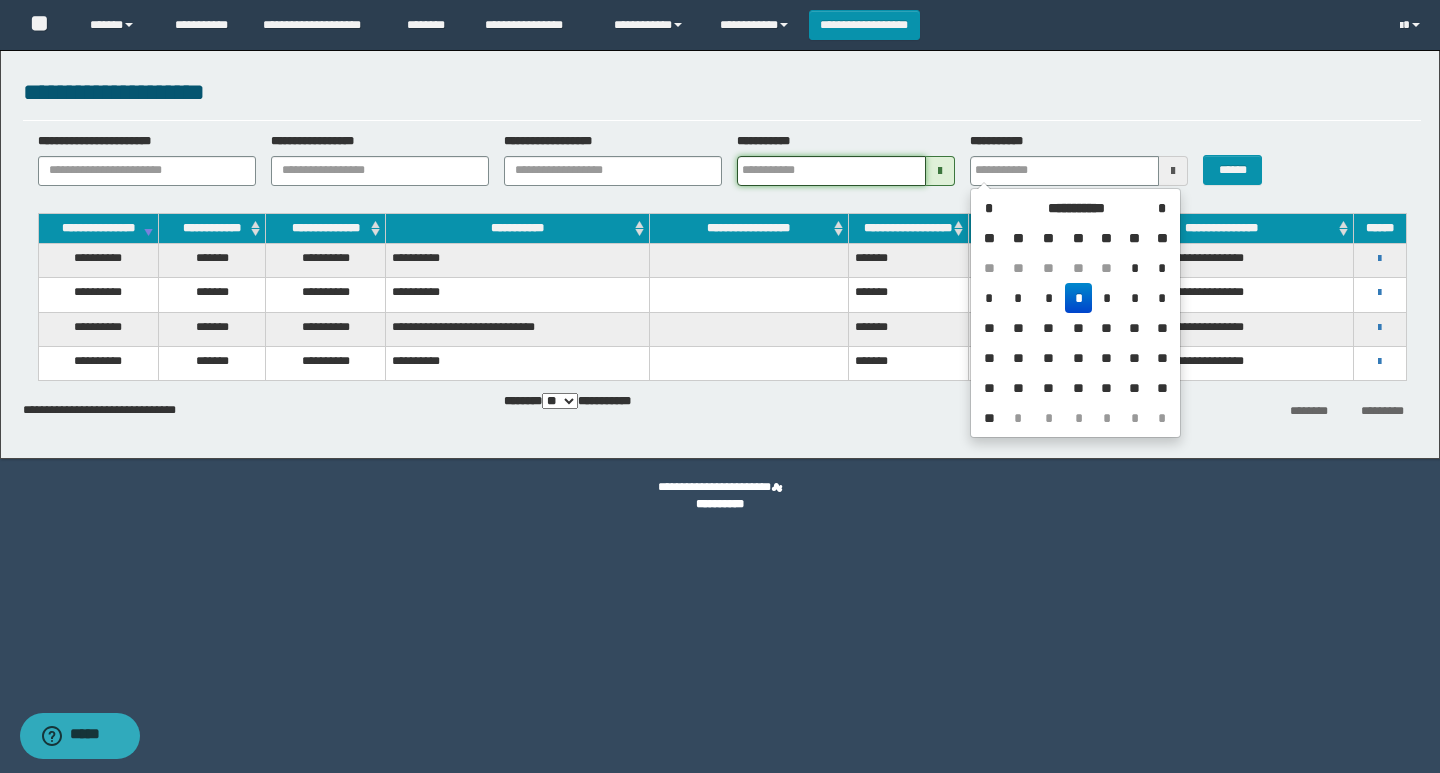 click on "**********" at bounding box center (831, 171) 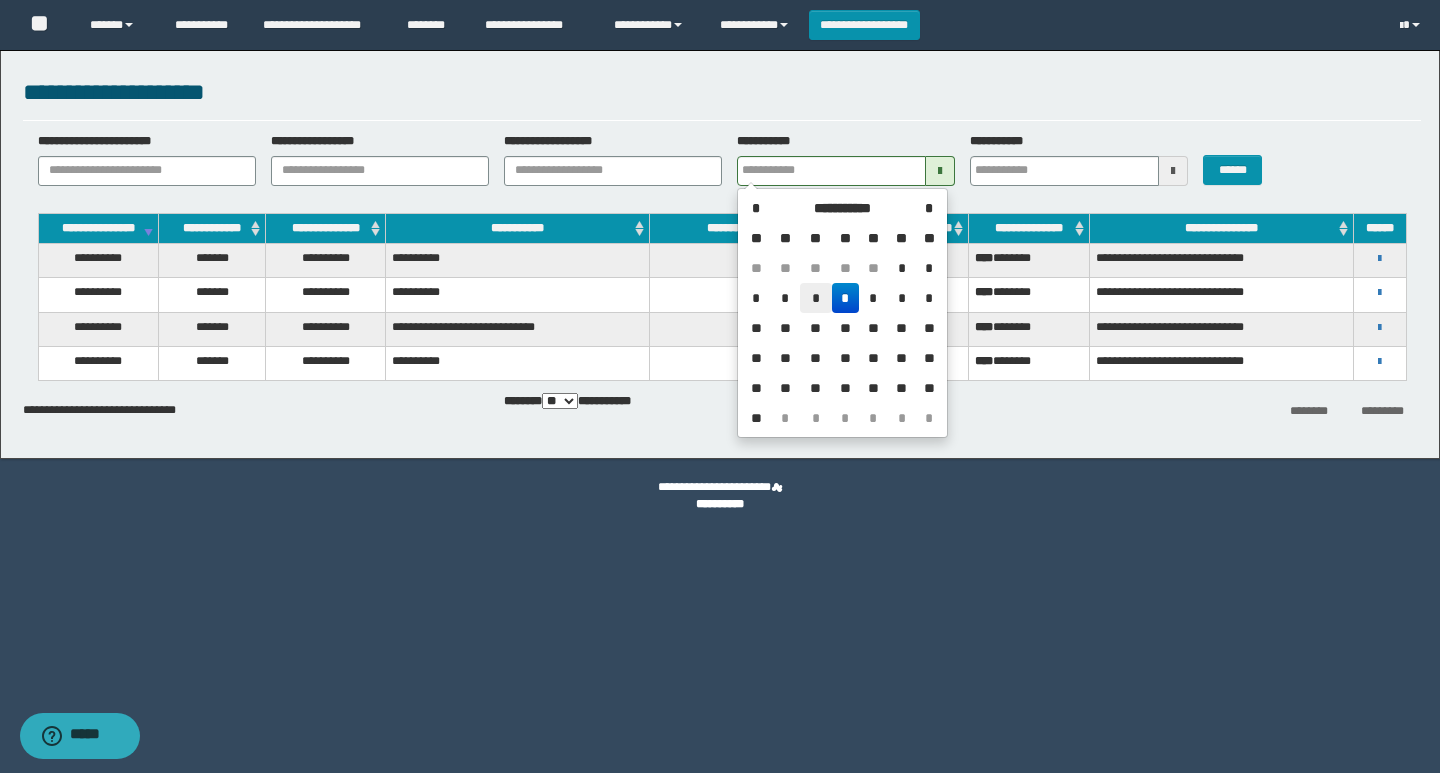 click on "*" at bounding box center [816, 298] 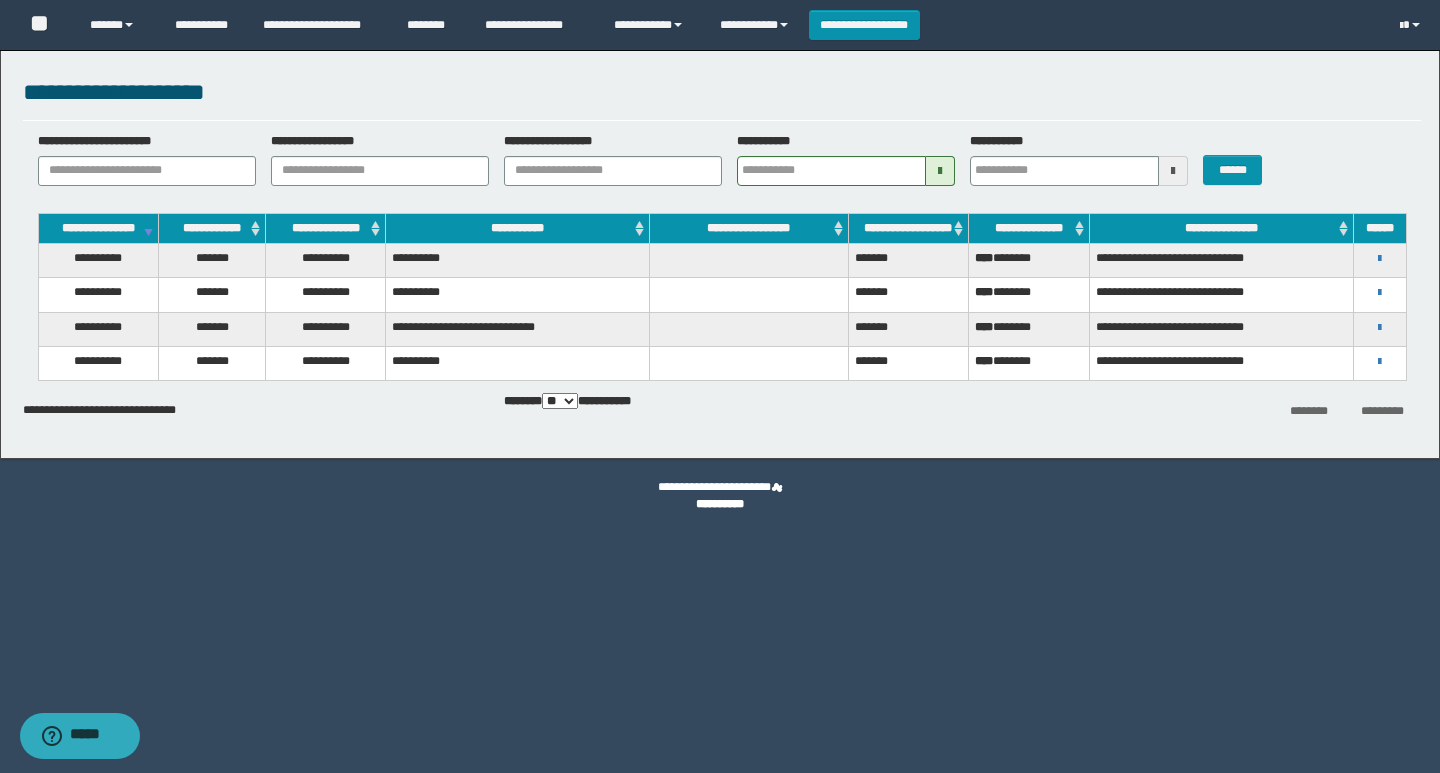 click on "**********" at bounding box center (955, 166) 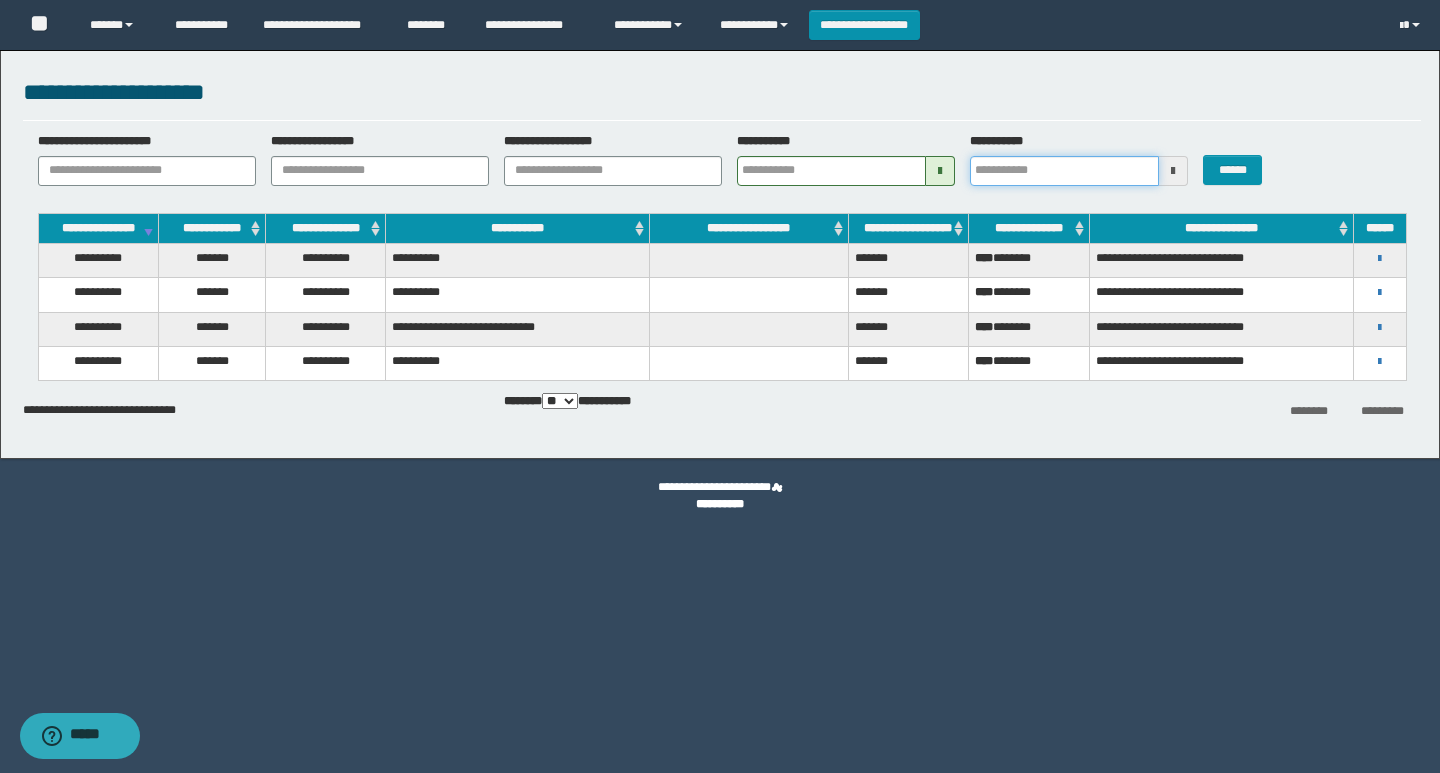 click on "**********" at bounding box center [1064, 171] 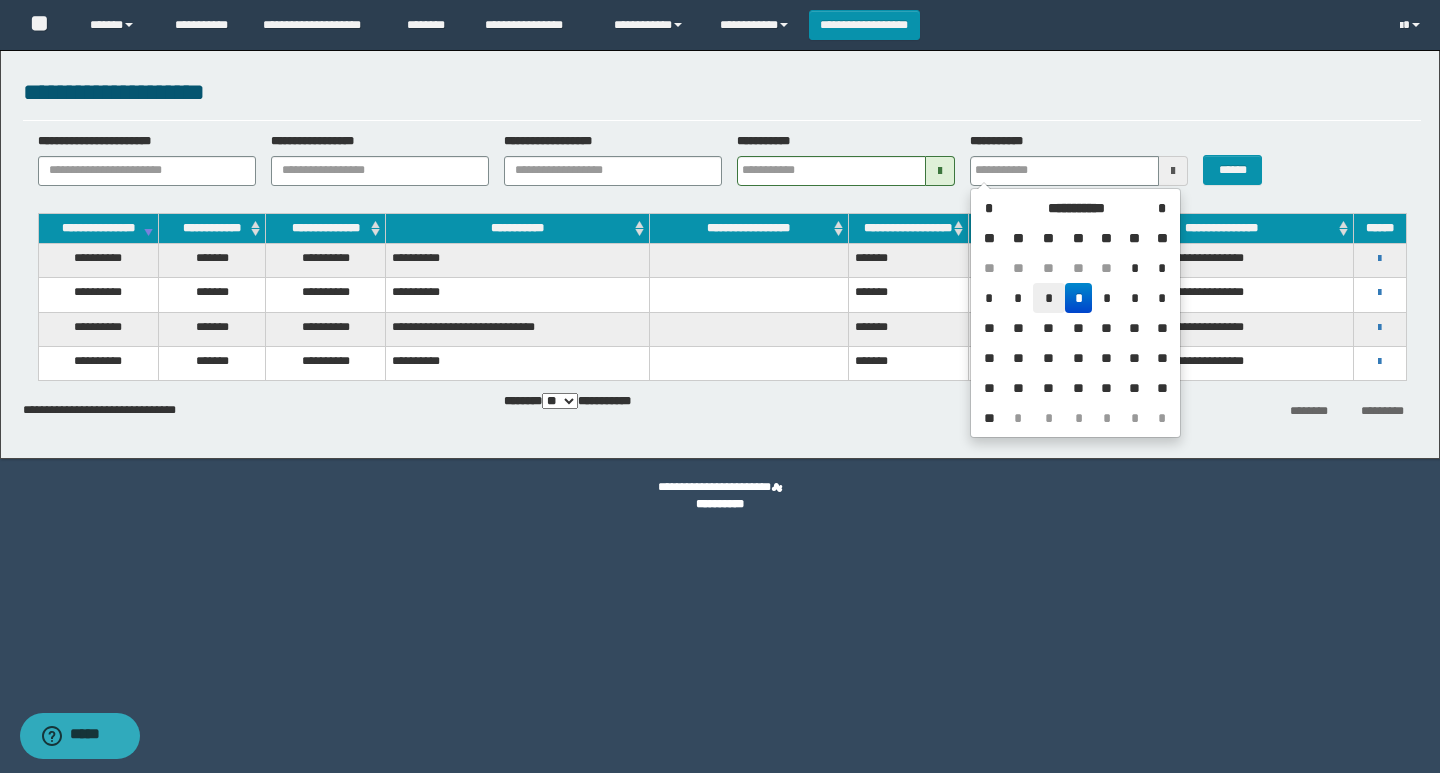 click on "*" at bounding box center (1049, 298) 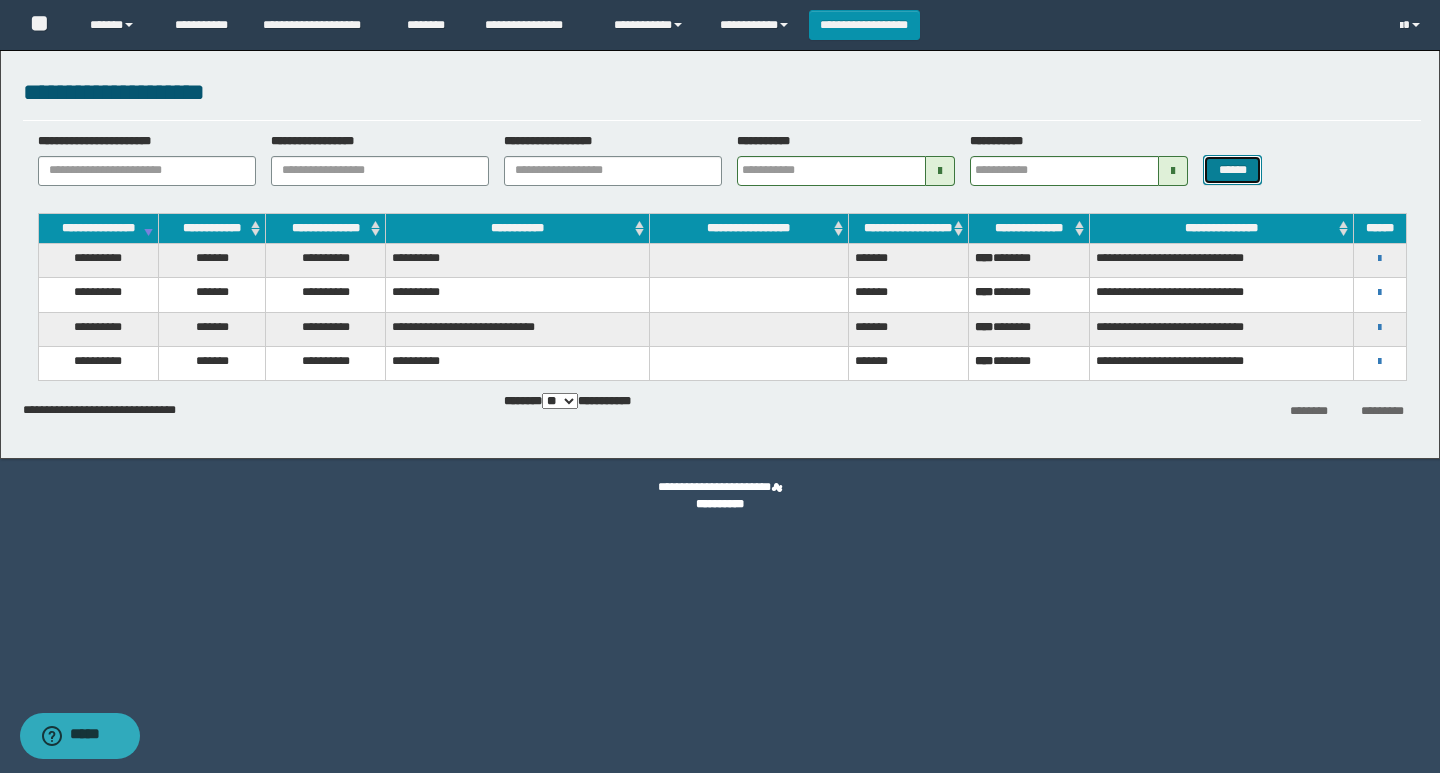 click on "******" at bounding box center [1232, 170] 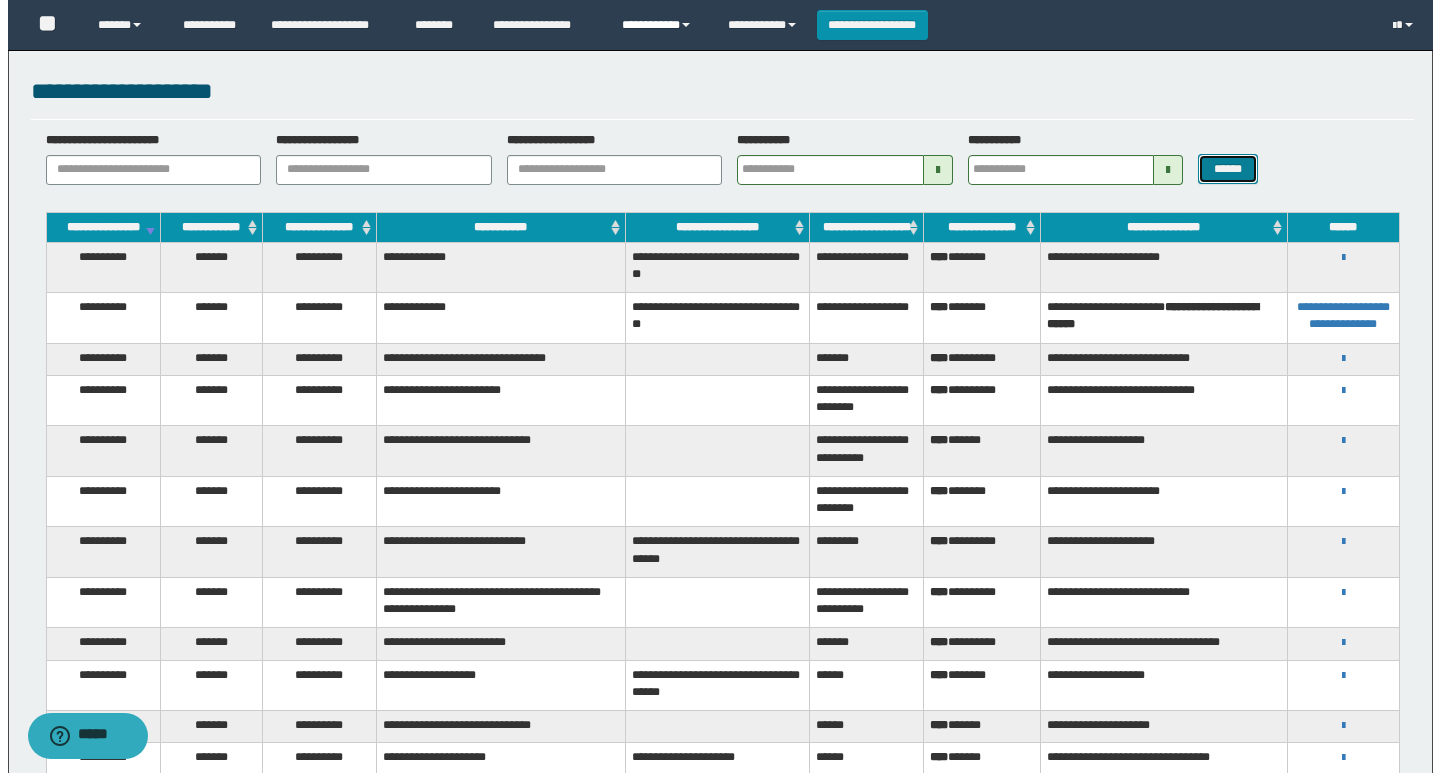 scroll, scrollTop: 0, scrollLeft: 0, axis: both 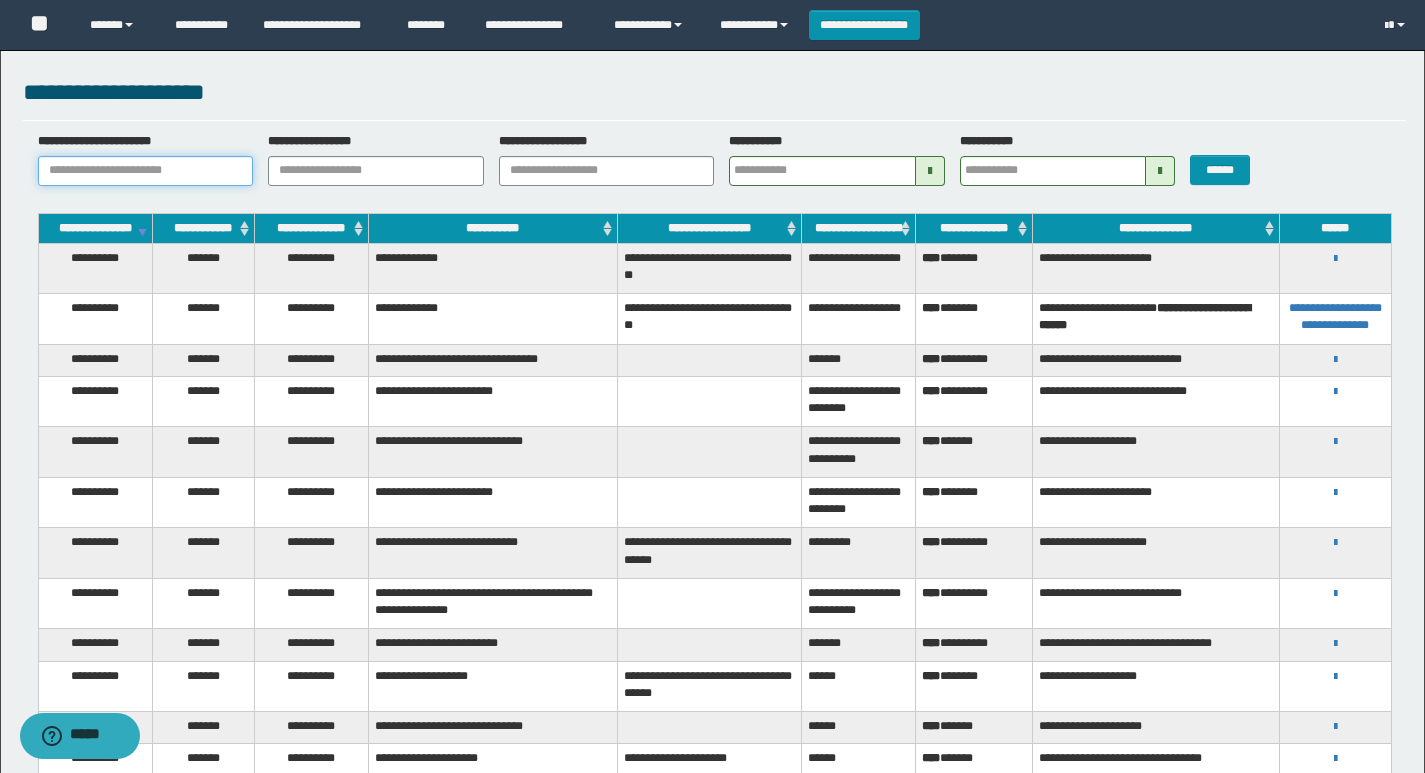 click on "**********" at bounding box center [146, 171] 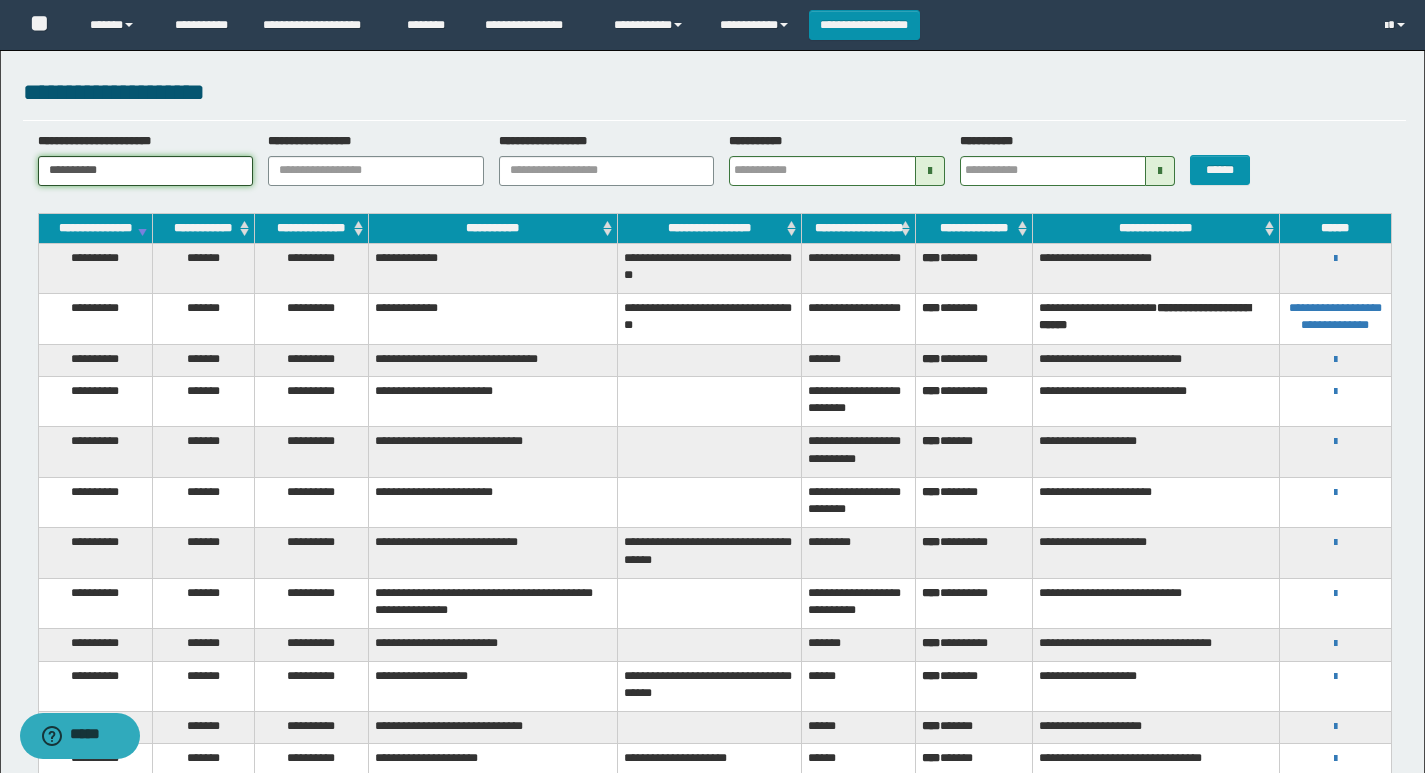 type on "**********" 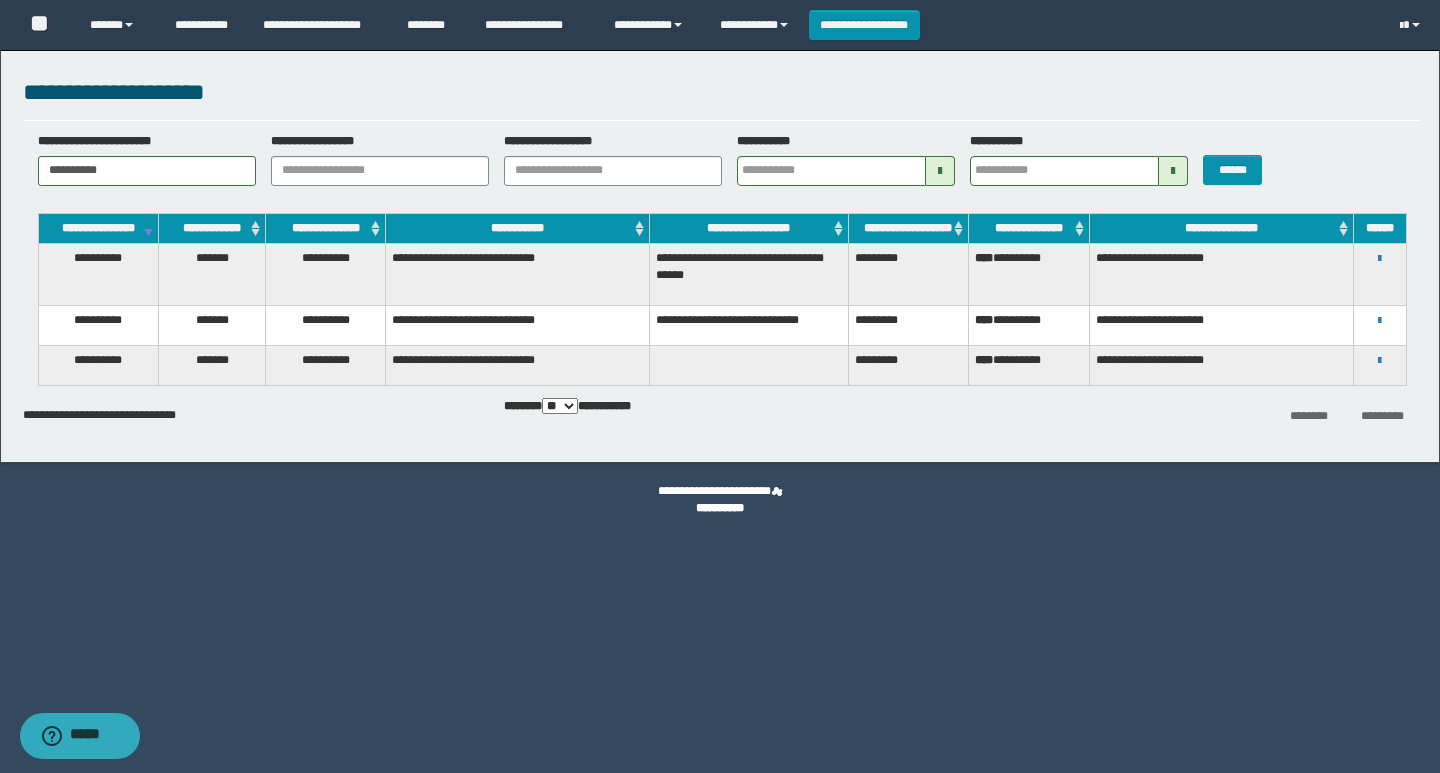 click on "**********" at bounding box center [1379, 274] 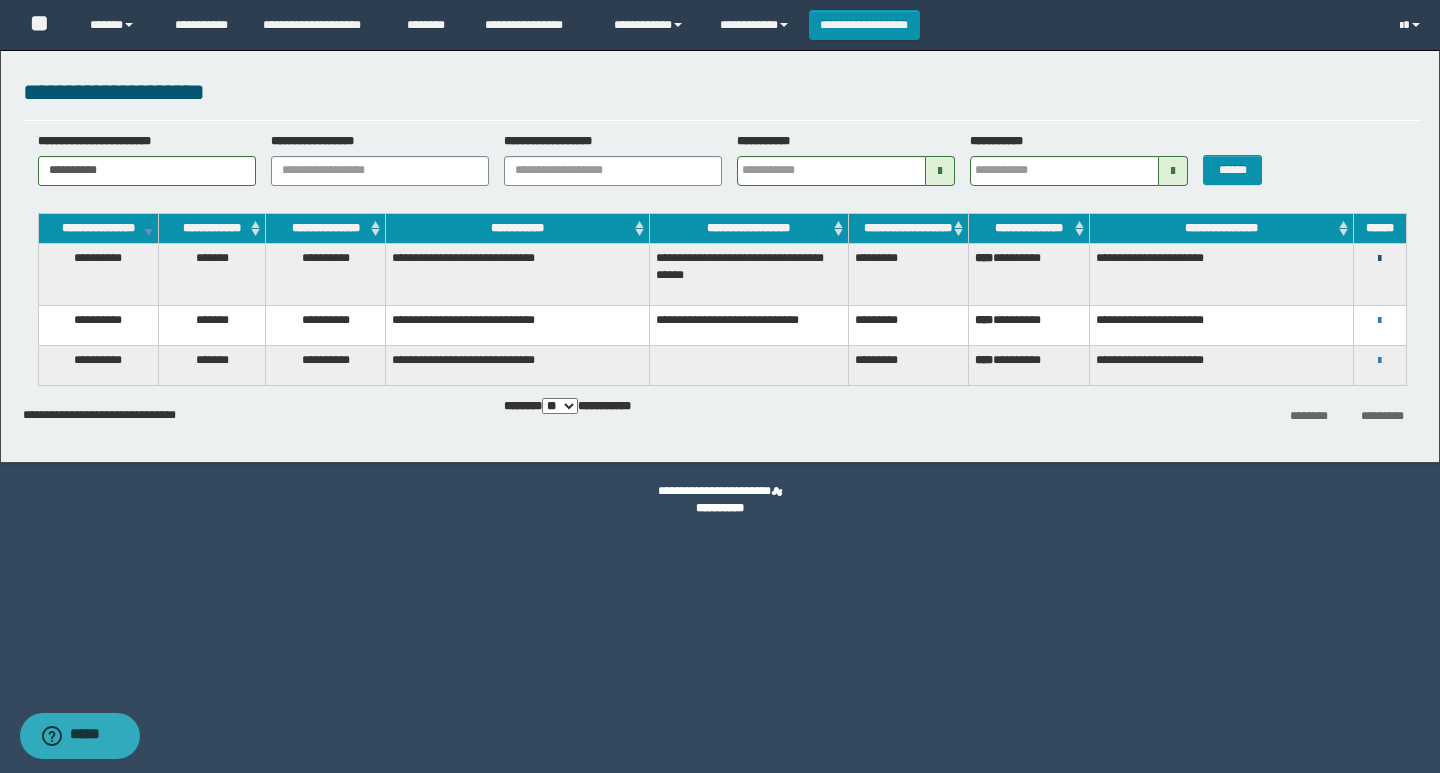 click at bounding box center (1379, 259) 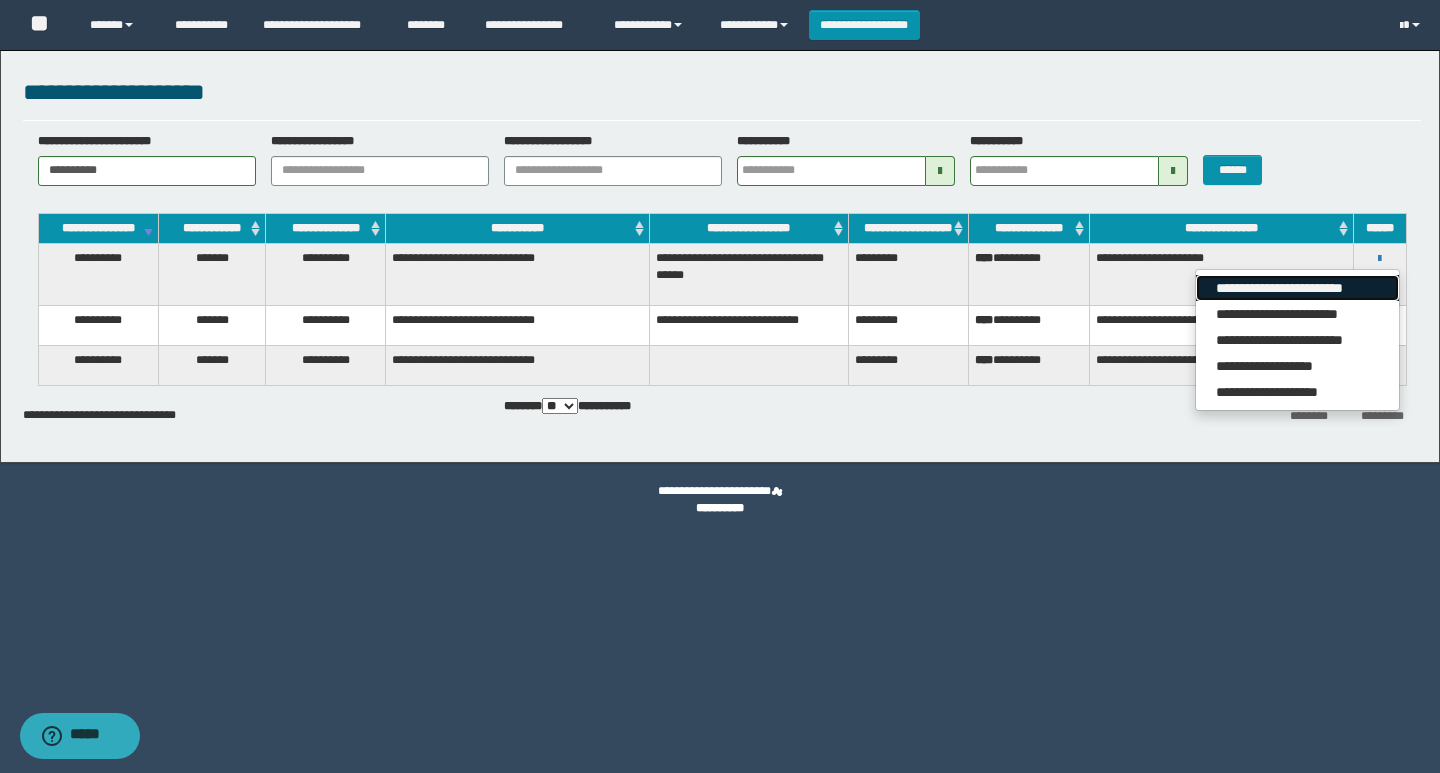 click on "**********" at bounding box center (1297, 288) 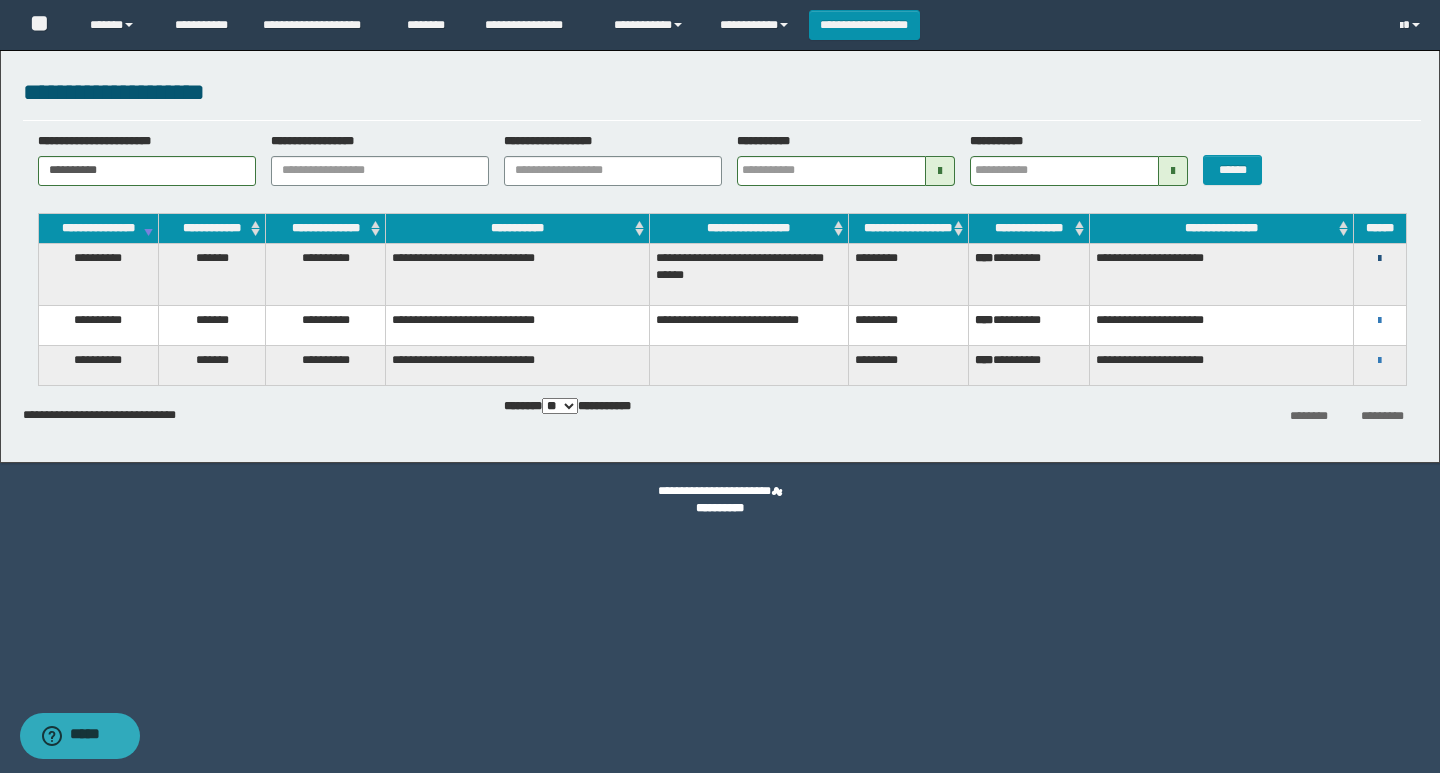 click at bounding box center (1379, 259) 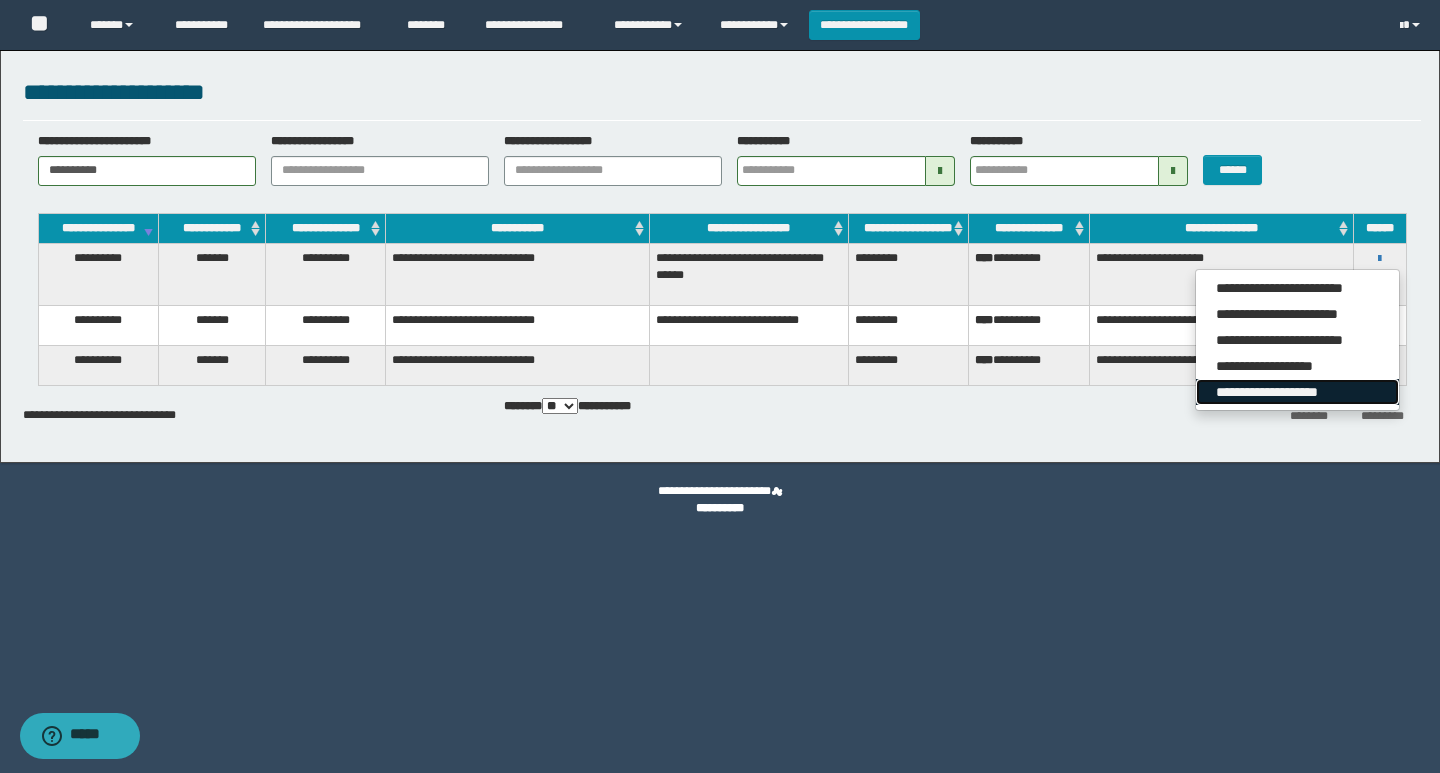 click on "**********" at bounding box center (1297, 392) 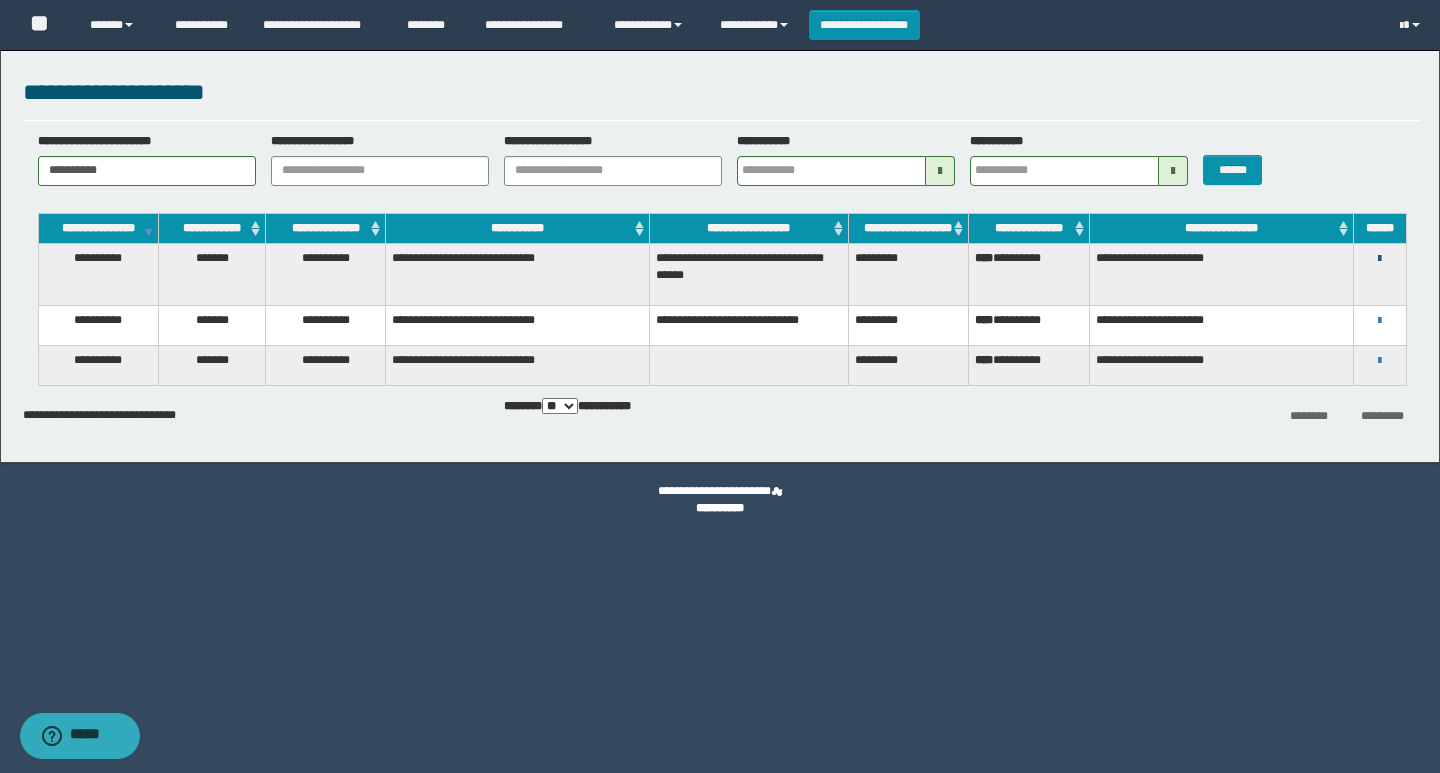 click at bounding box center [1379, 259] 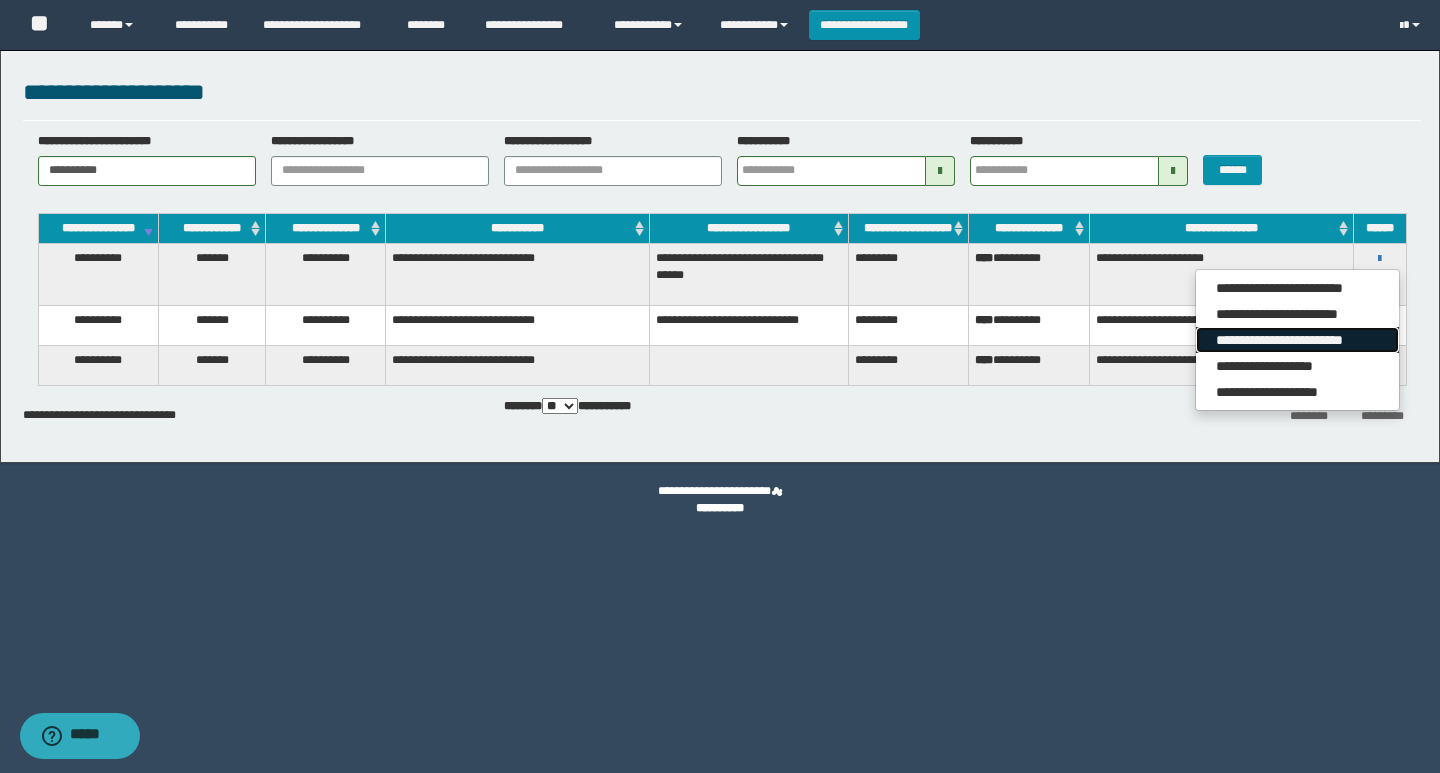 click on "**********" at bounding box center [1297, 340] 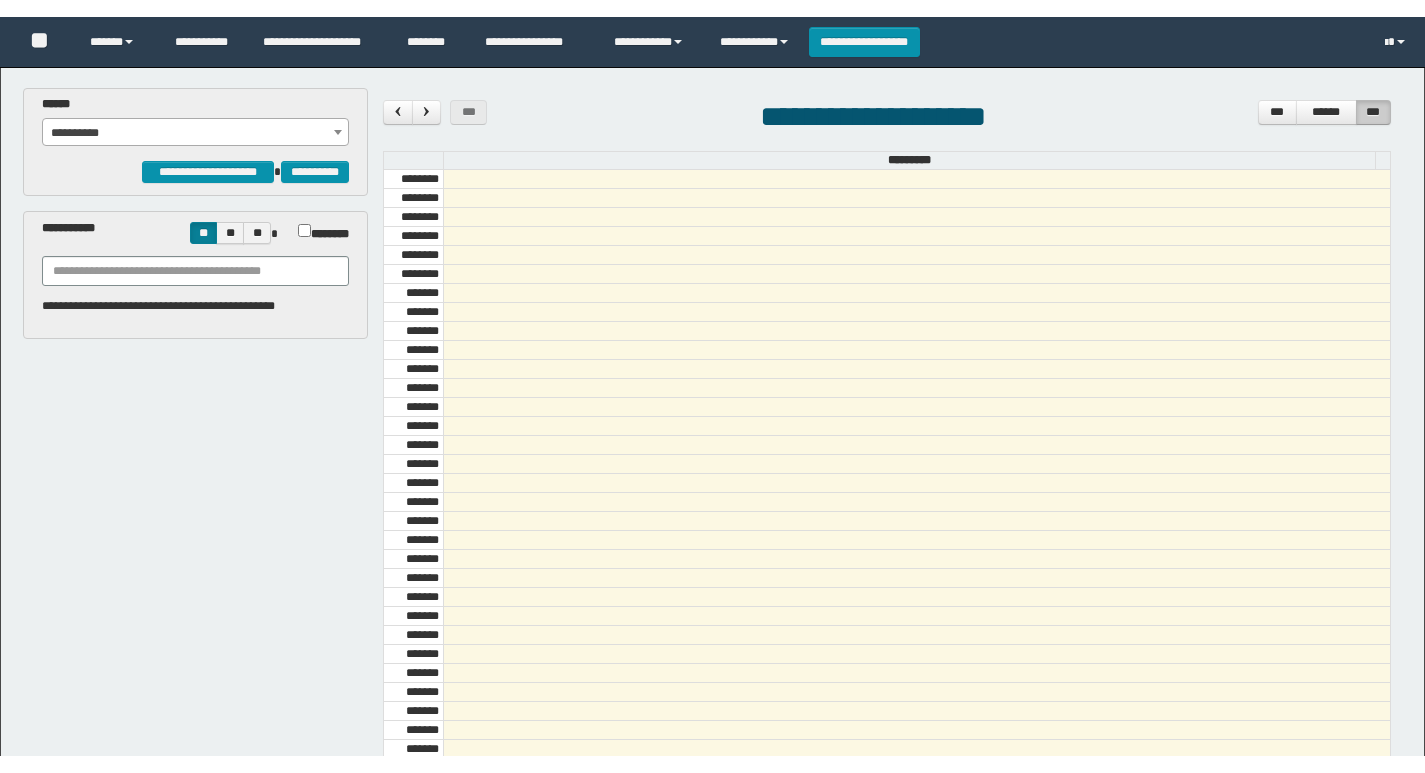 scroll, scrollTop: 0, scrollLeft: 0, axis: both 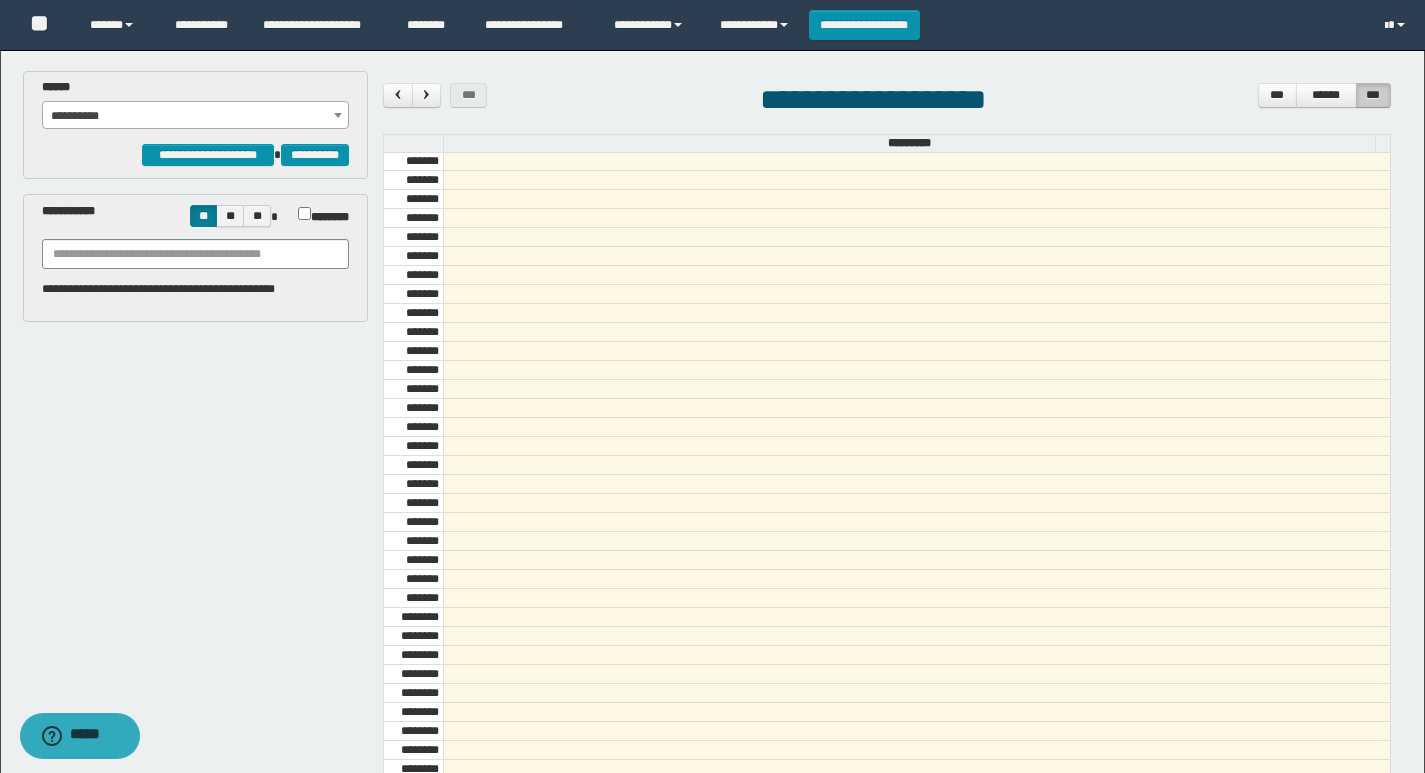 click on "**********" at bounding box center (196, 104) 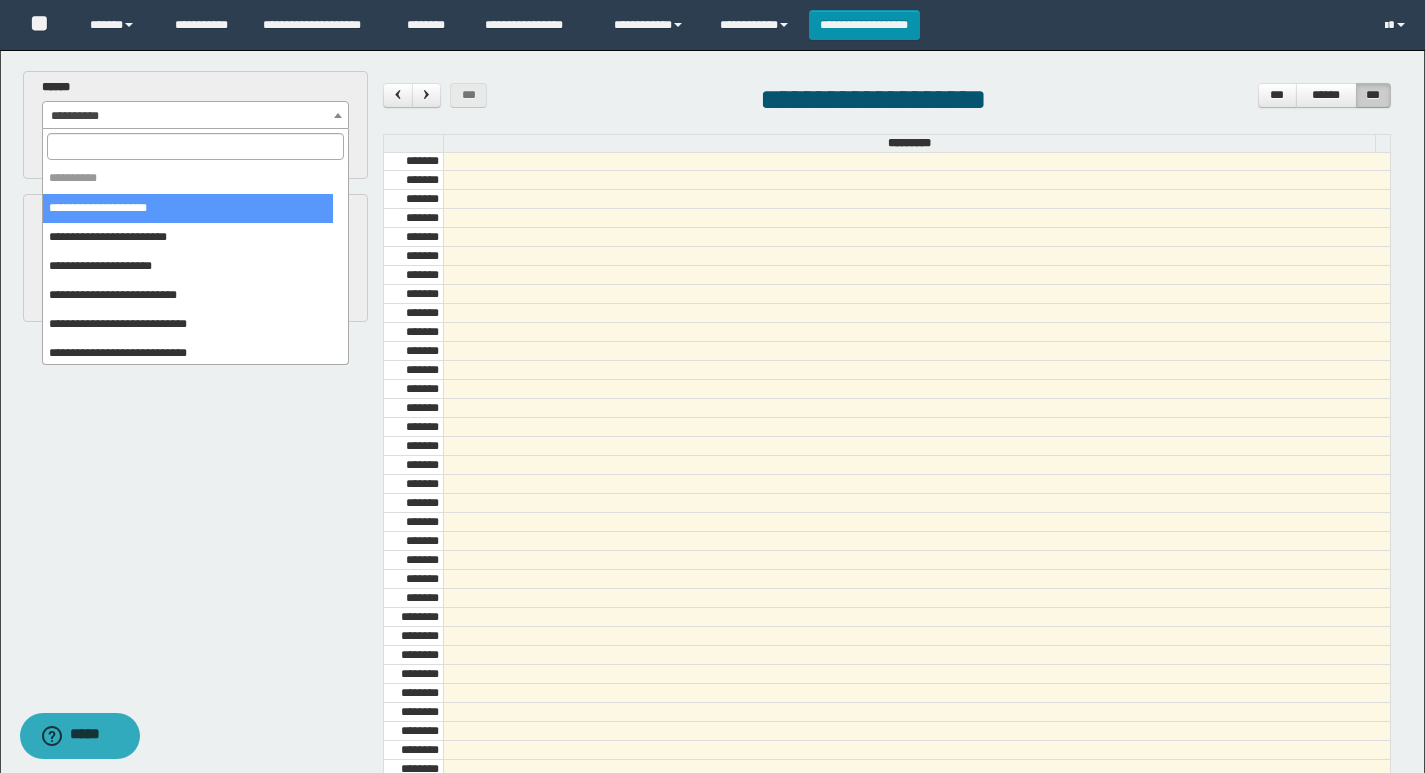 click on "**********" at bounding box center [196, 116] 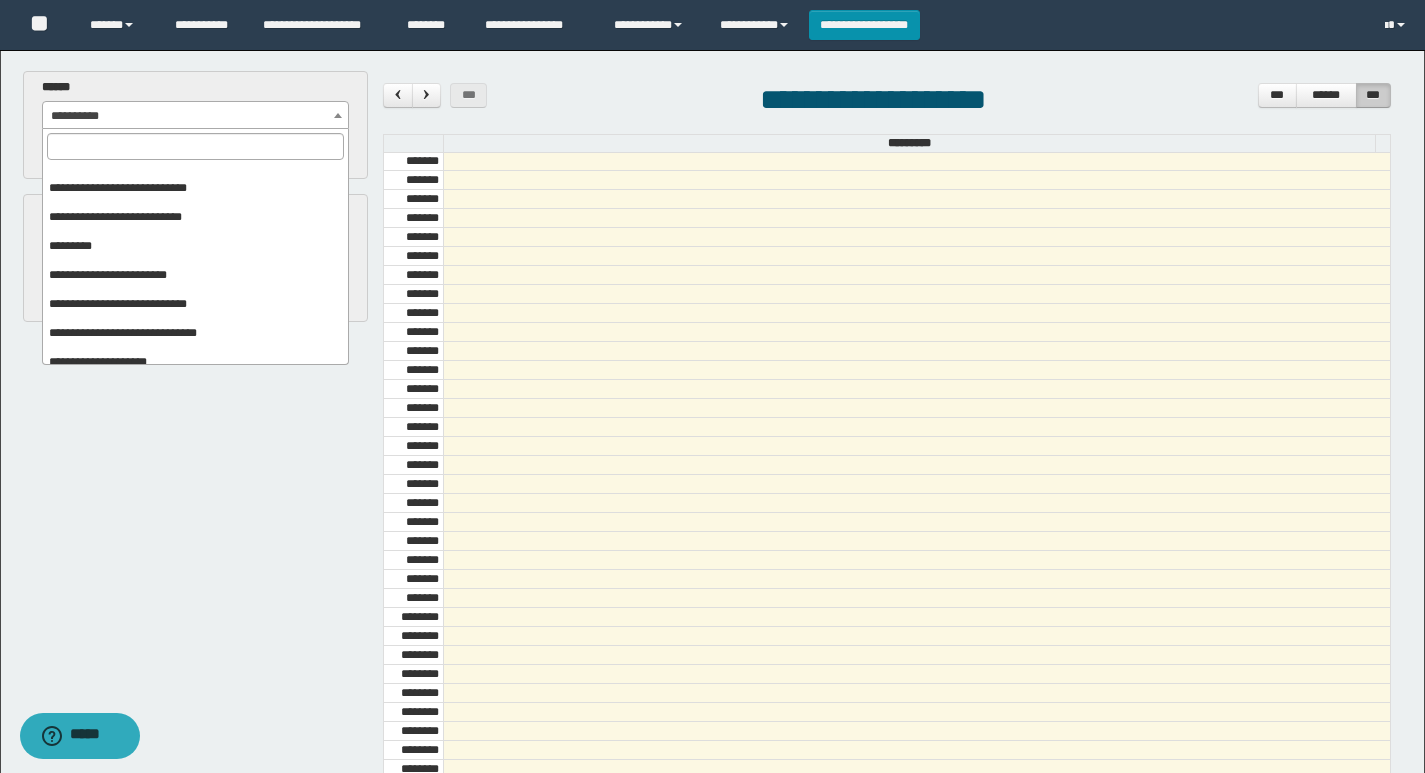 scroll, scrollTop: 325, scrollLeft: 0, axis: vertical 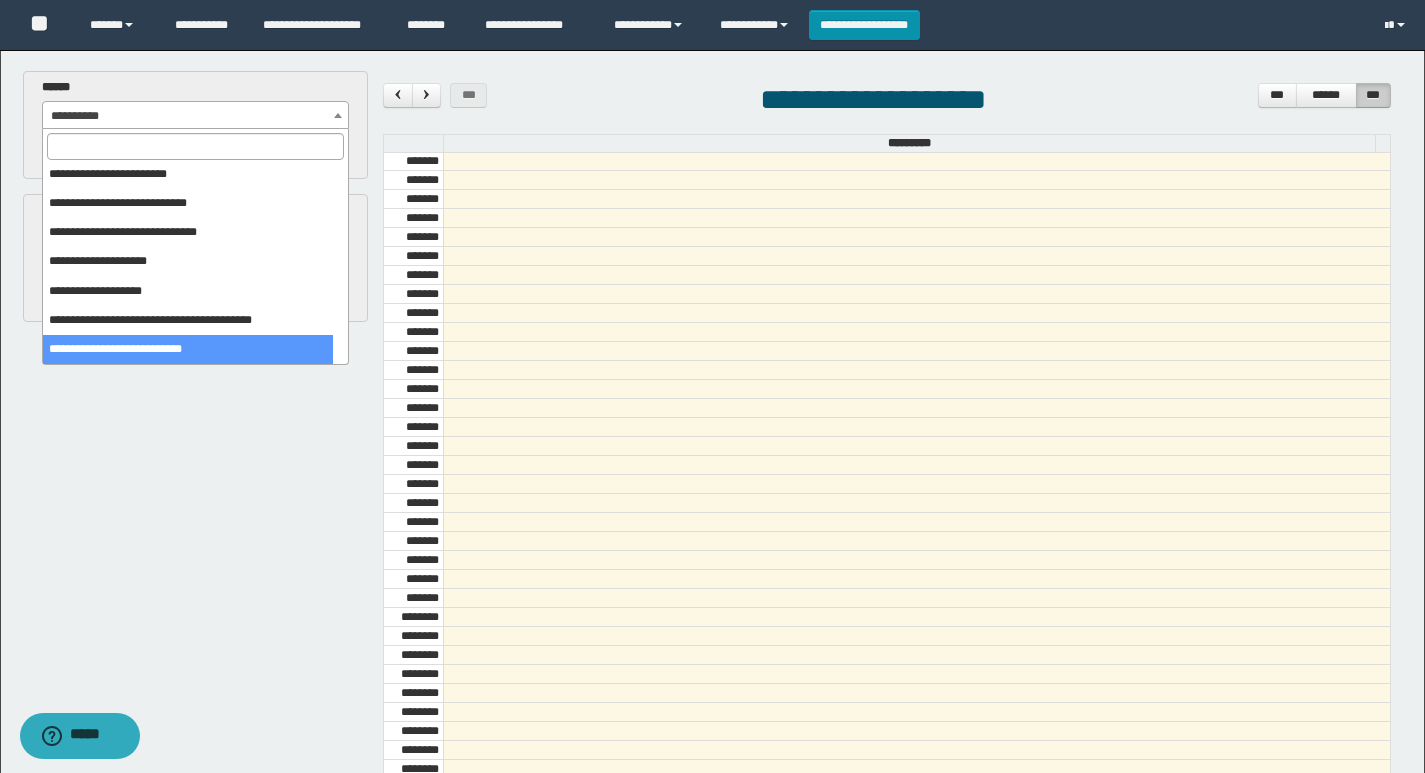 select on "******" 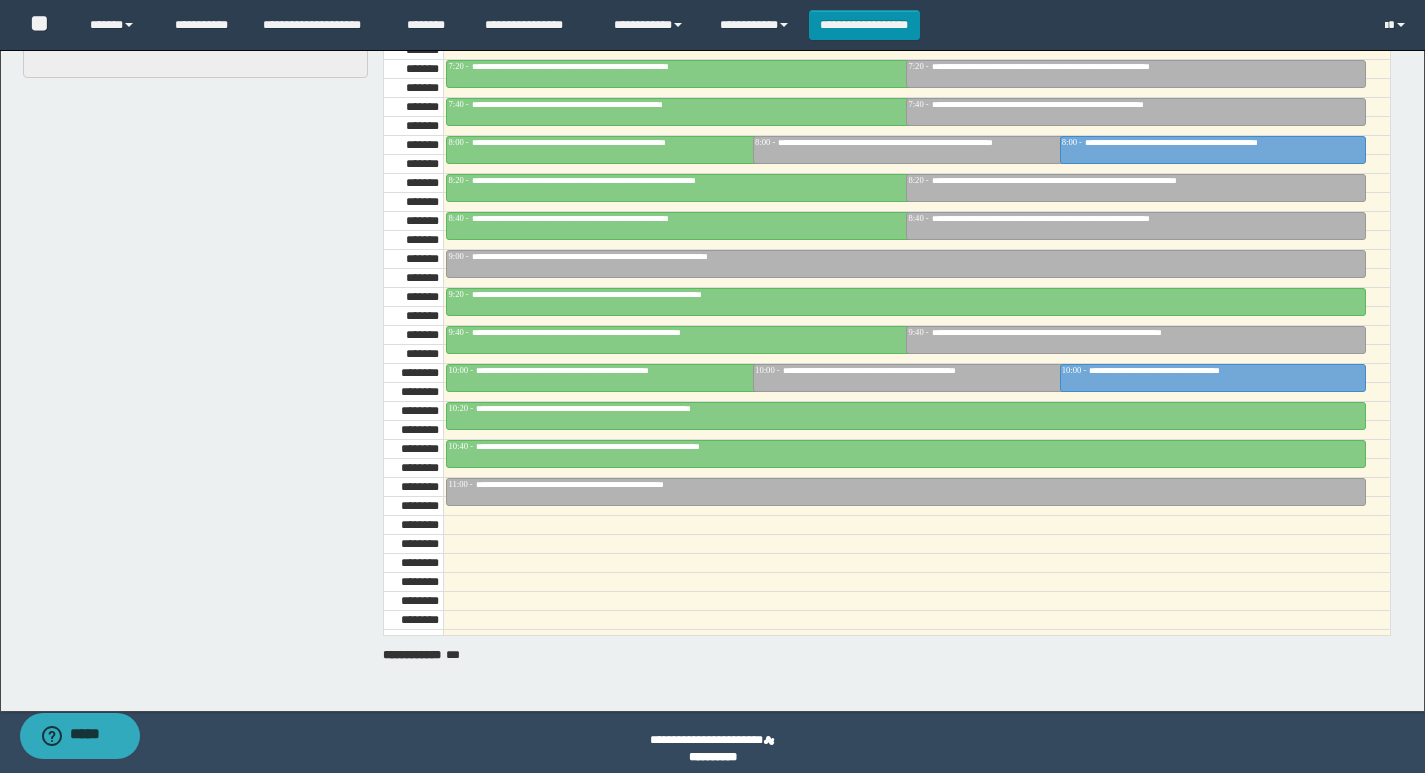 scroll, scrollTop: 258, scrollLeft: 0, axis: vertical 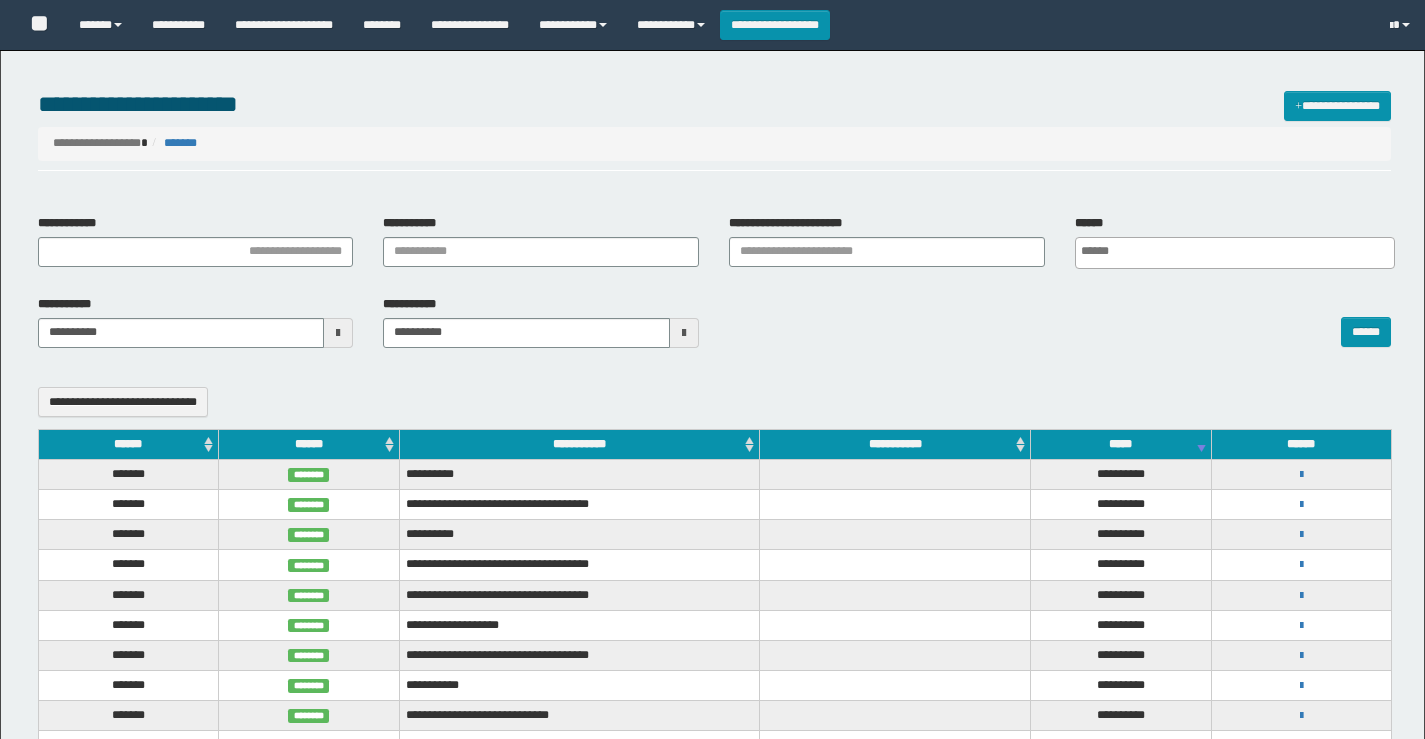 select 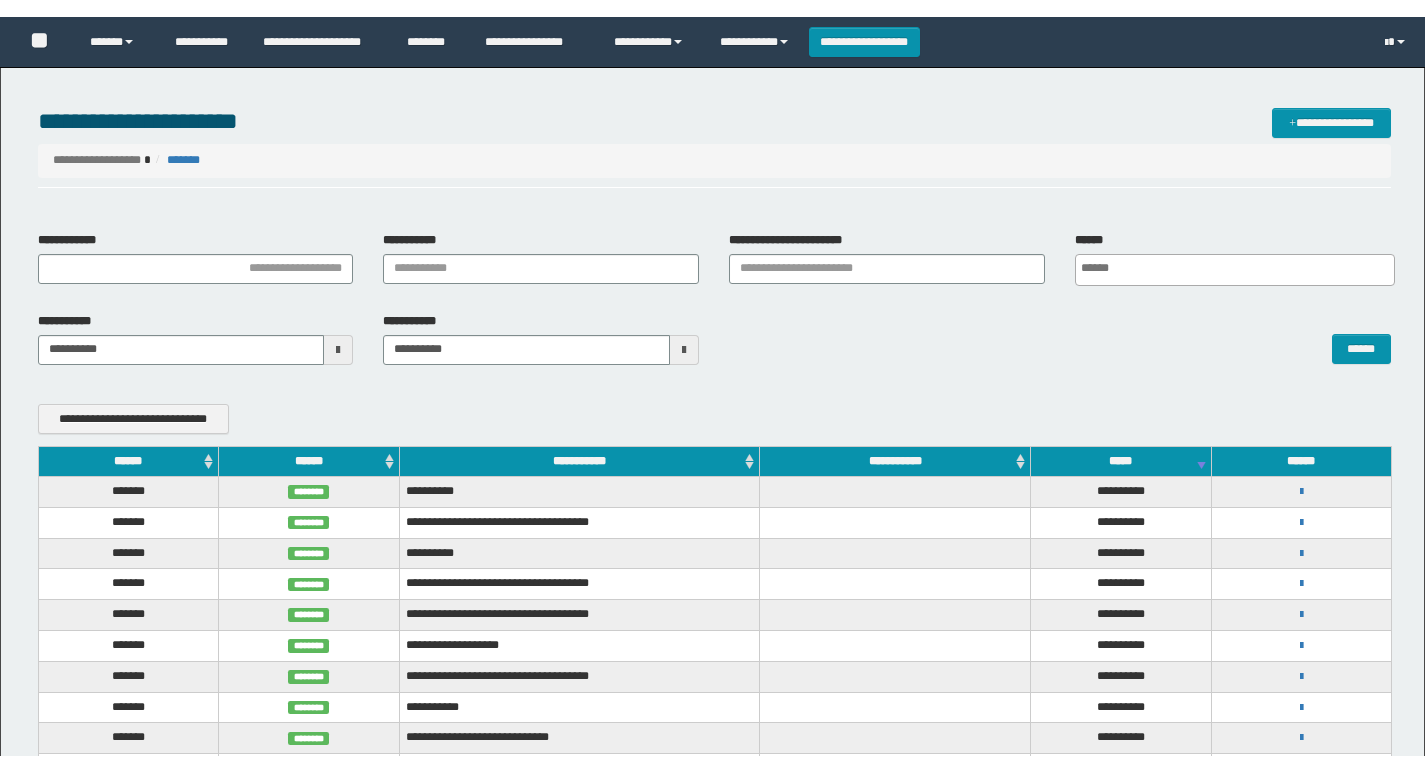 scroll, scrollTop: 0, scrollLeft: 0, axis: both 